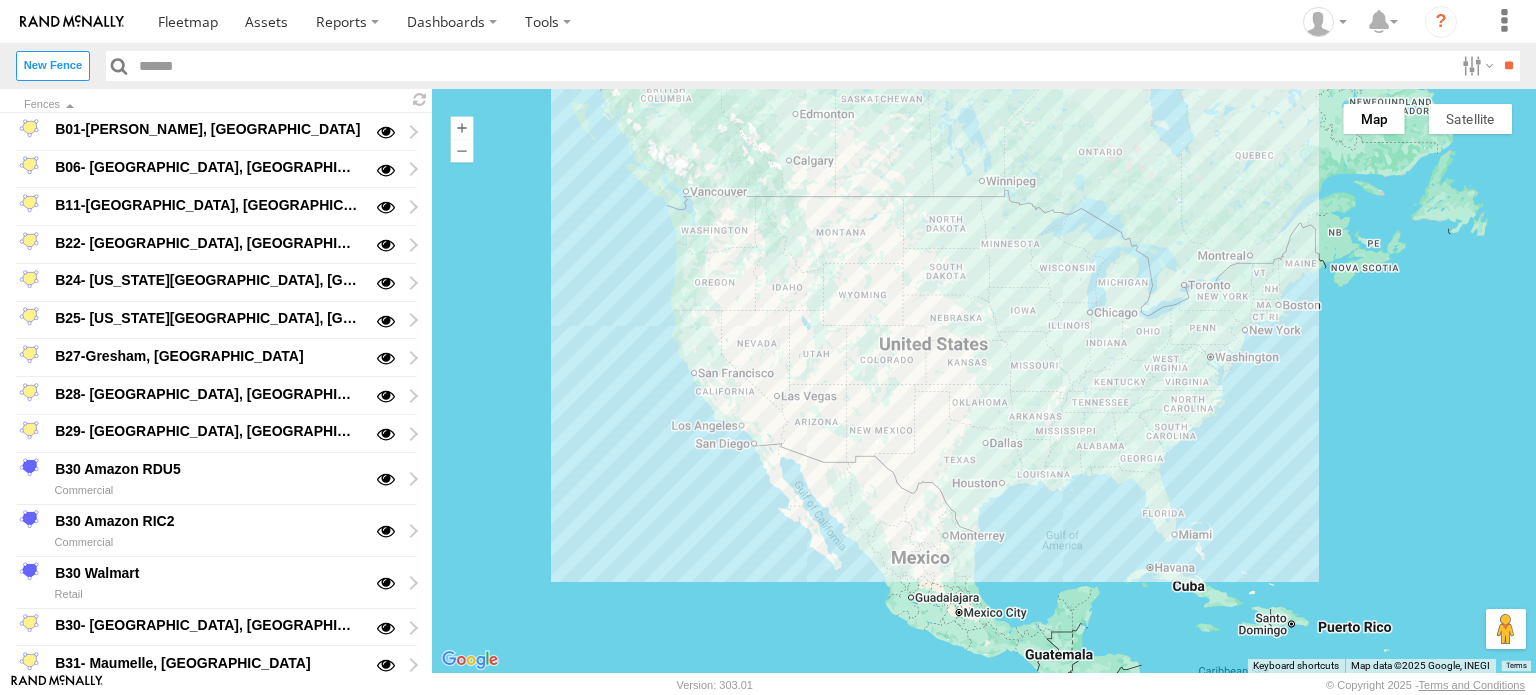 scroll, scrollTop: 0, scrollLeft: 0, axis: both 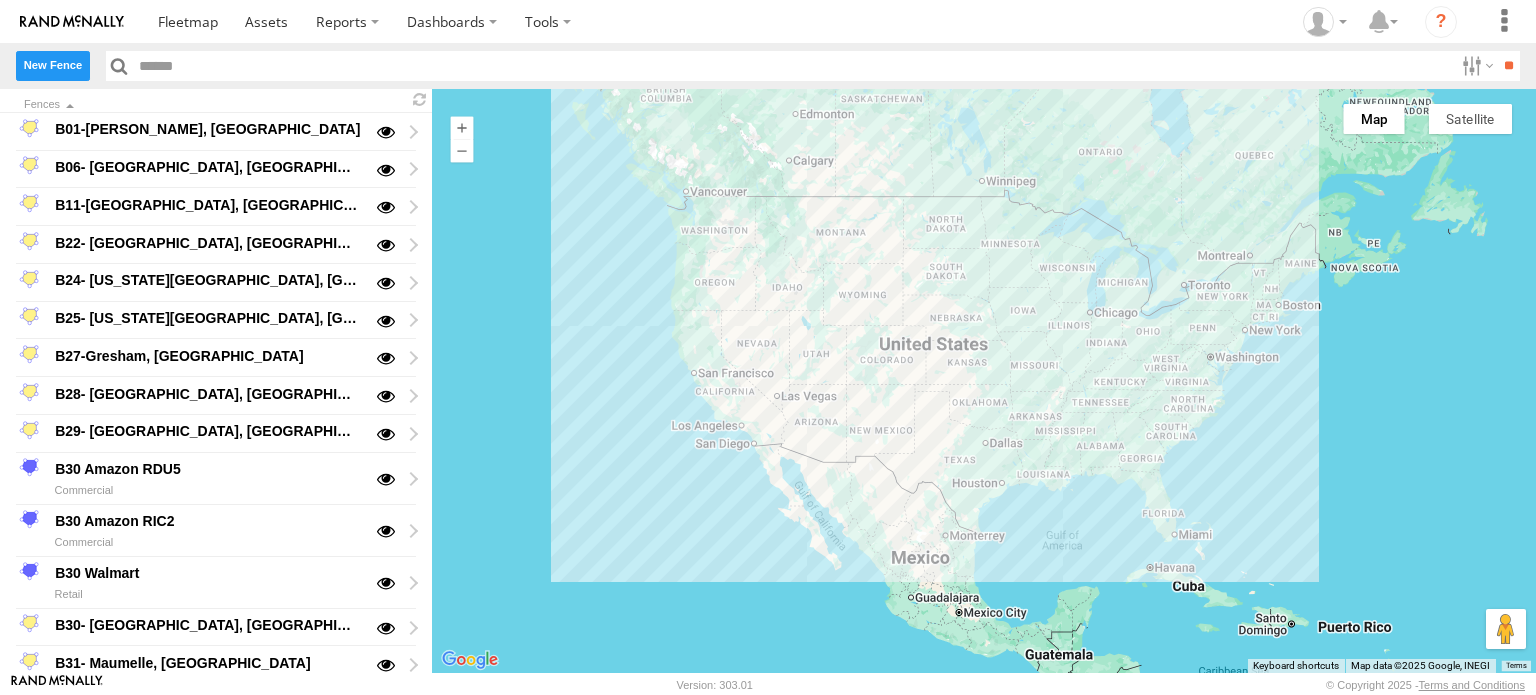 click on "New Fence" at bounding box center [53, 65] 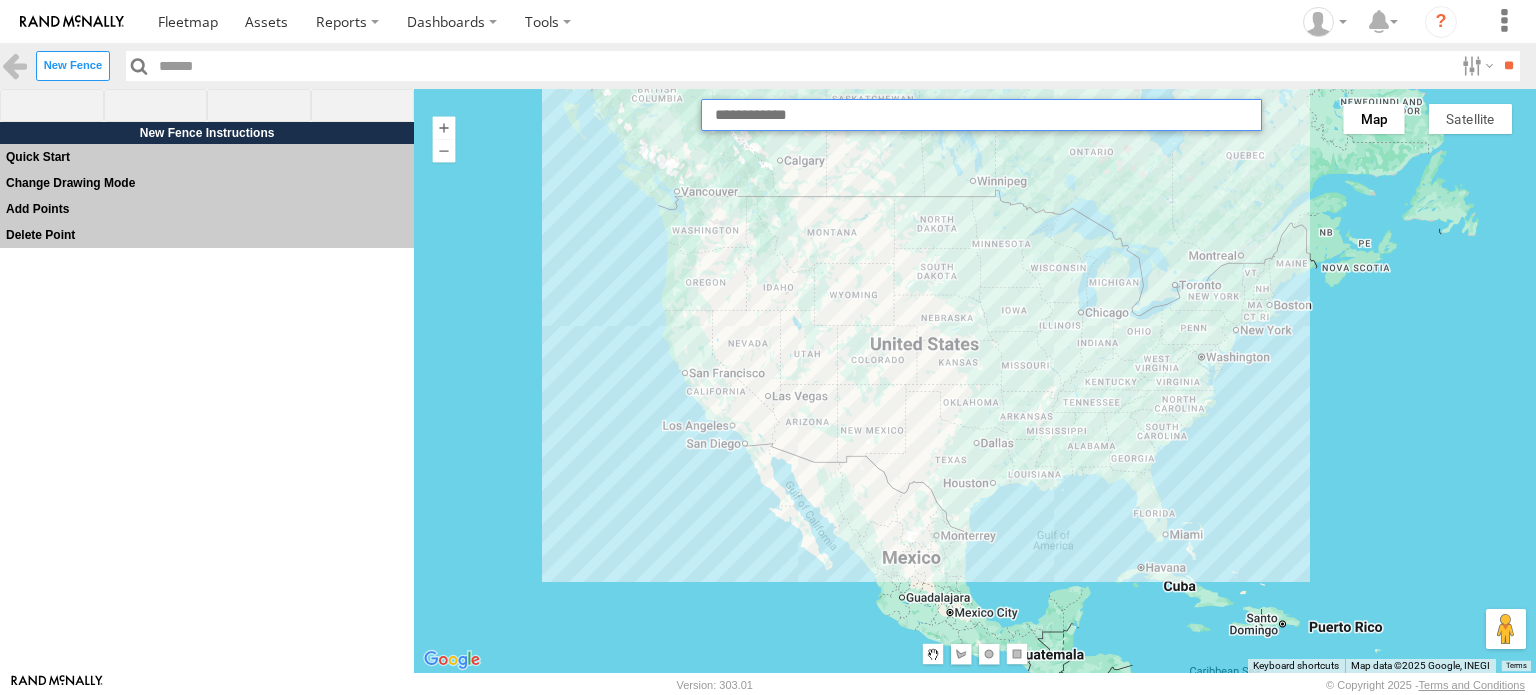 click at bounding box center (981, 115) 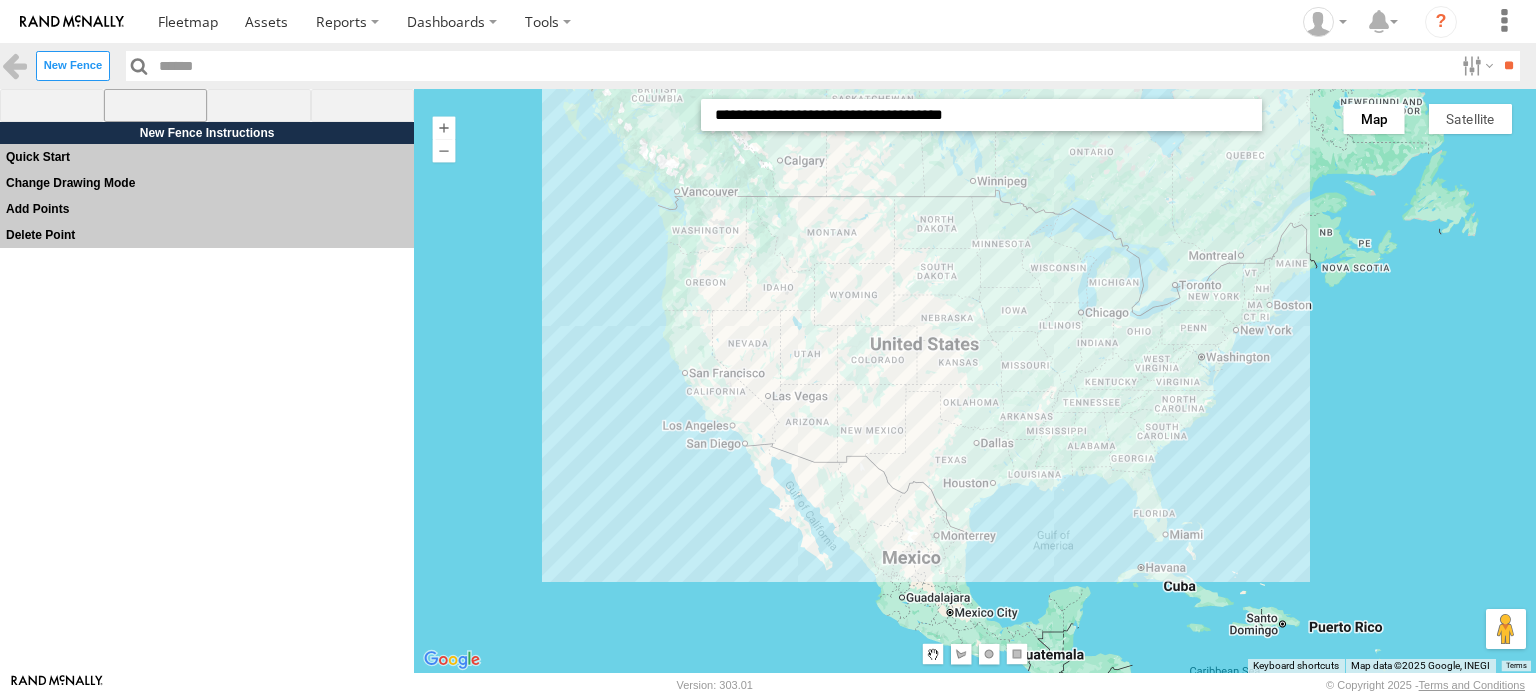 click at bounding box center (156, 106) 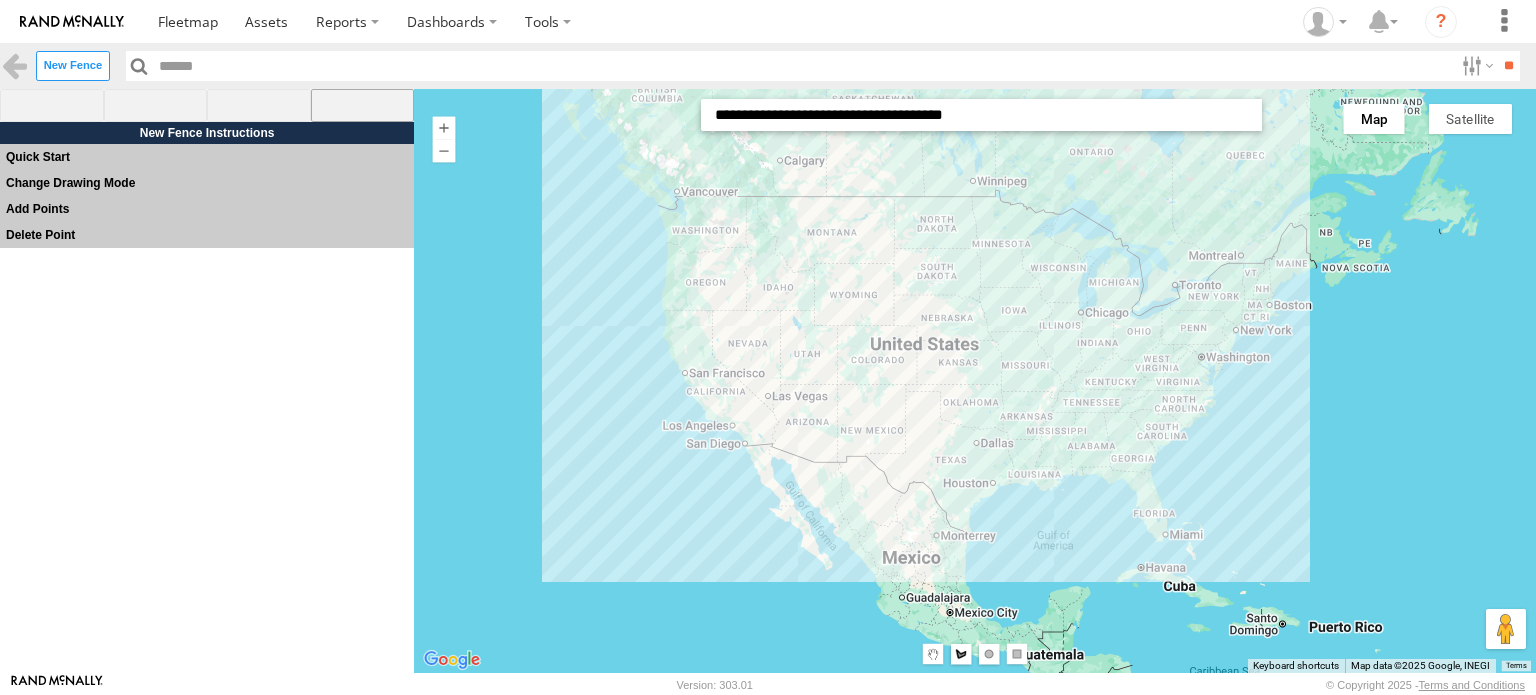 click at bounding box center (363, 106) 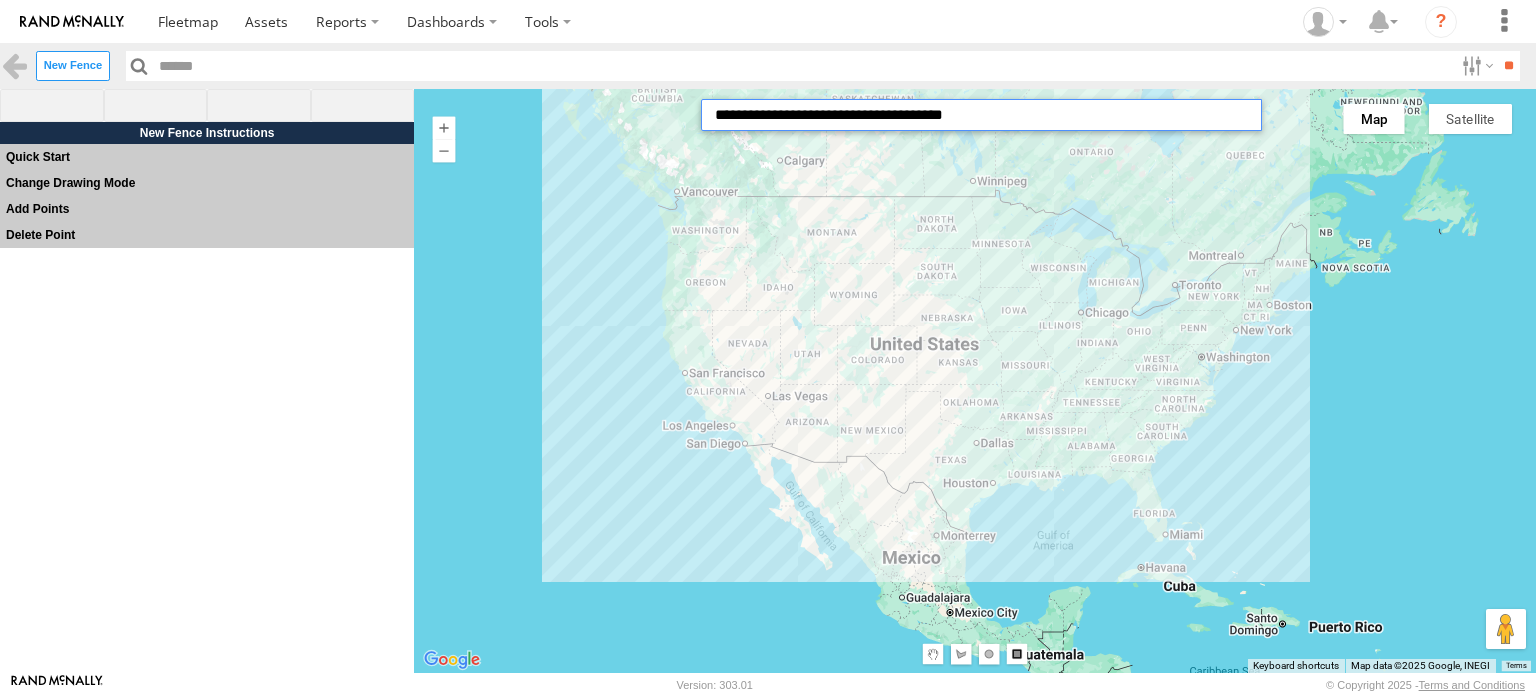 click on "**********" at bounding box center [981, 115] 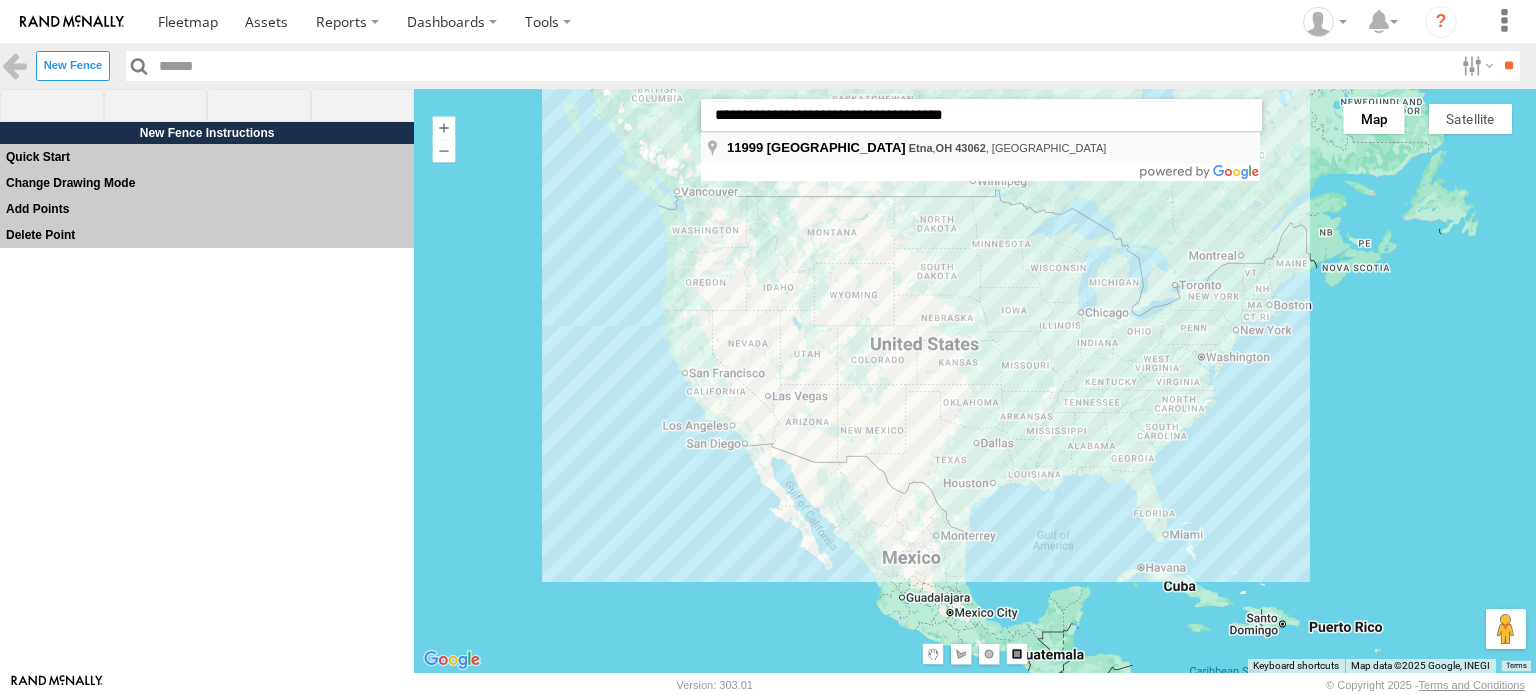 type on "**********" 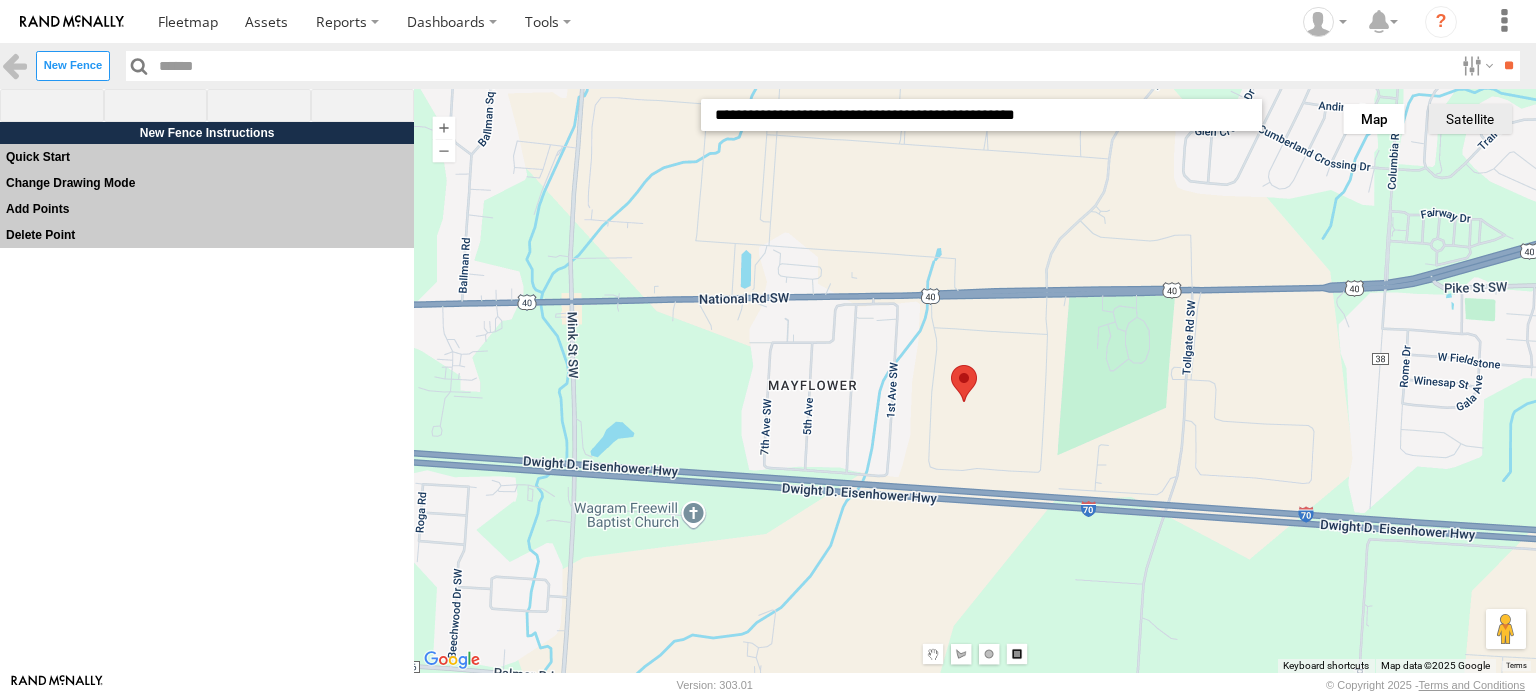 click on "Satellite" at bounding box center [1470, 119] 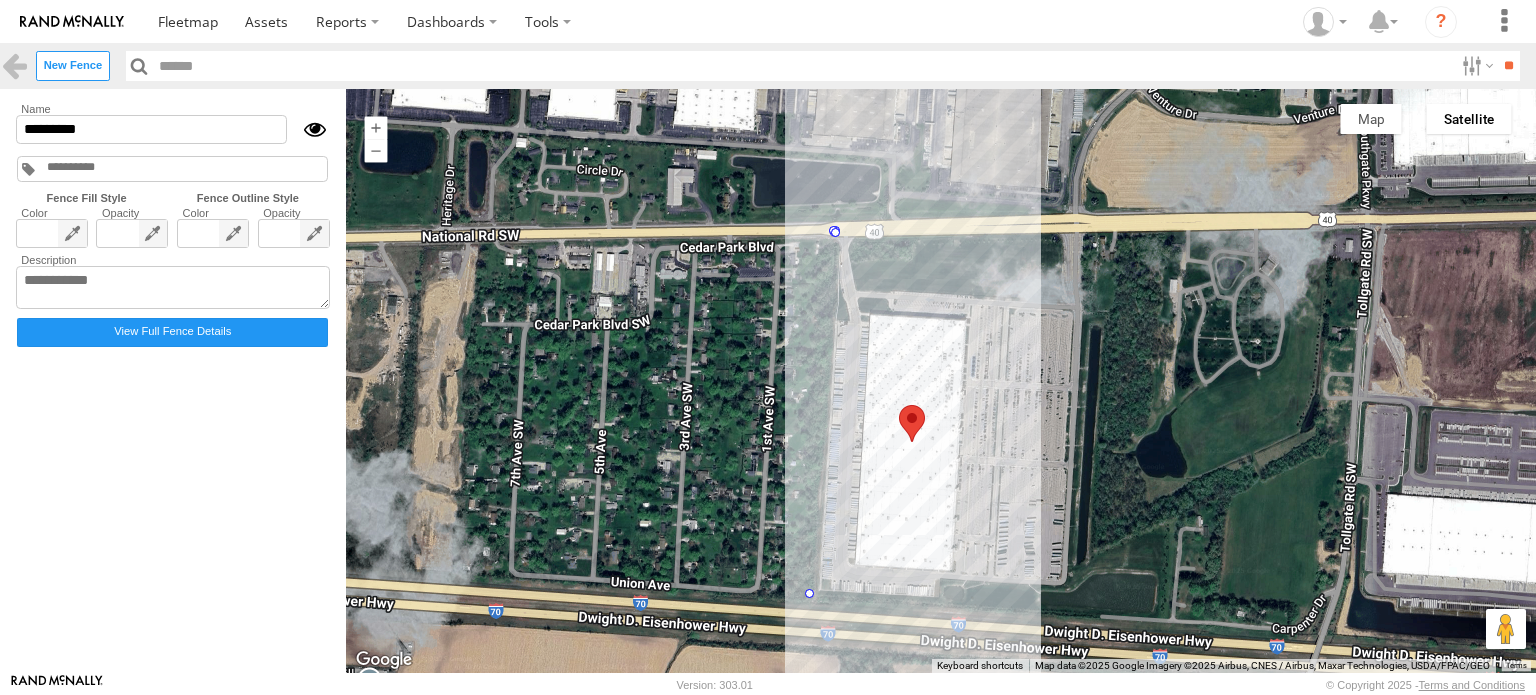 drag, startPoint x: 832, startPoint y: 234, endPoint x: 808, endPoint y: 598, distance: 364.79034 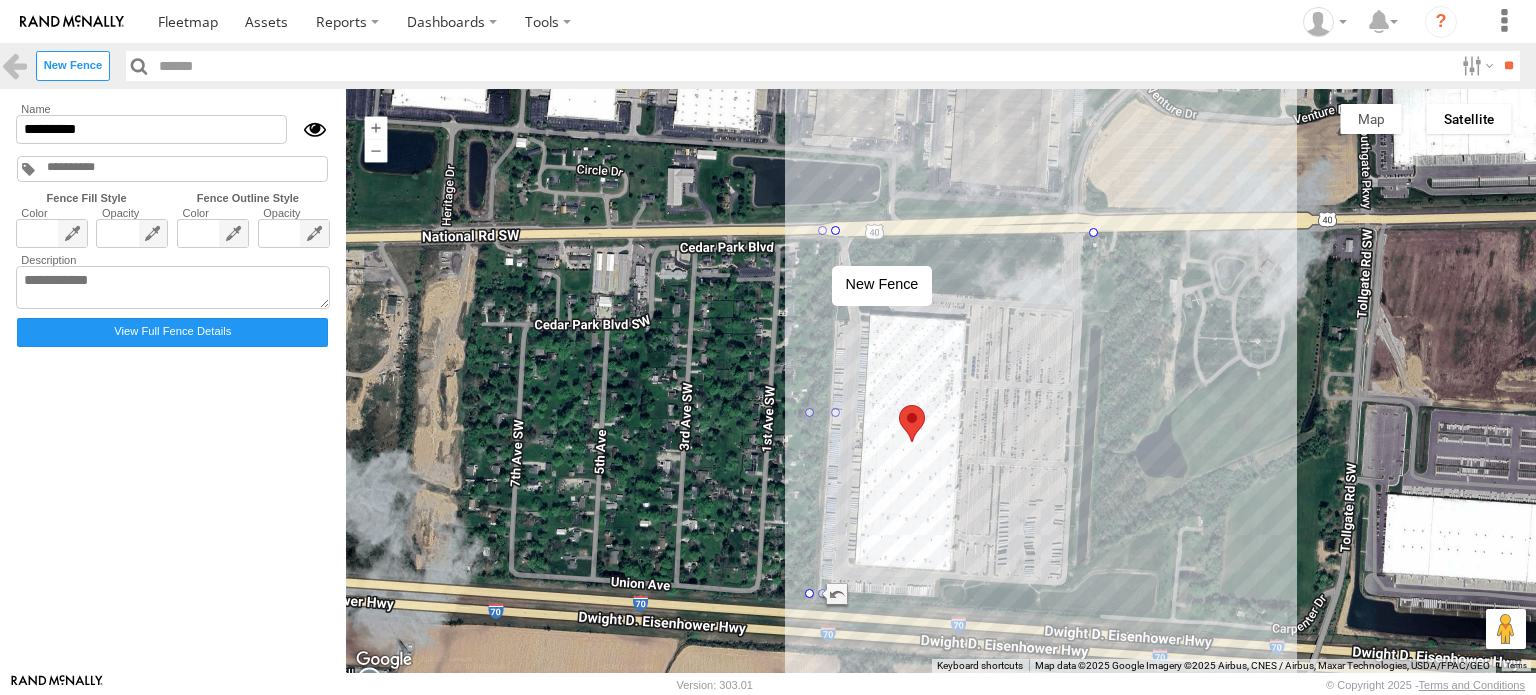 drag, startPoint x: 805, startPoint y: 231, endPoint x: 1093, endPoint y: 233, distance: 288.00696 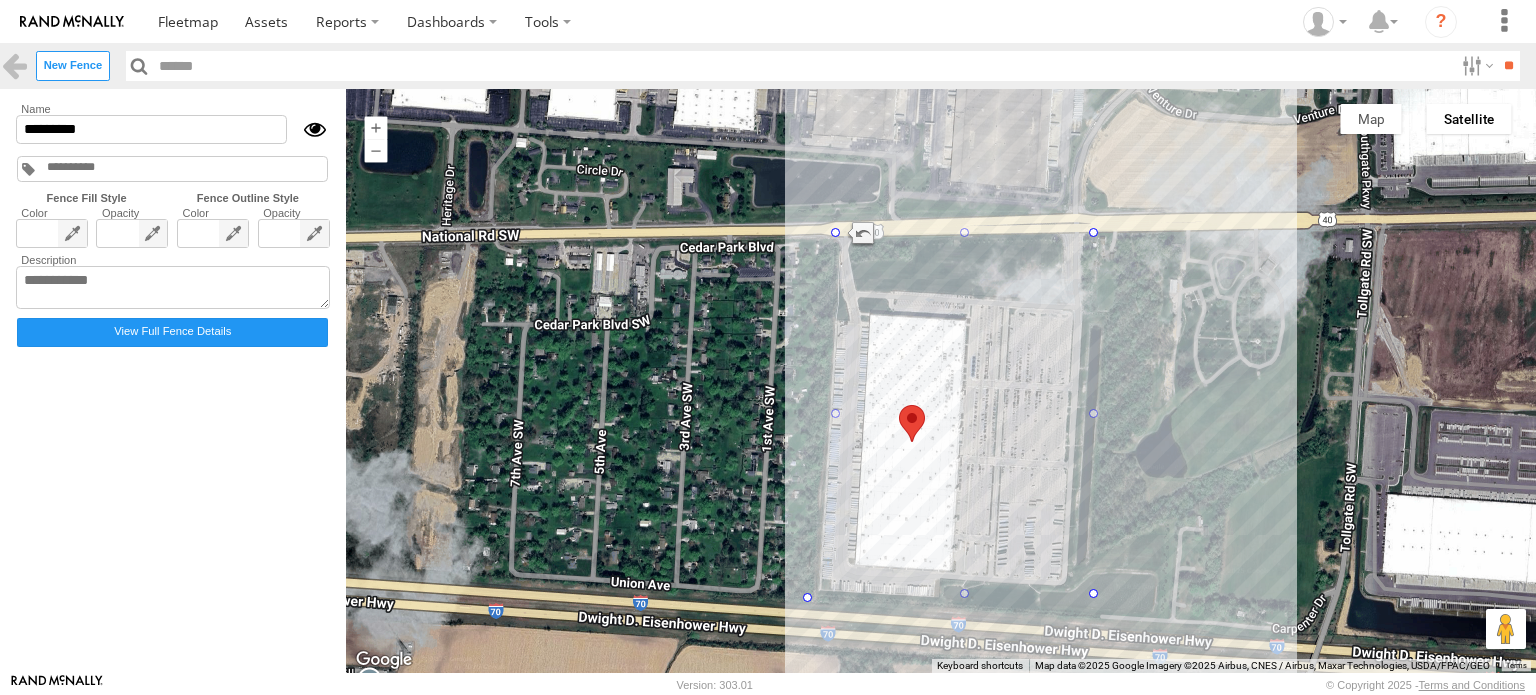 drag, startPoint x: 836, startPoint y: 595, endPoint x: 805, endPoint y: 599, distance: 31.257 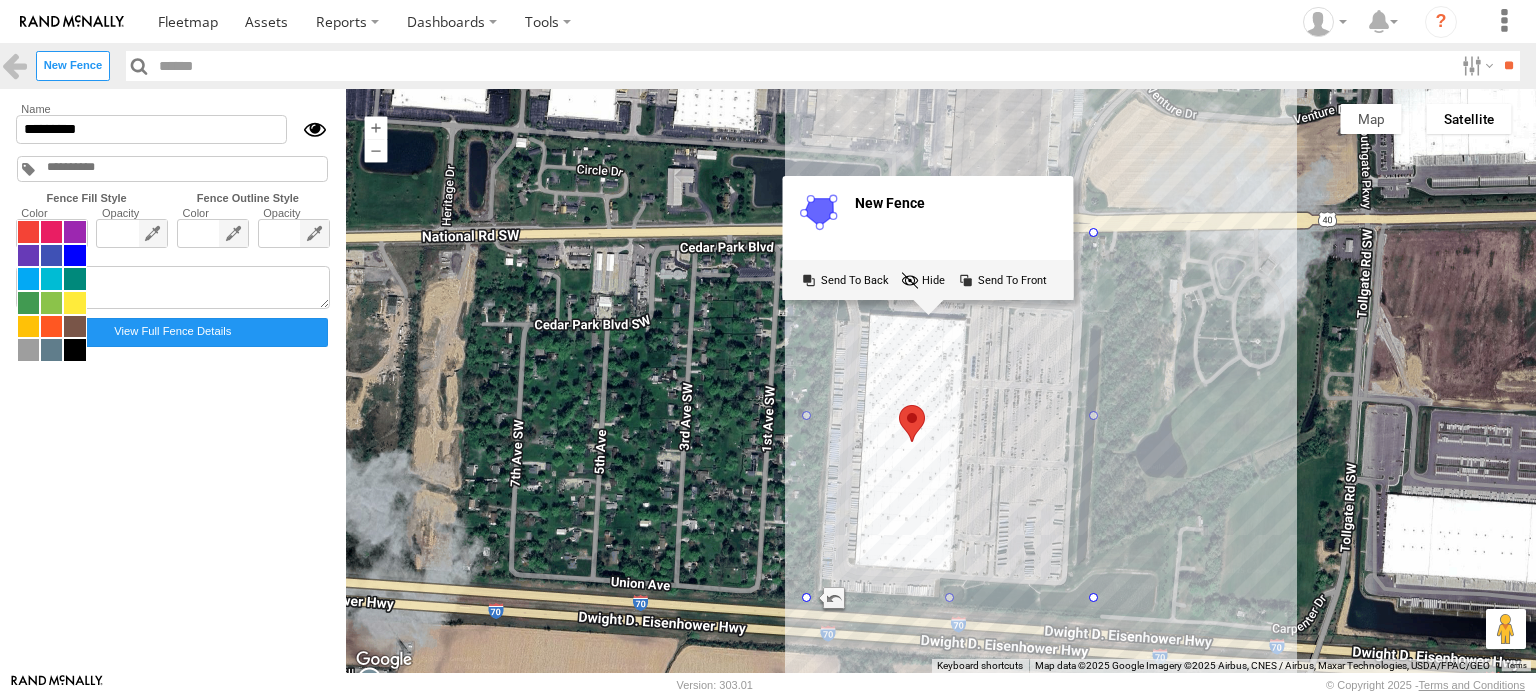 click at bounding box center [52, 291] 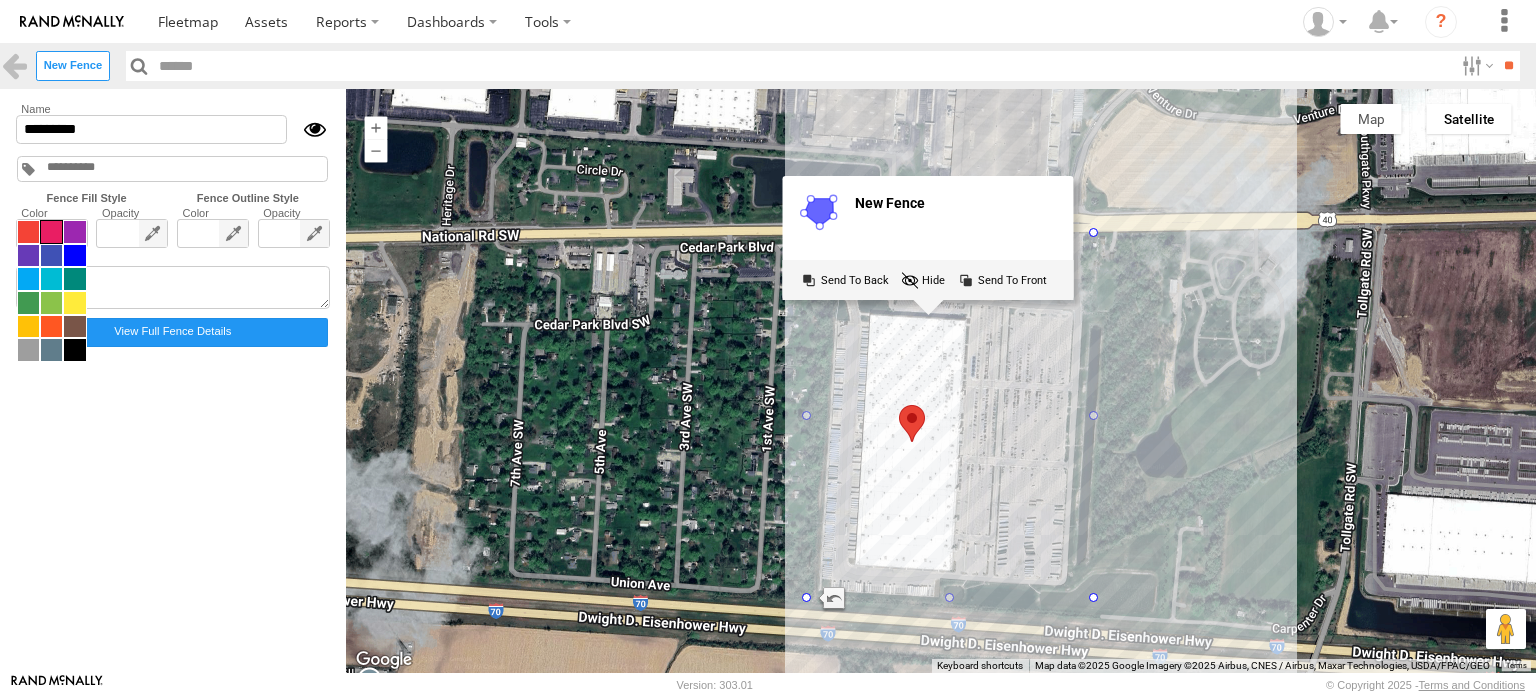 click at bounding box center (51, 232) 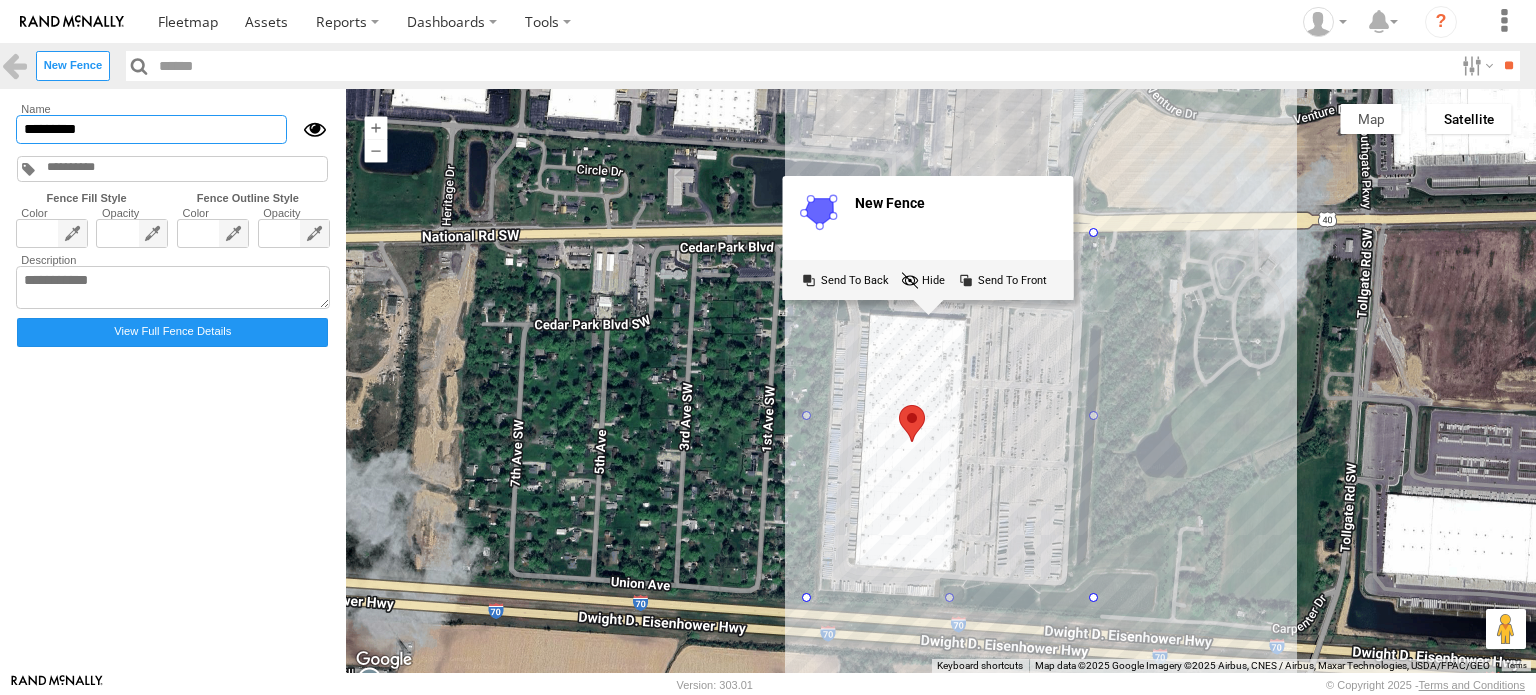 drag, startPoint x: 121, startPoint y: 130, endPoint x: 4, endPoint y: 124, distance: 117.15375 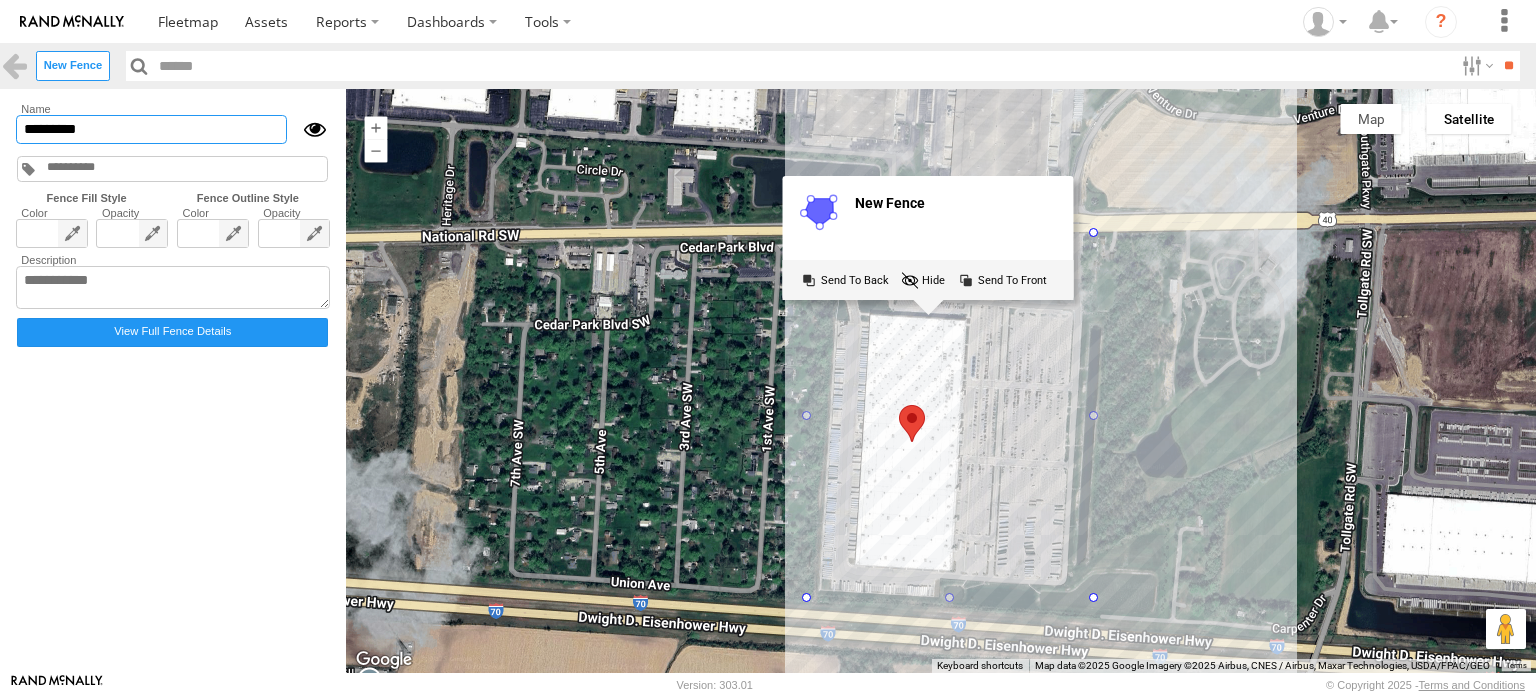 click on "Fences
B01-Mundelein, IL
B06- Wilmer, TX" at bounding box center (768, 381) 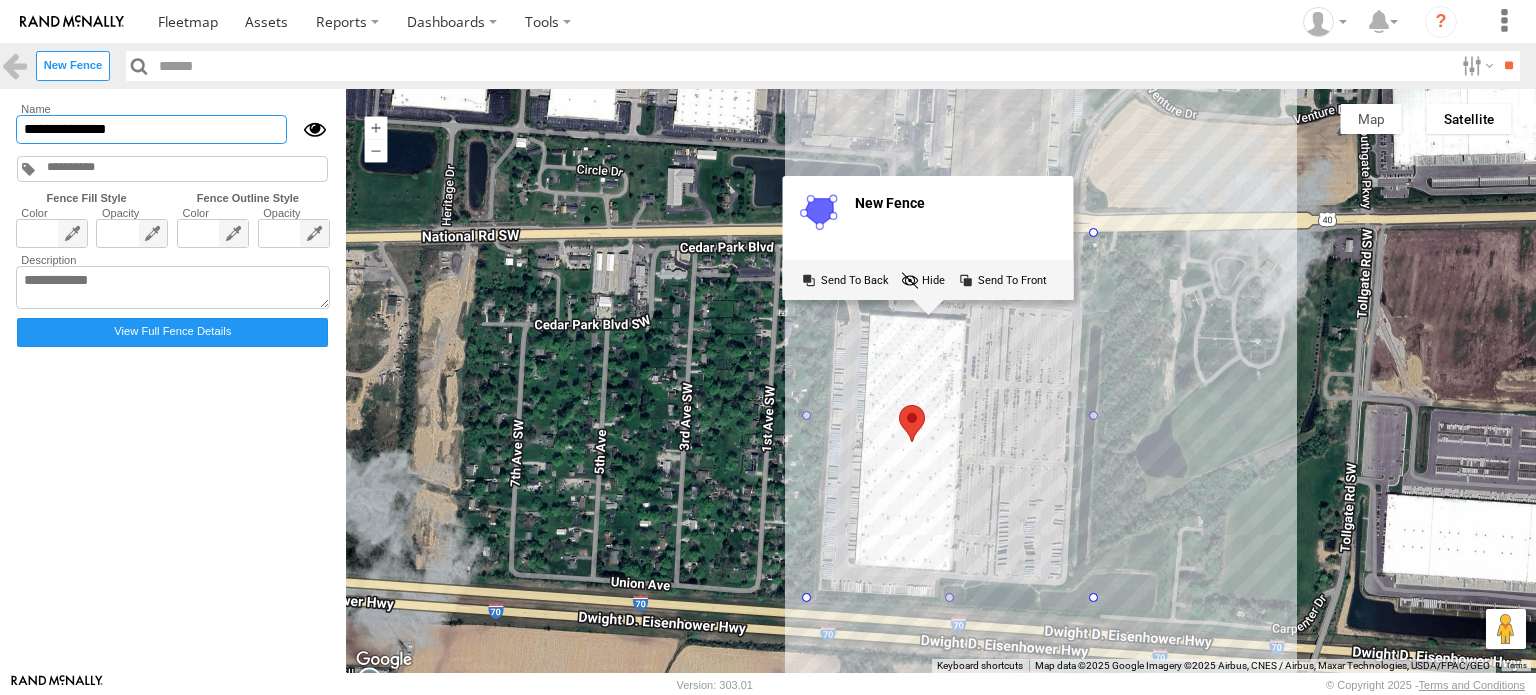 click on "**********" at bounding box center [151, 129] 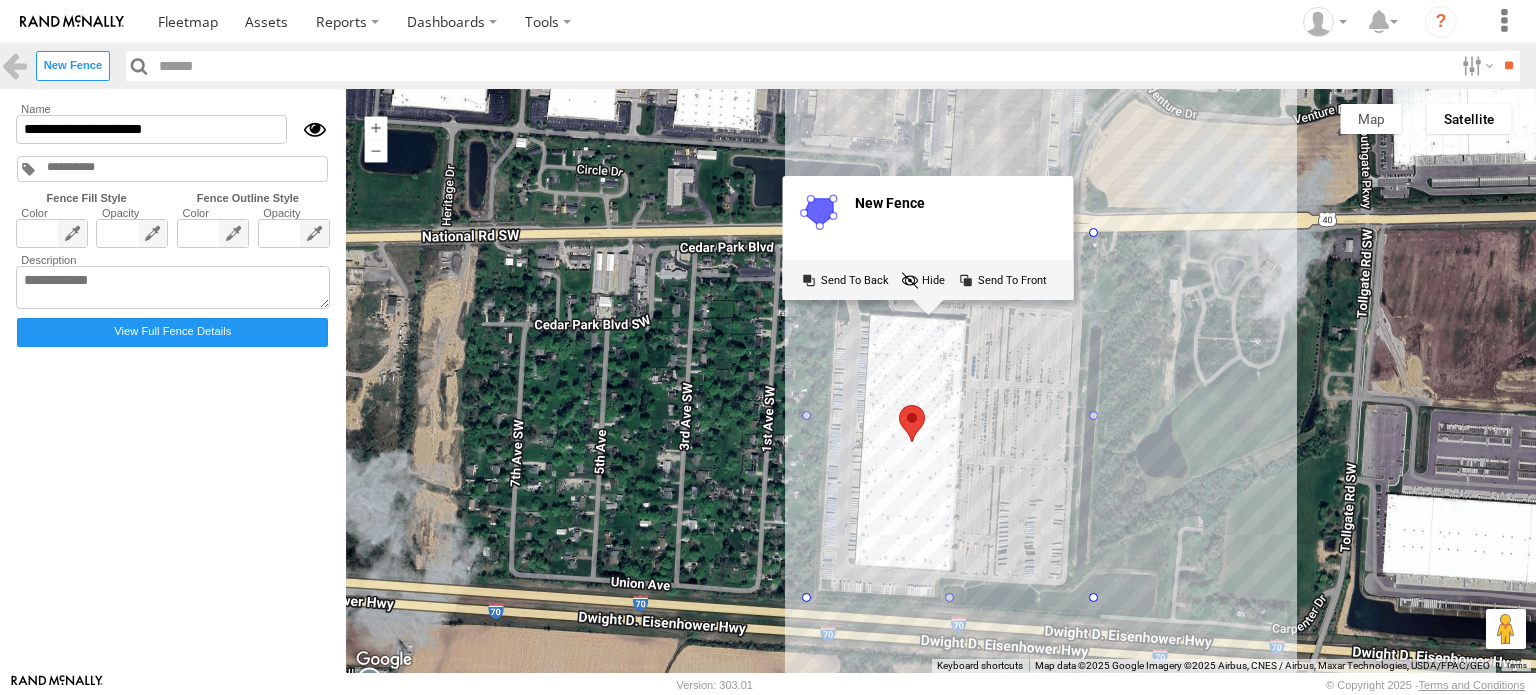 click on "New Fence" at bounding box center (941, 381) 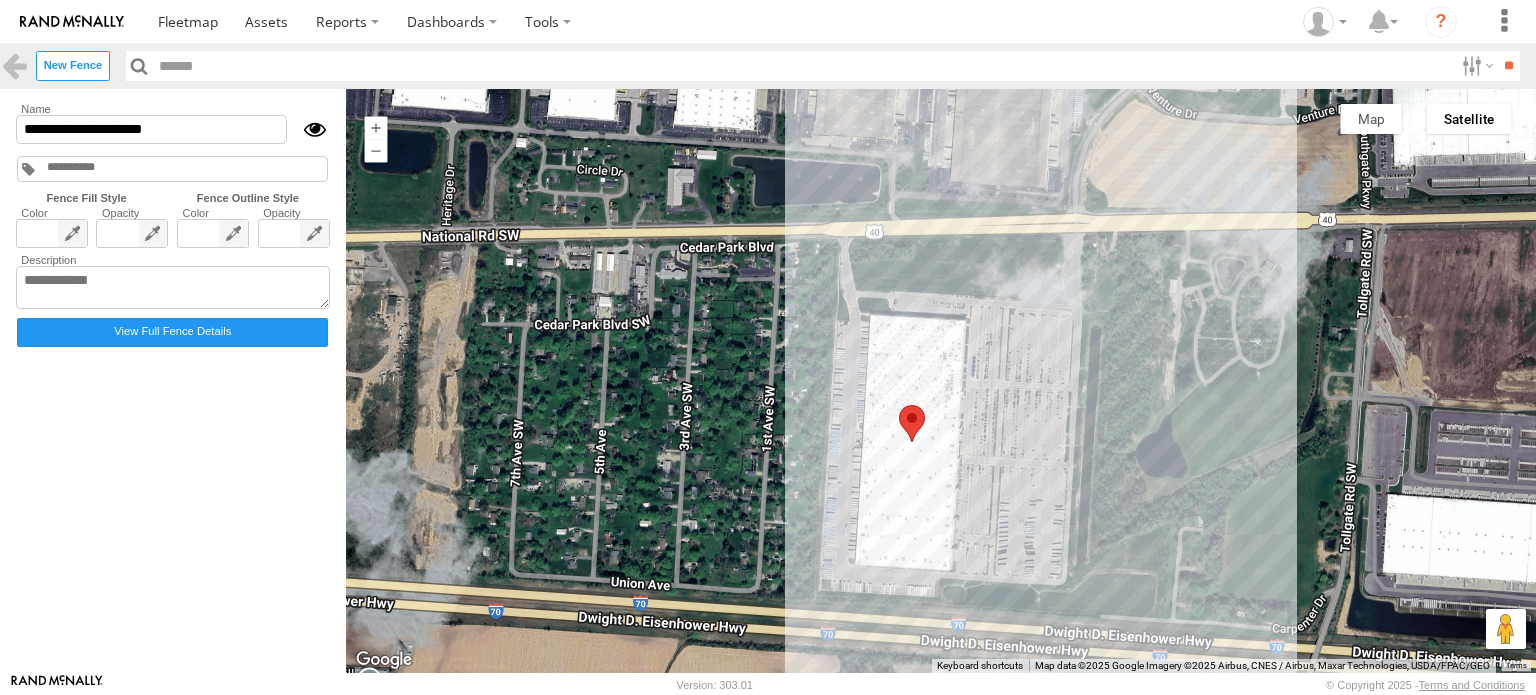 click at bounding box center (93, 167) 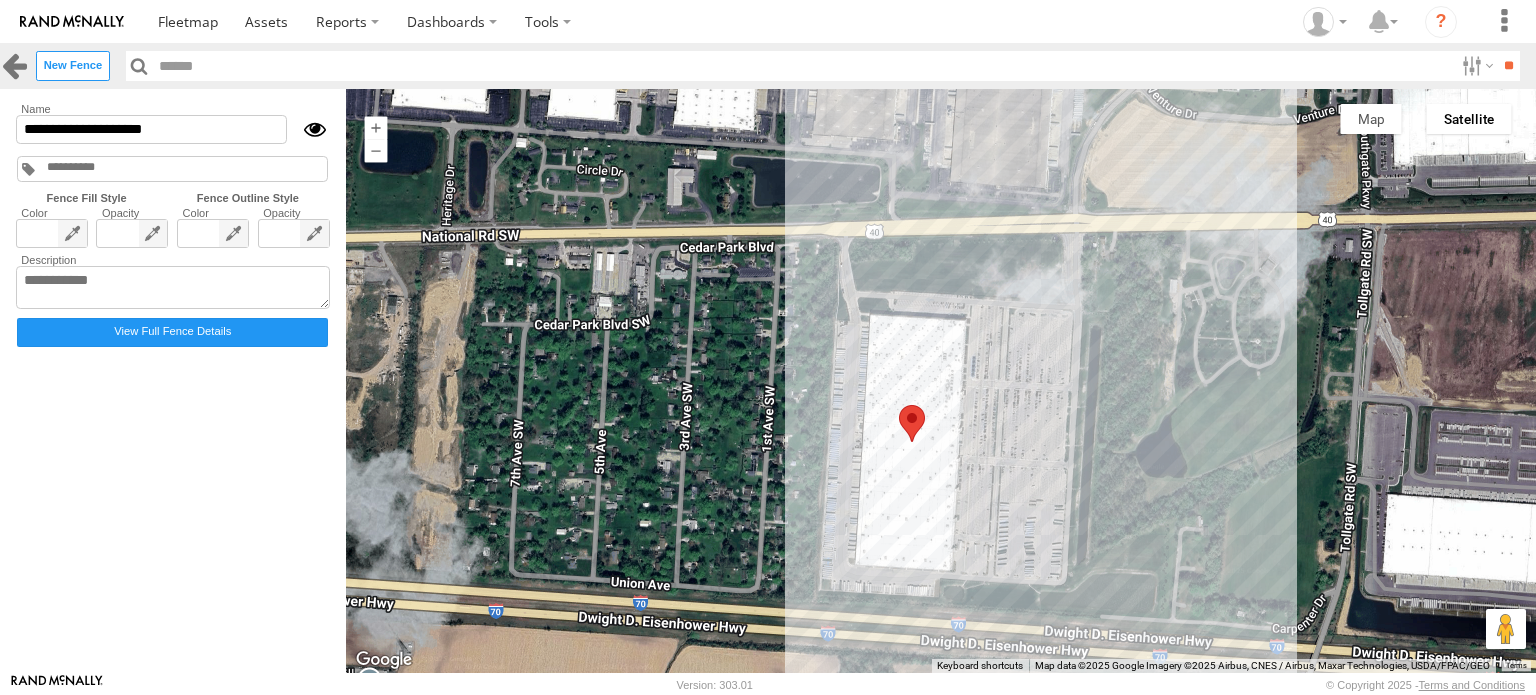 click at bounding box center (14, 65) 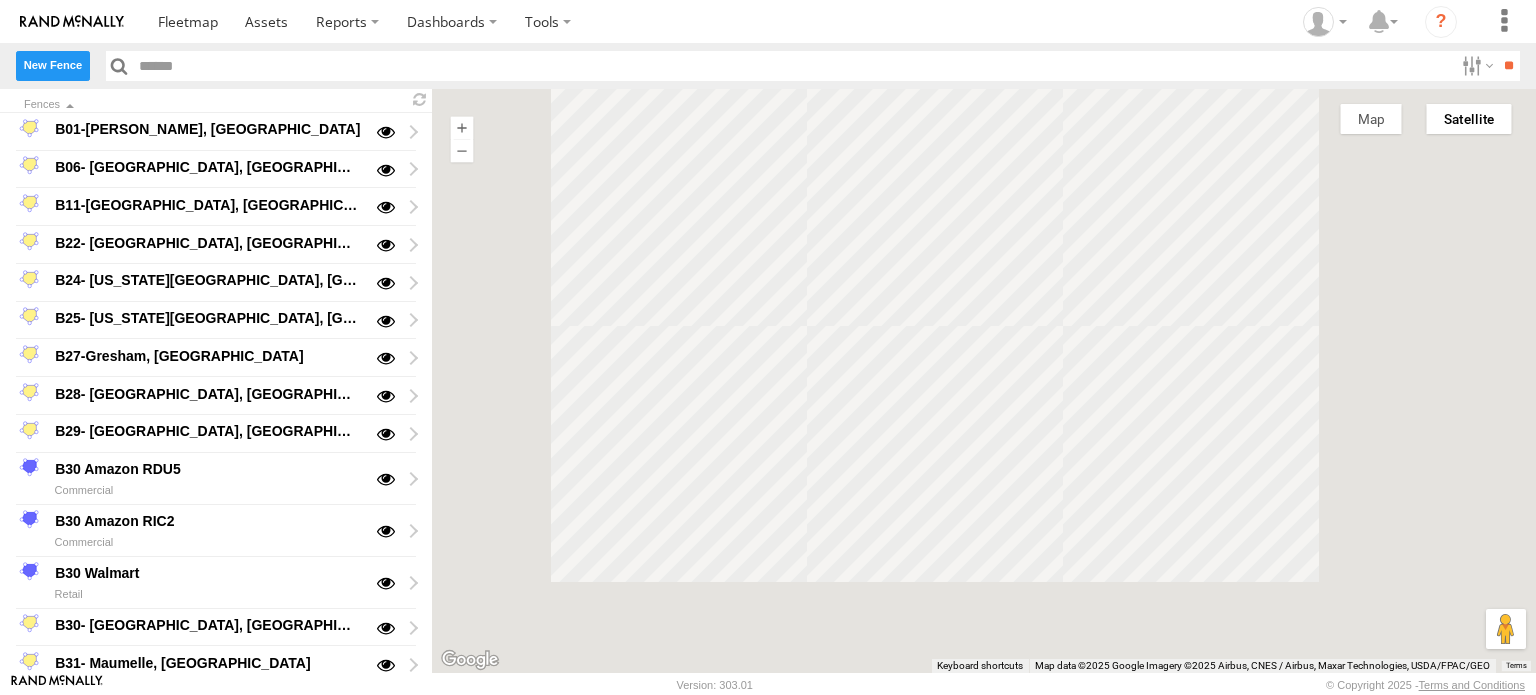 click on "New Fence" at bounding box center [53, 65] 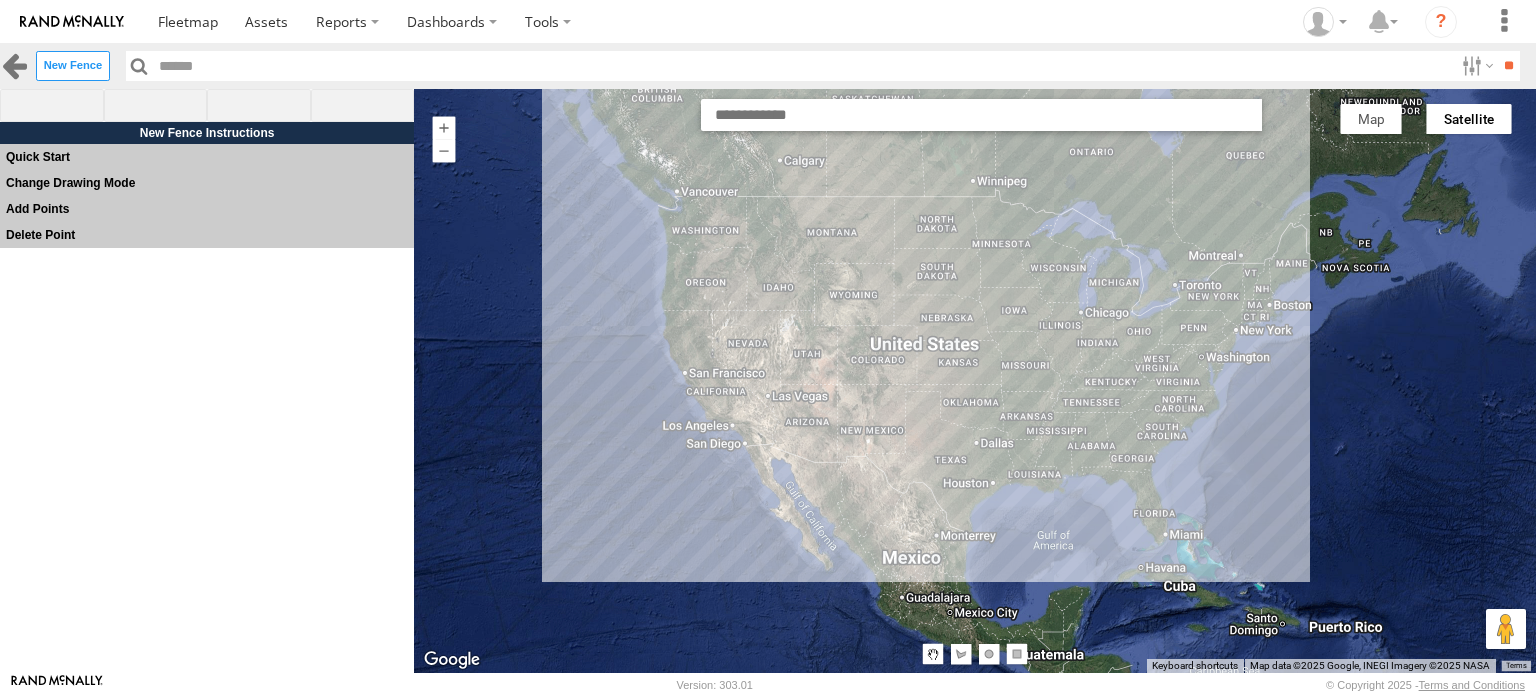 click at bounding box center [14, 65] 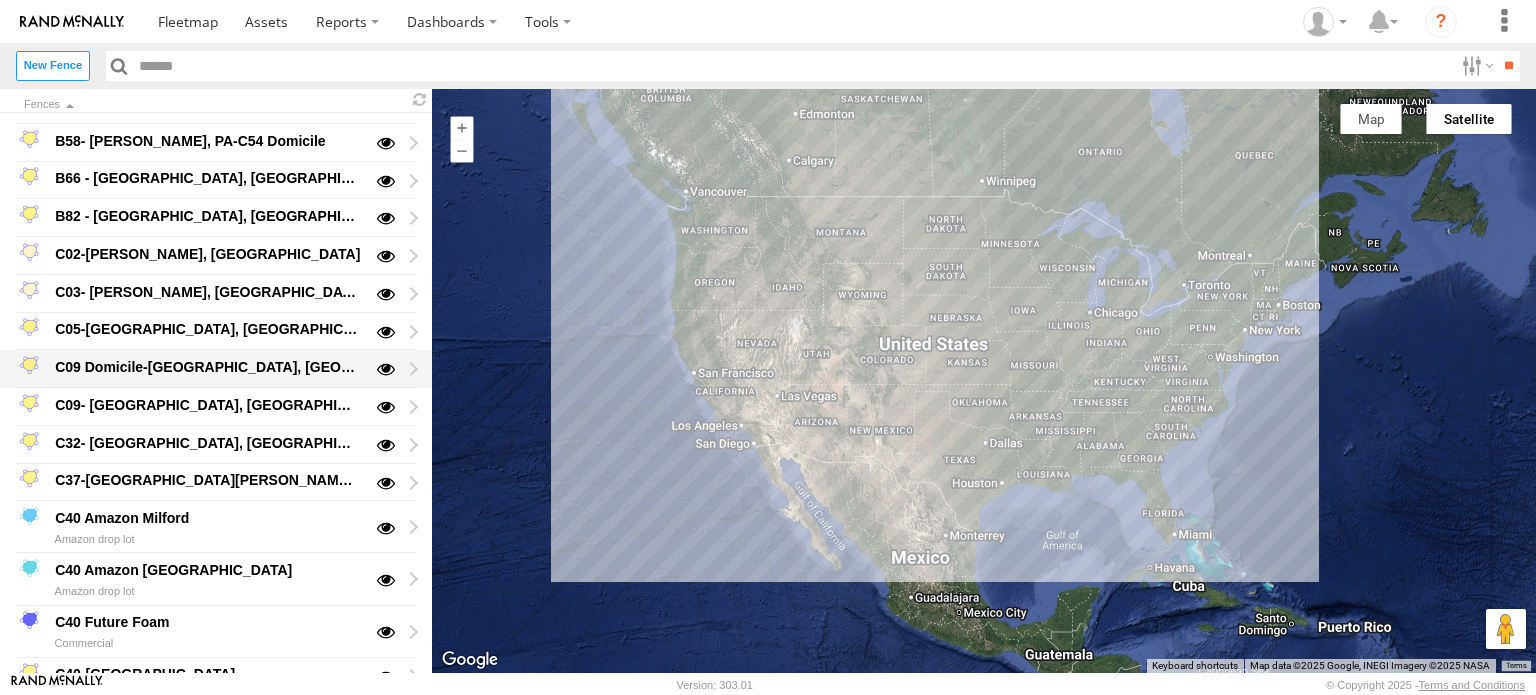 scroll, scrollTop: 1100, scrollLeft: 0, axis: vertical 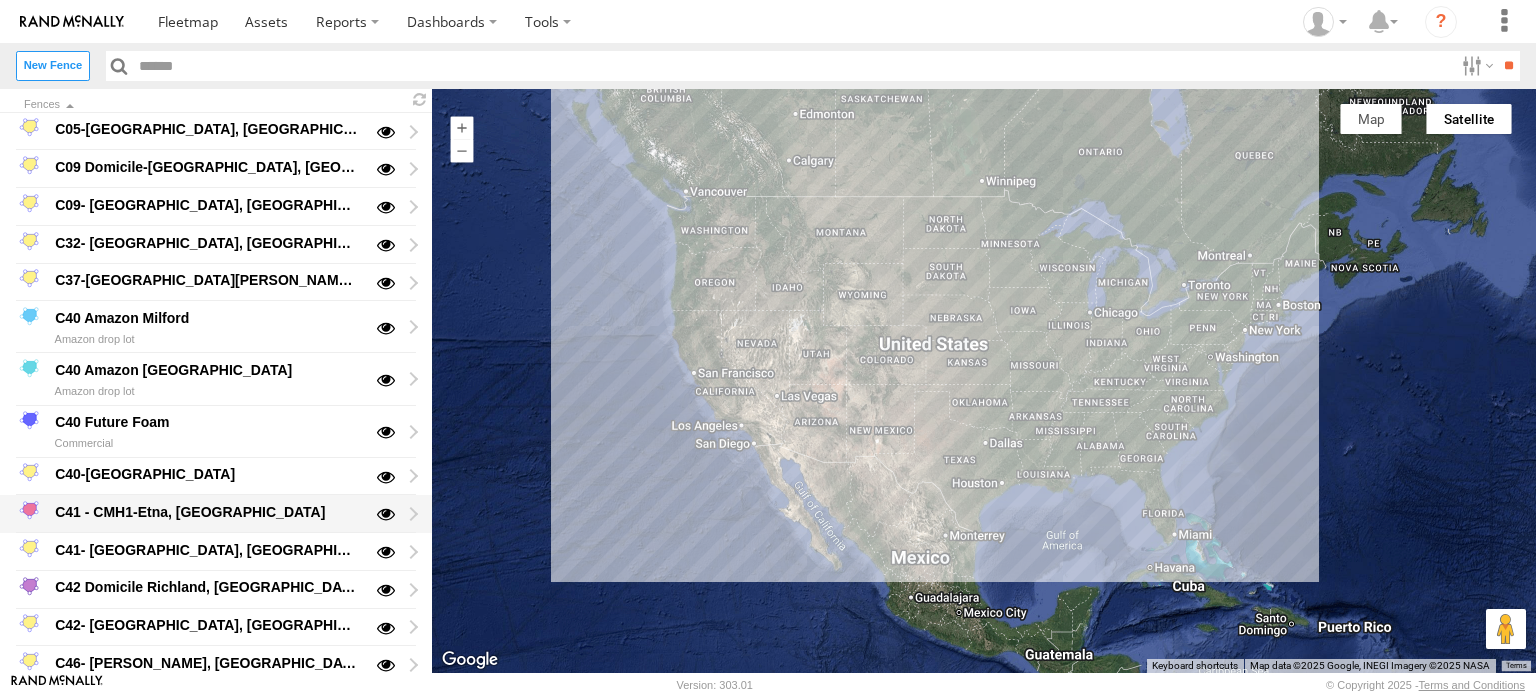 click on "C41 - CMH1-Etna, OH" at bounding box center [207, 512] 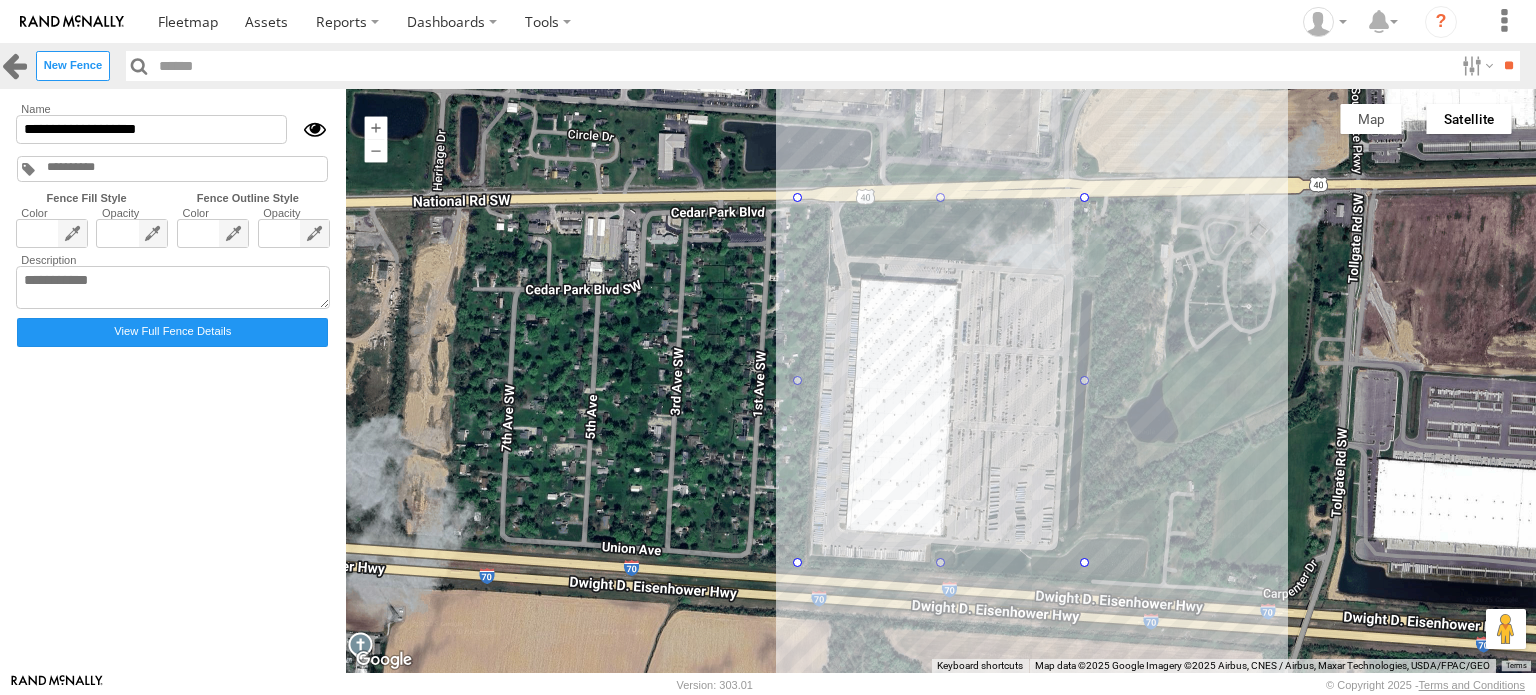 click at bounding box center [14, 65] 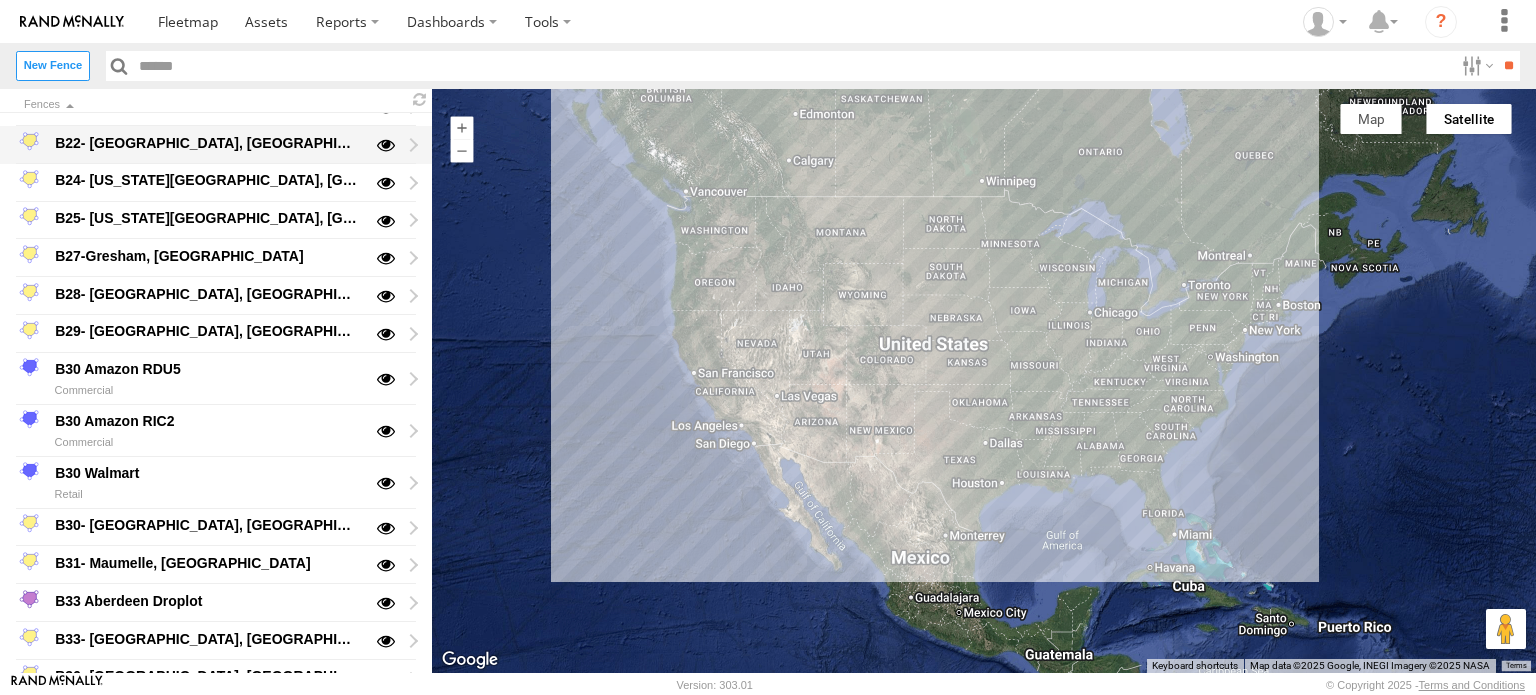 scroll, scrollTop: 0, scrollLeft: 0, axis: both 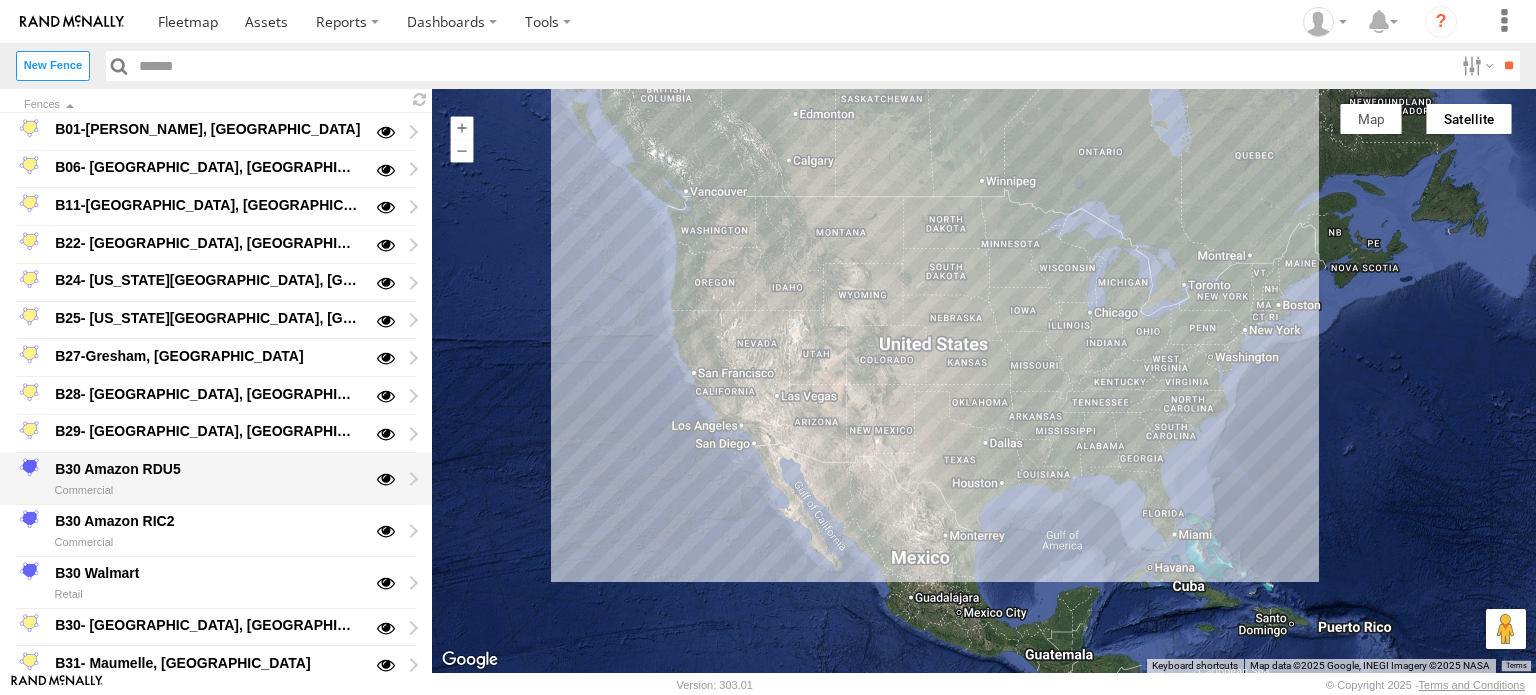 click 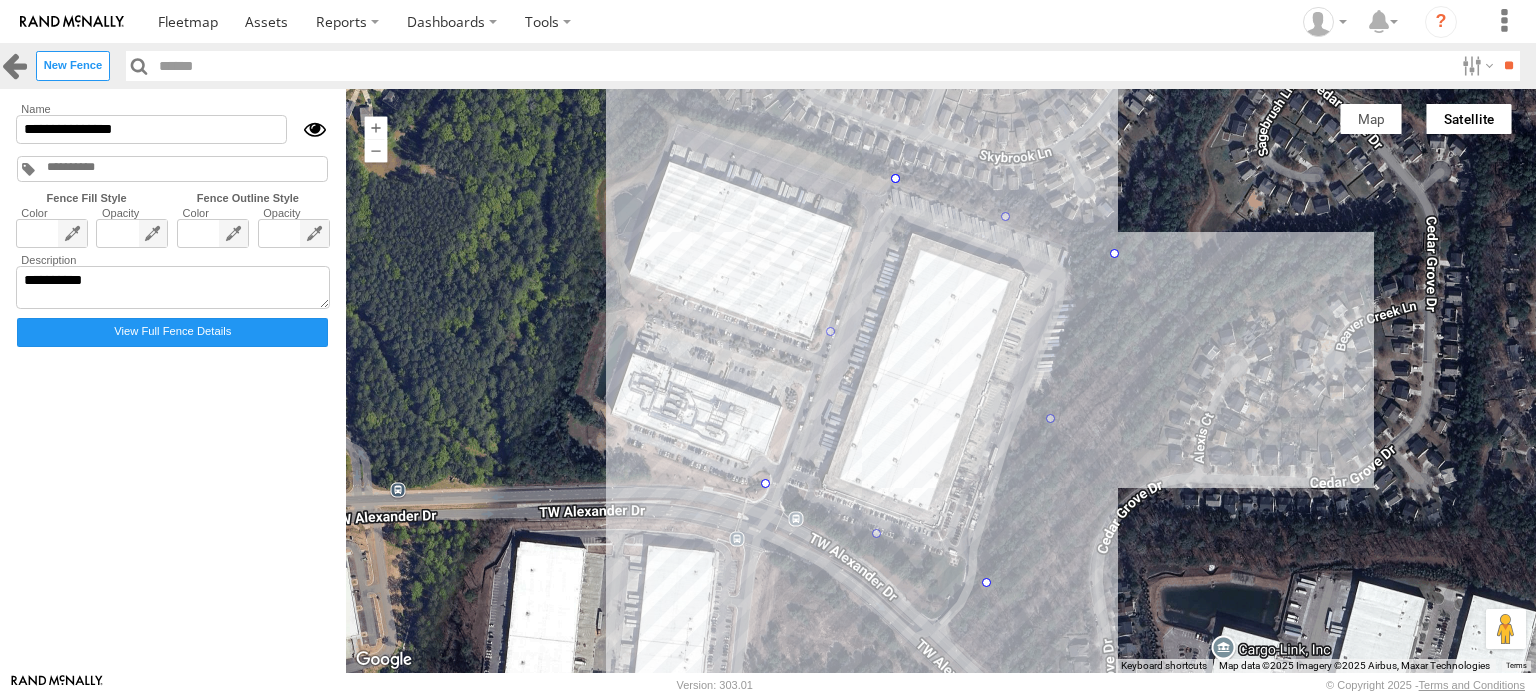click at bounding box center [14, 65] 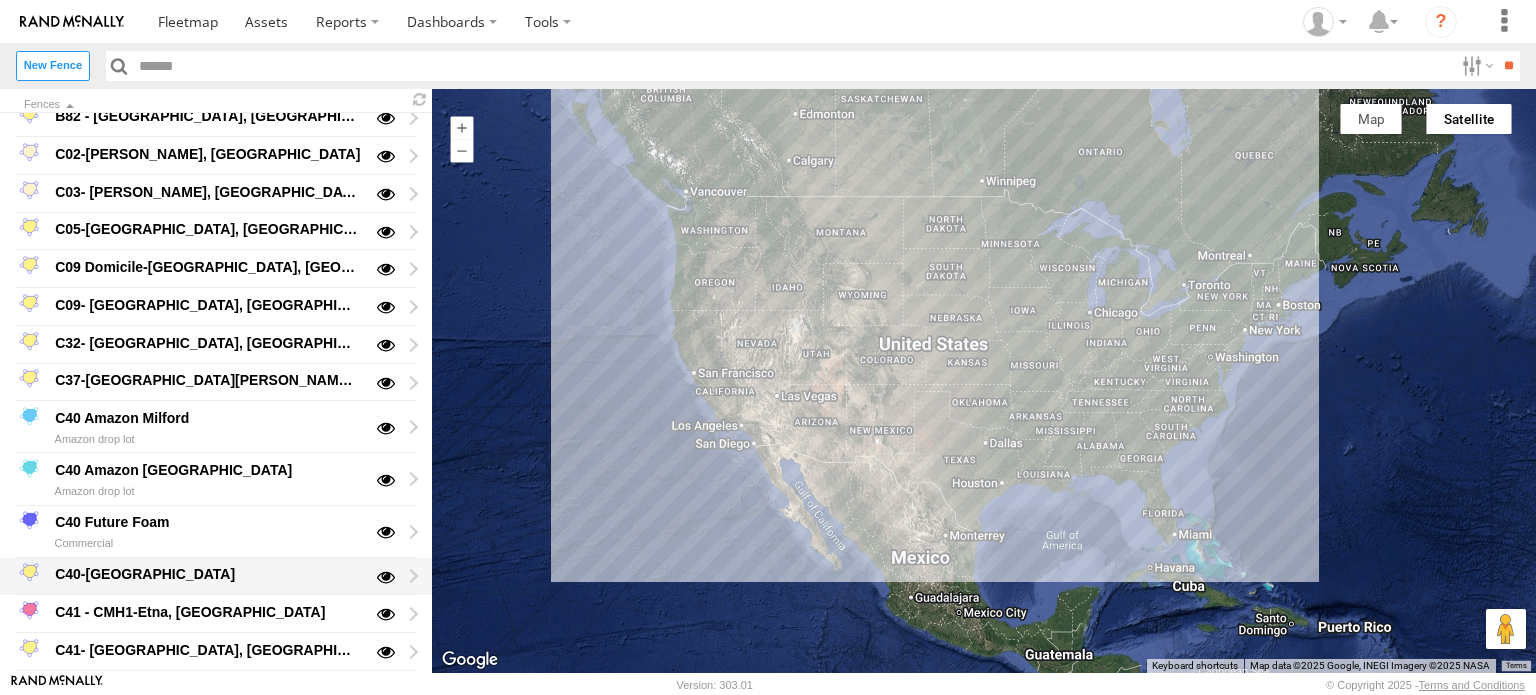 scroll, scrollTop: 1100, scrollLeft: 0, axis: vertical 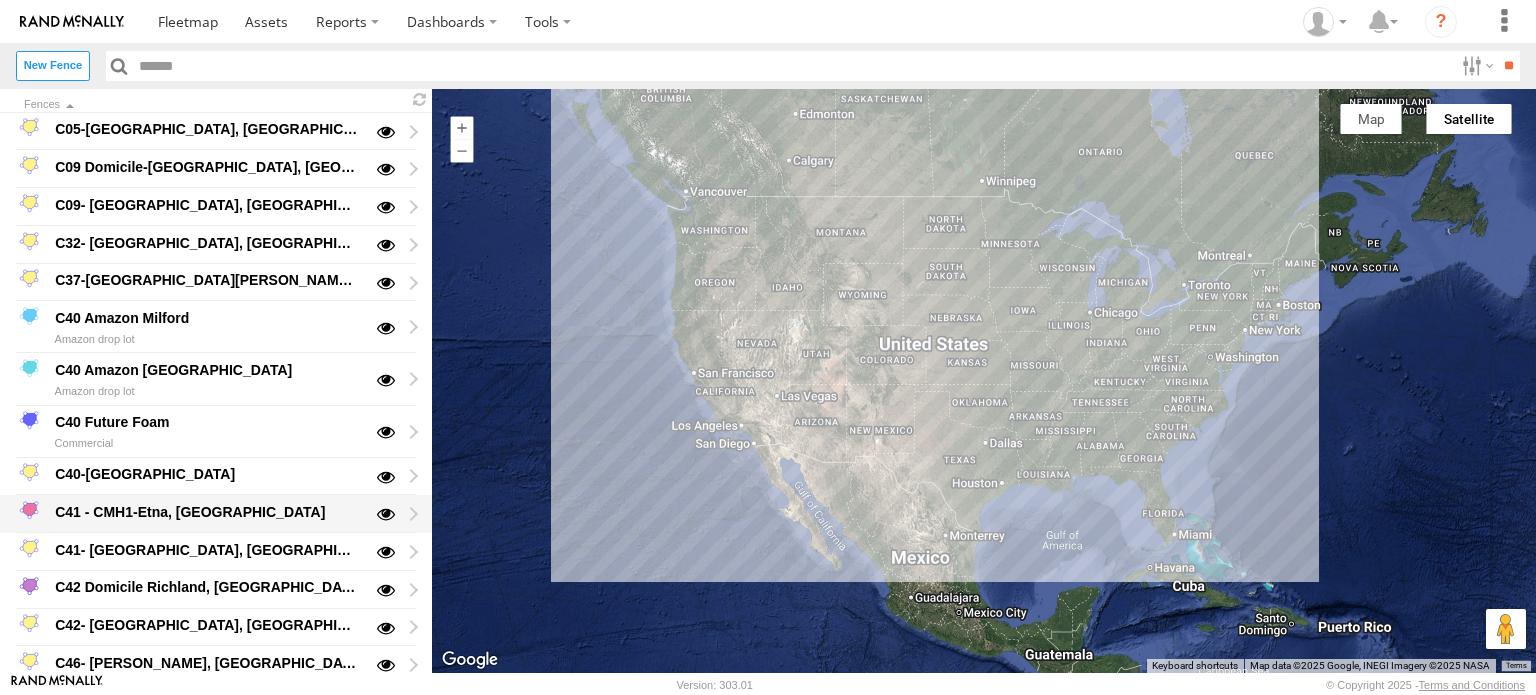 click on "C41 - CMH1-Etna, OH" at bounding box center (207, 512) 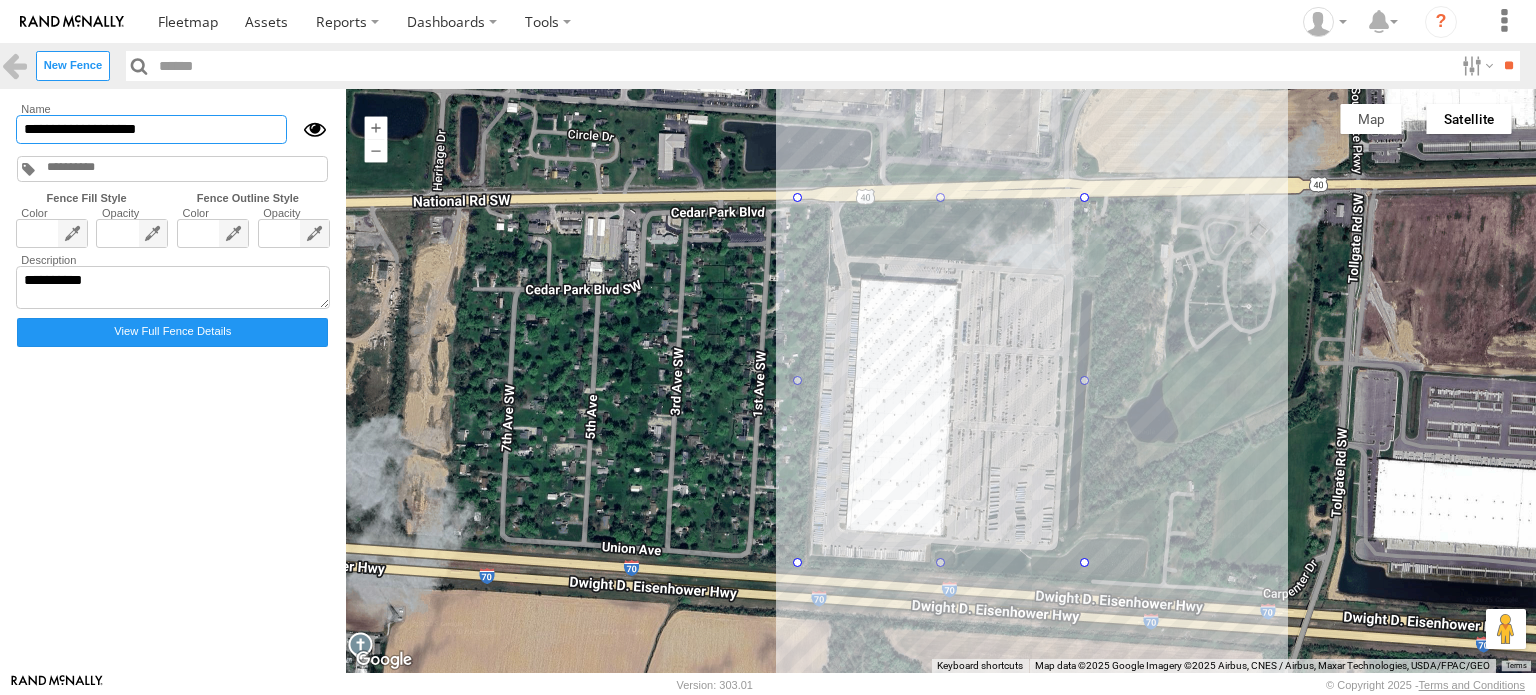 drag, startPoint x: 61, startPoint y: 127, endPoint x: 98, endPoint y: 127, distance: 37 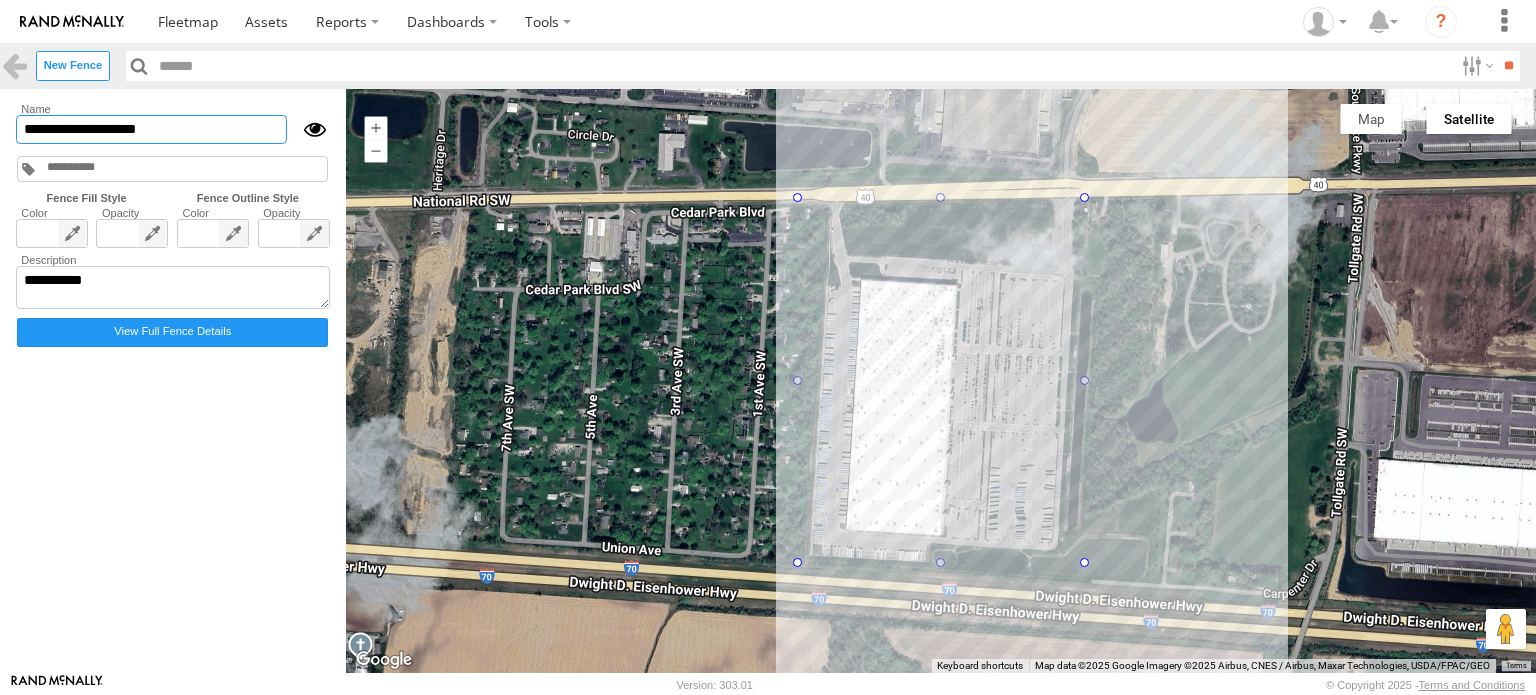 click on "**********" at bounding box center (151, 129) 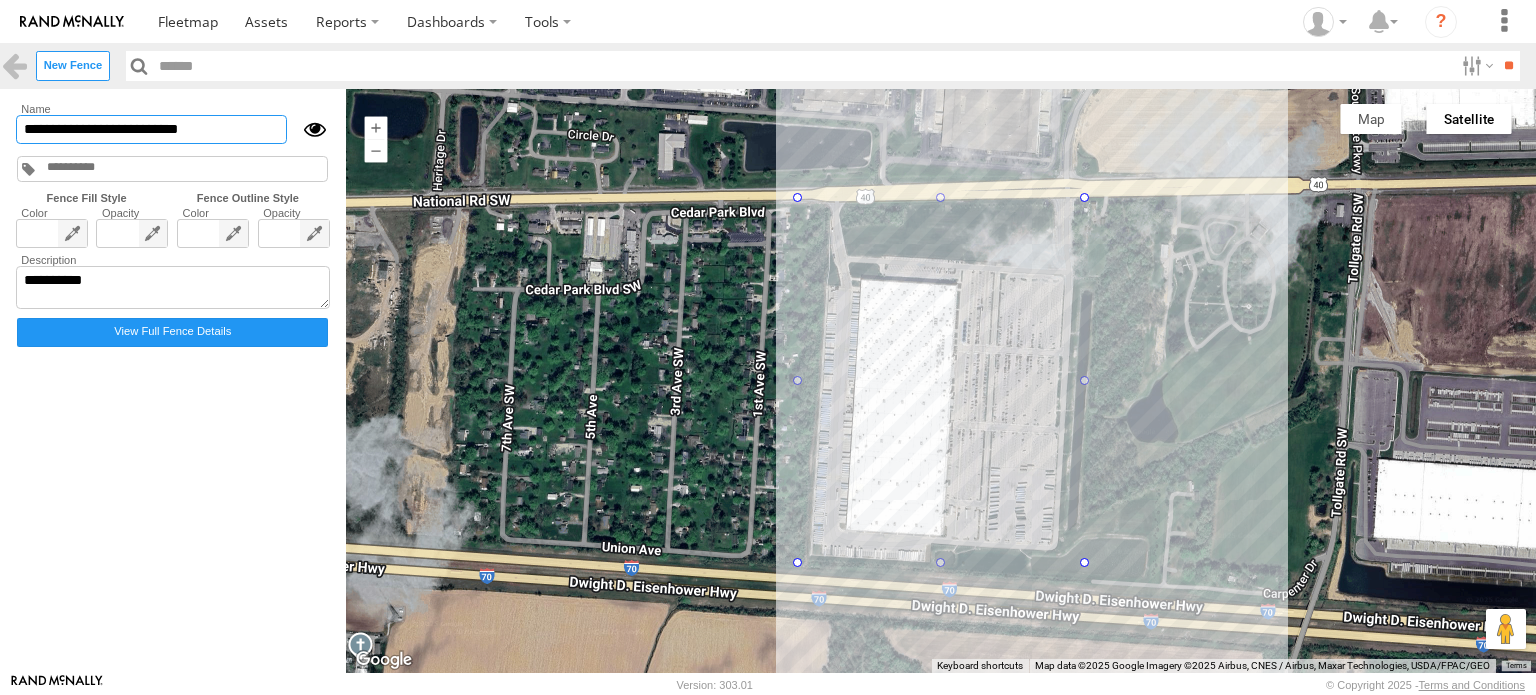type on "**********" 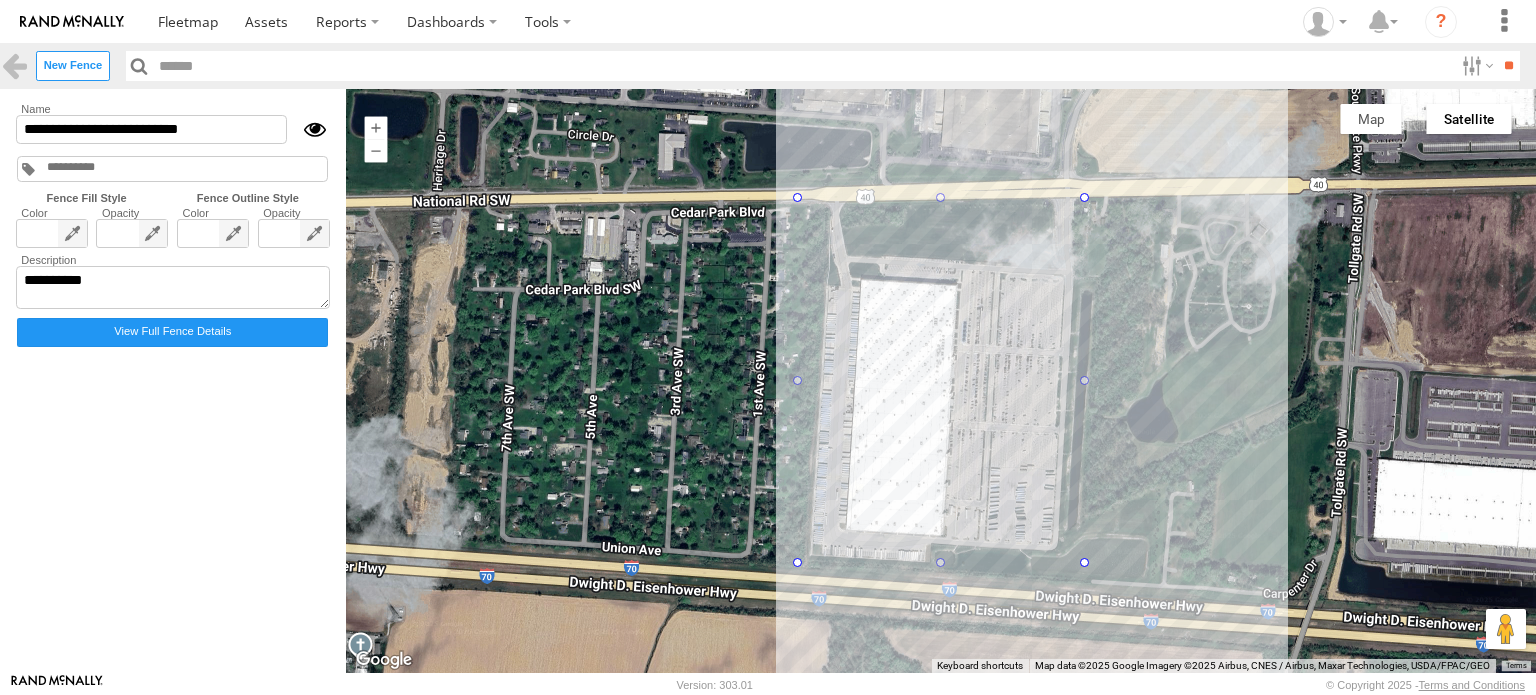 click at bounding box center [941, 381] 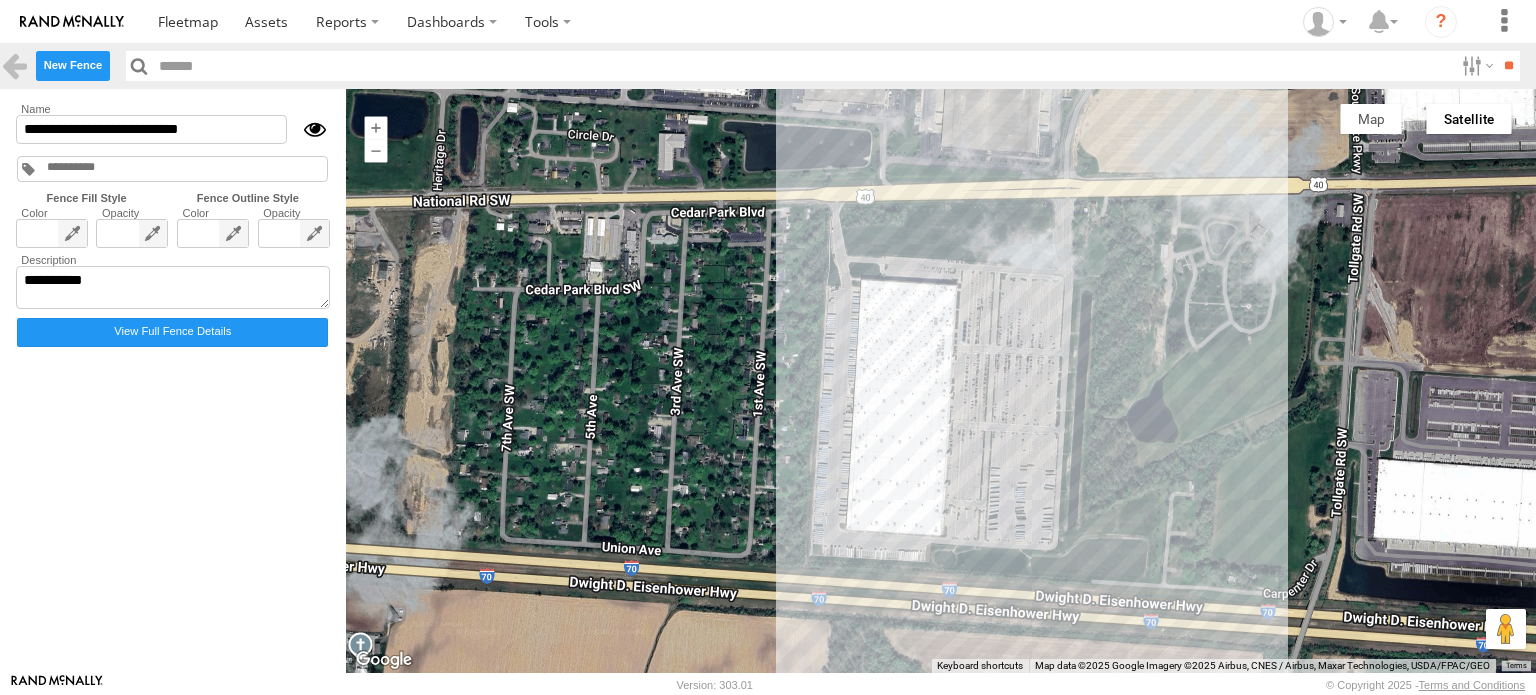 click on "New Fence" at bounding box center [73, 65] 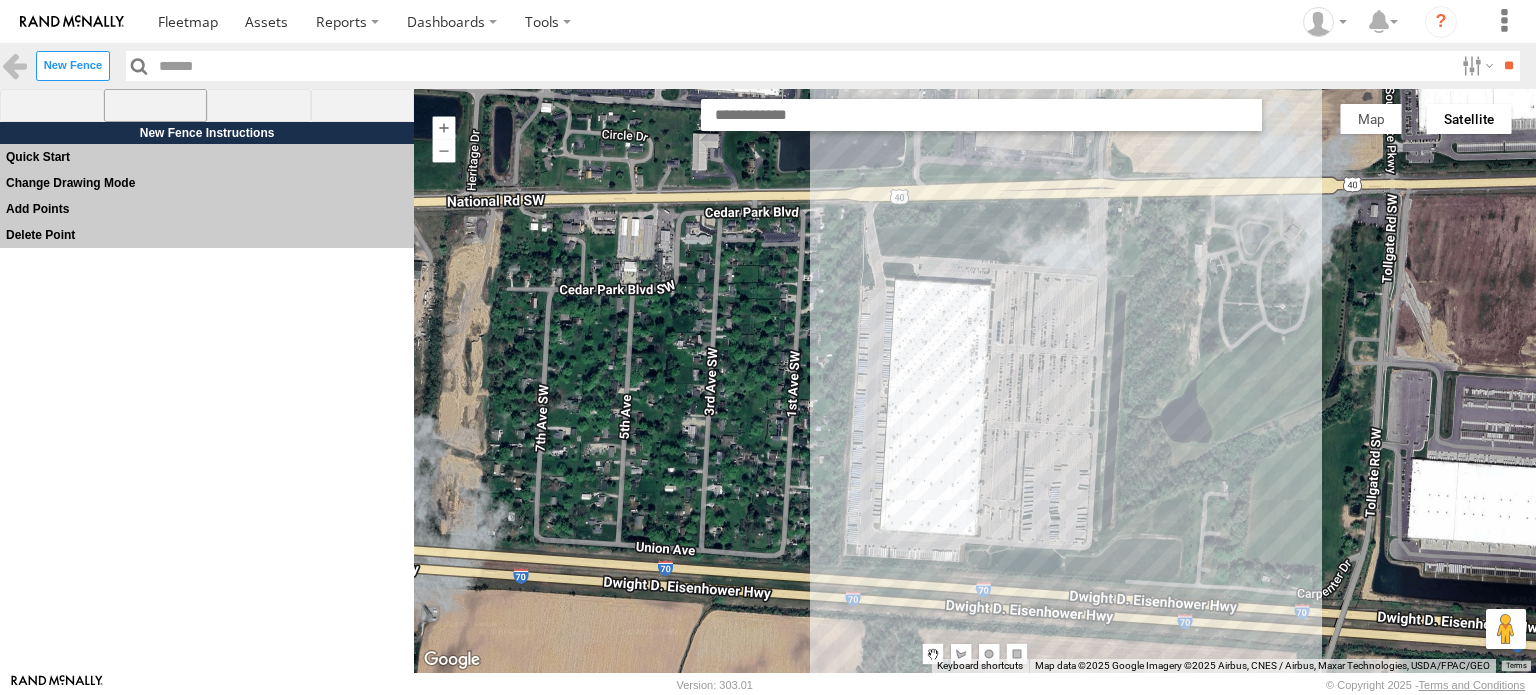 click at bounding box center [156, 106] 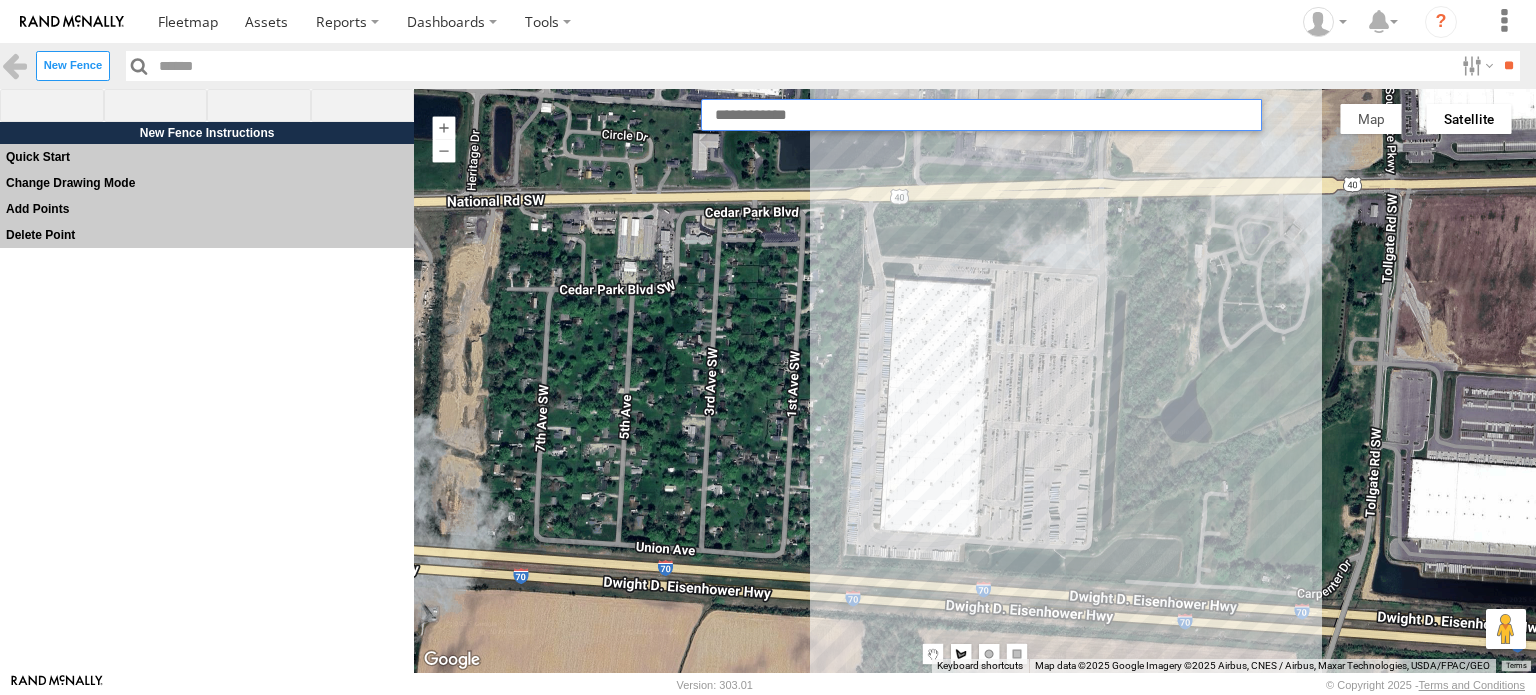 click at bounding box center [981, 115] 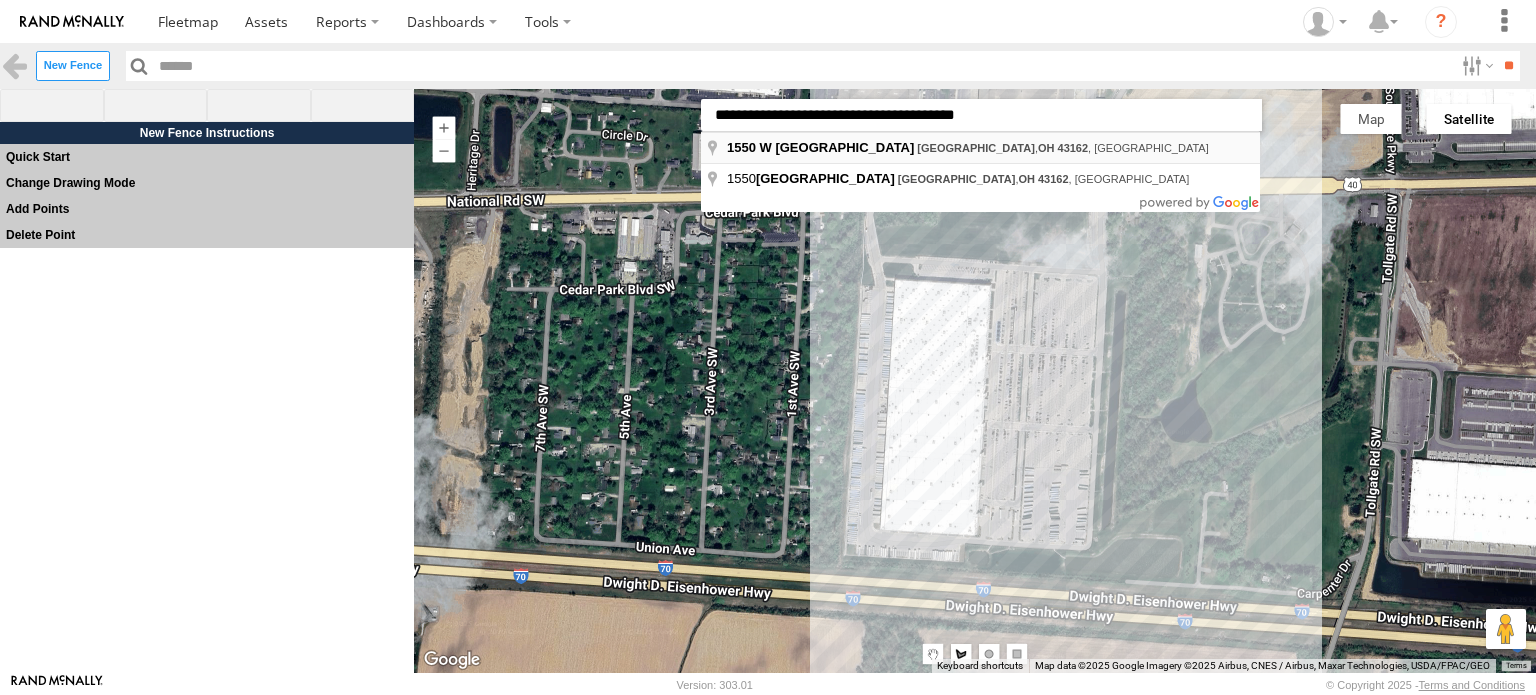 type on "**********" 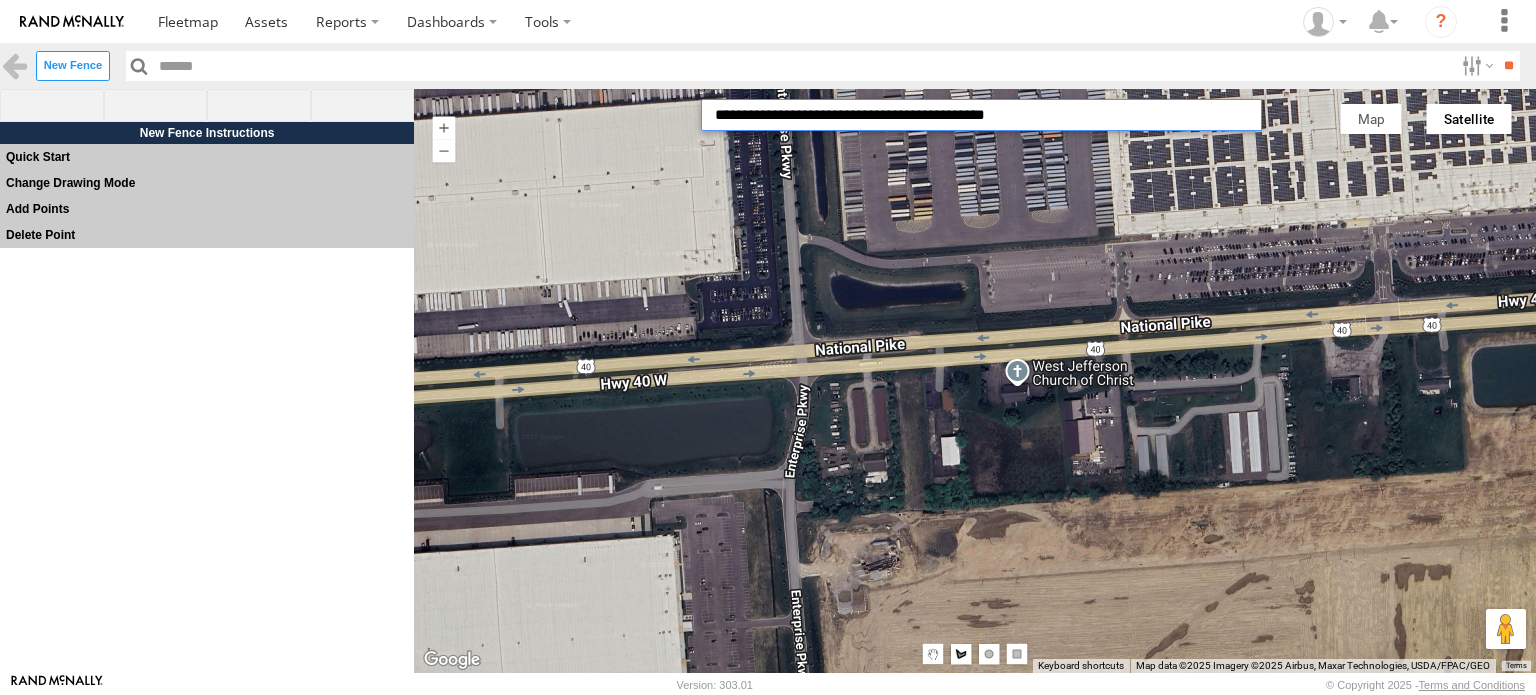click on "**********" at bounding box center [981, 115] 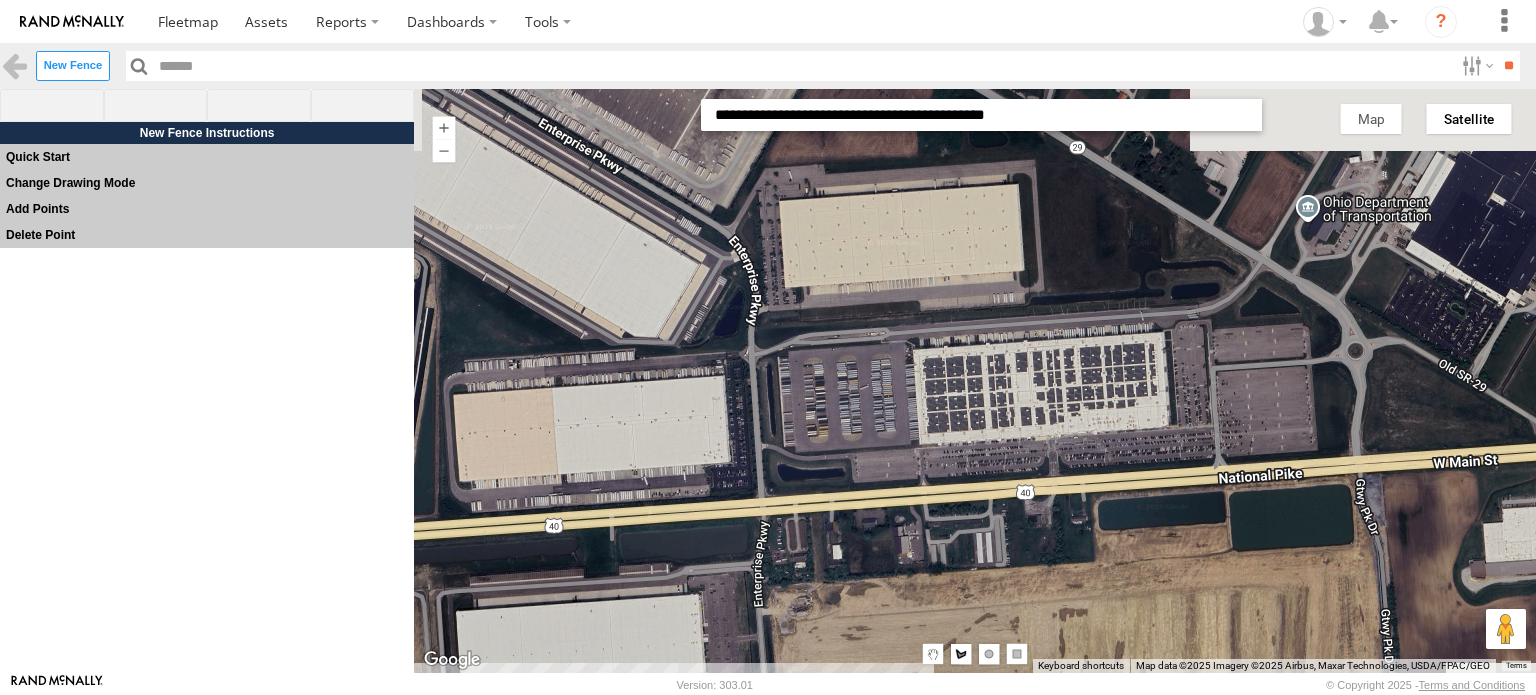 drag, startPoint x: 1174, startPoint y: 183, endPoint x: 961, endPoint y: 403, distance: 306.21725 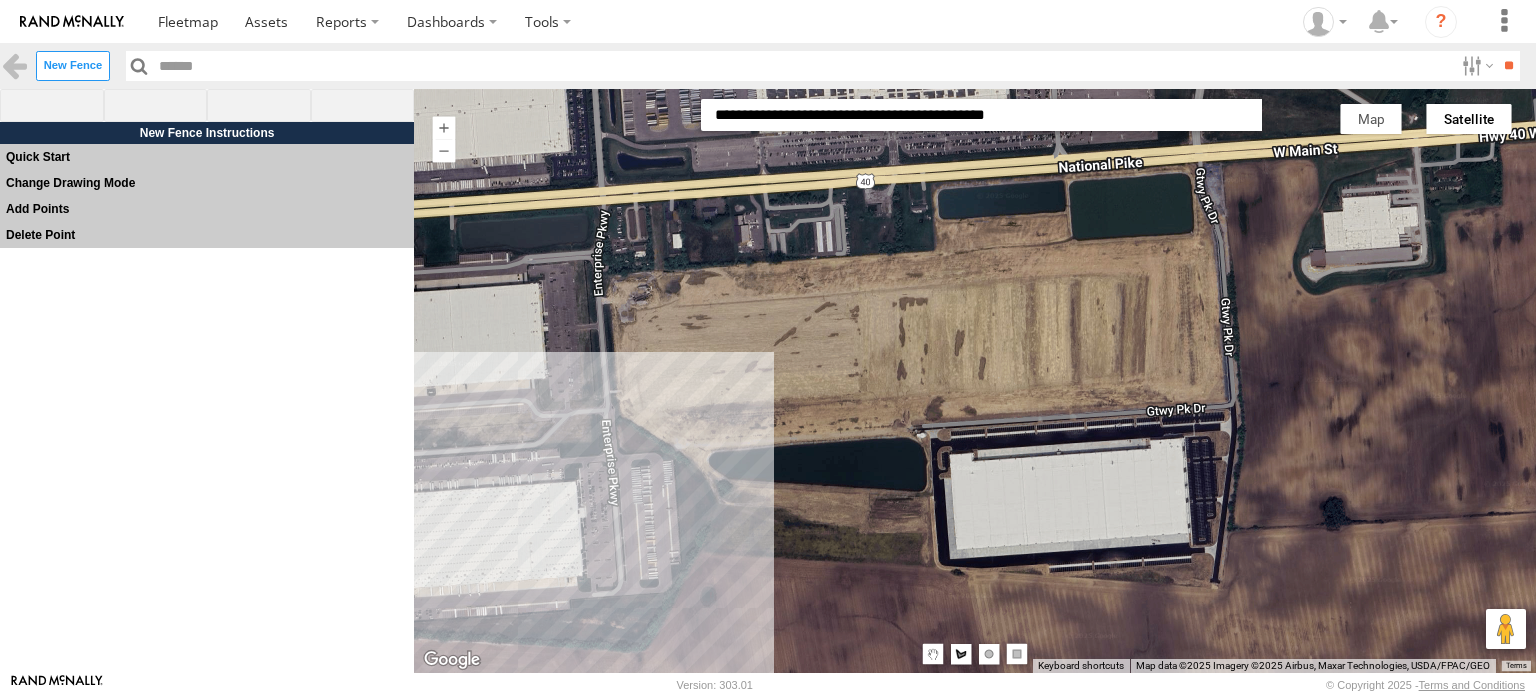 drag, startPoint x: 892, startPoint y: 447, endPoint x: 784, endPoint y: 191, distance: 277.84888 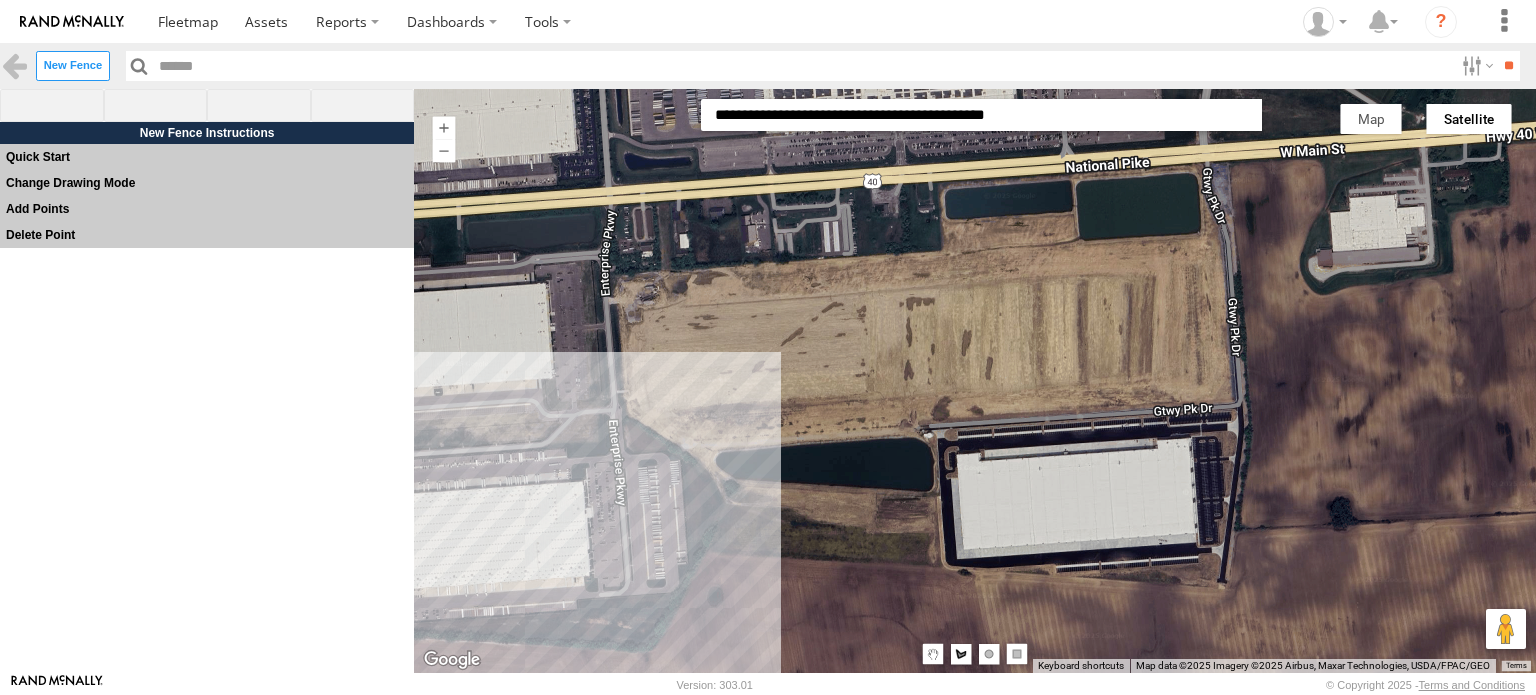 click at bounding box center [975, 380] 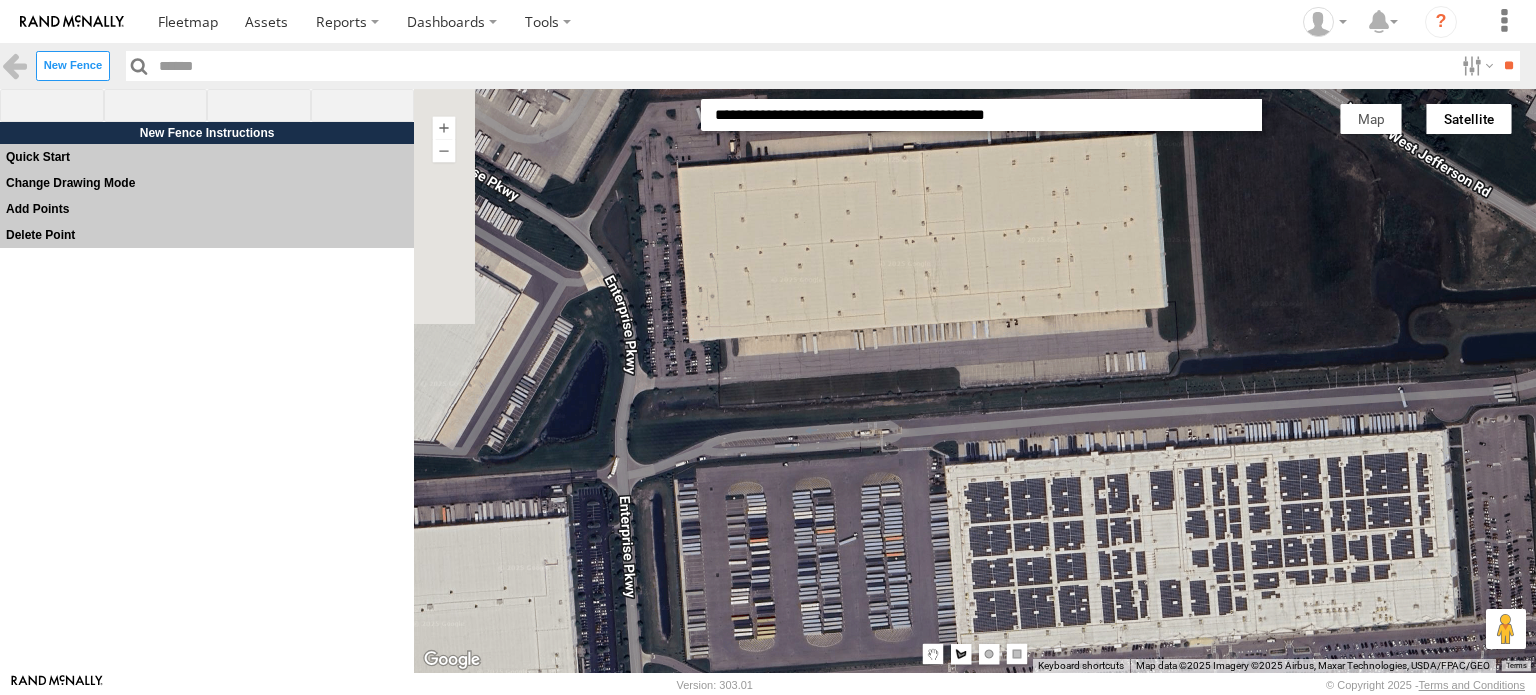 drag, startPoint x: 682, startPoint y: 232, endPoint x: 802, endPoint y: 712, distance: 494.77267 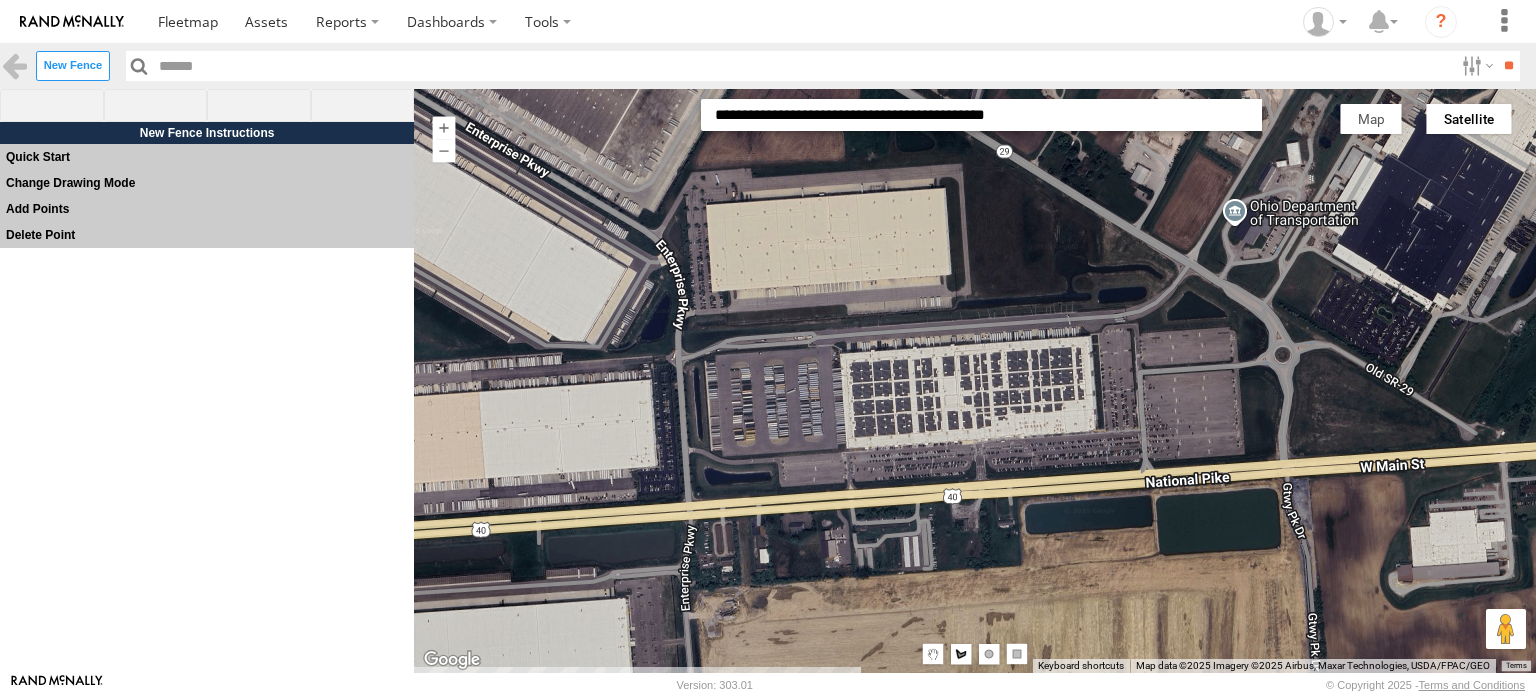 drag, startPoint x: 1036, startPoint y: 535, endPoint x: 921, endPoint y: 564, distance: 118.60017 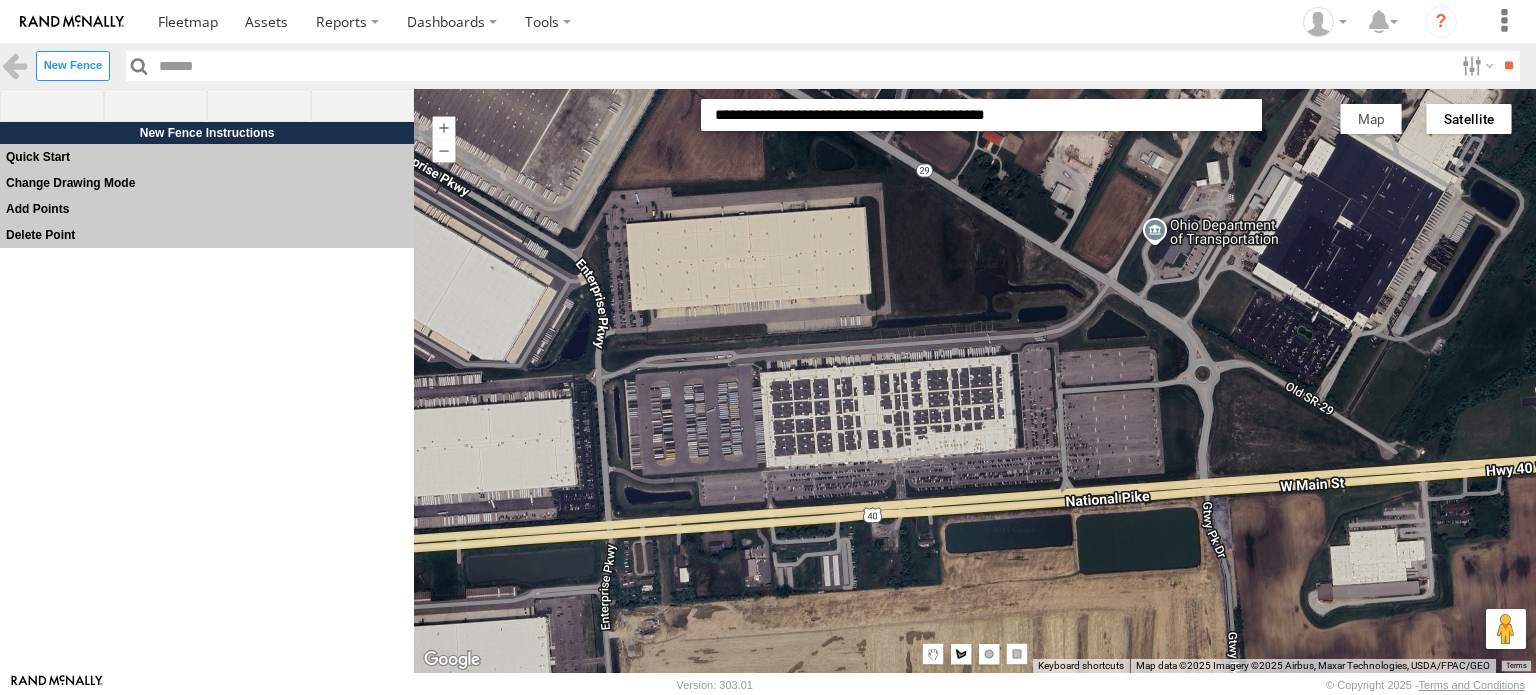 click at bounding box center (975, 380) 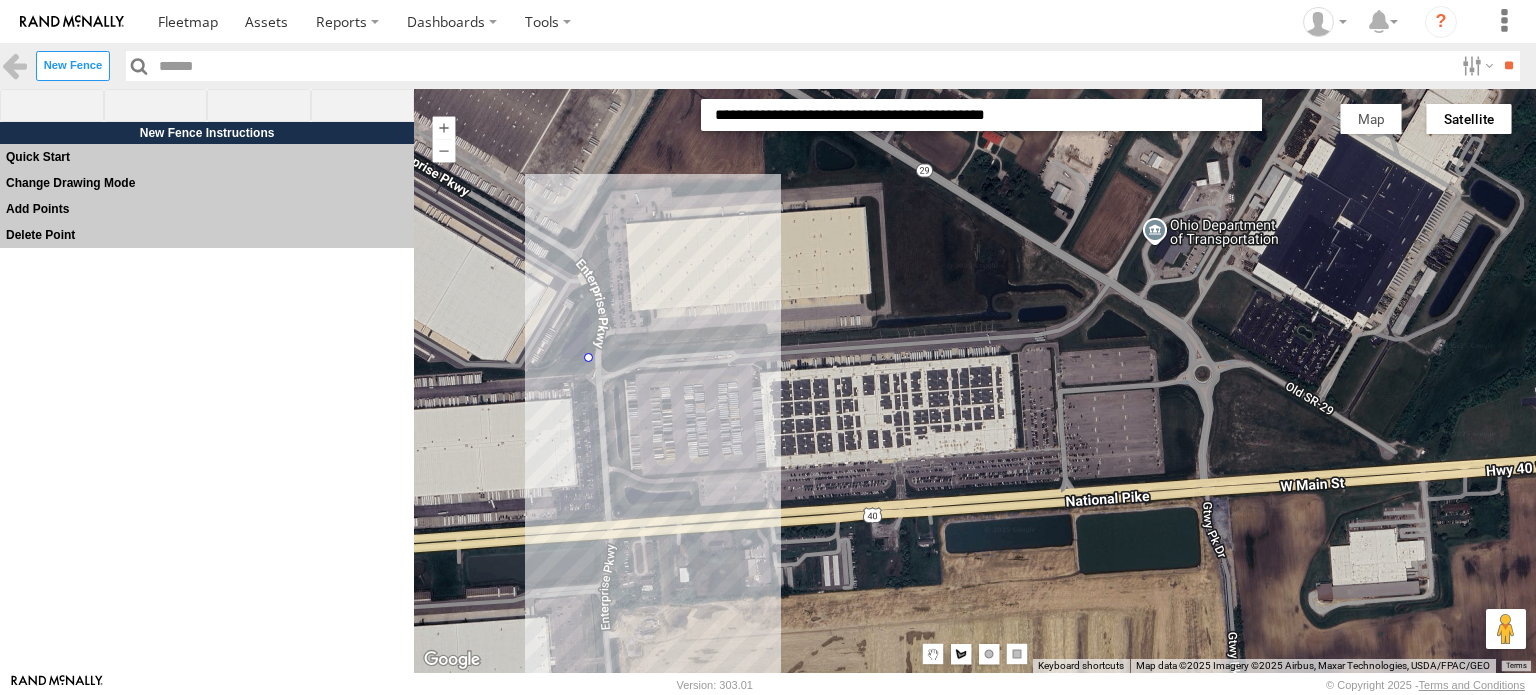 click at bounding box center [975, 380] 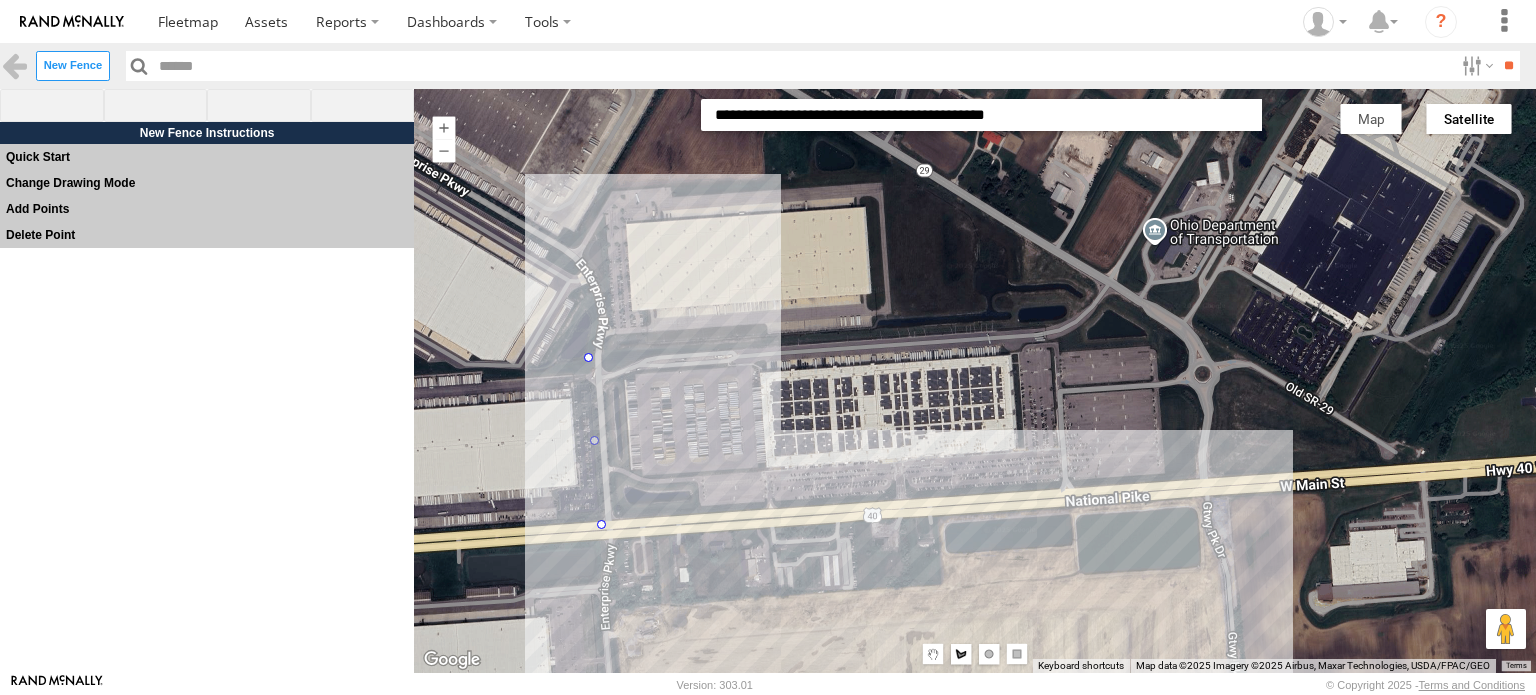click at bounding box center (975, 380) 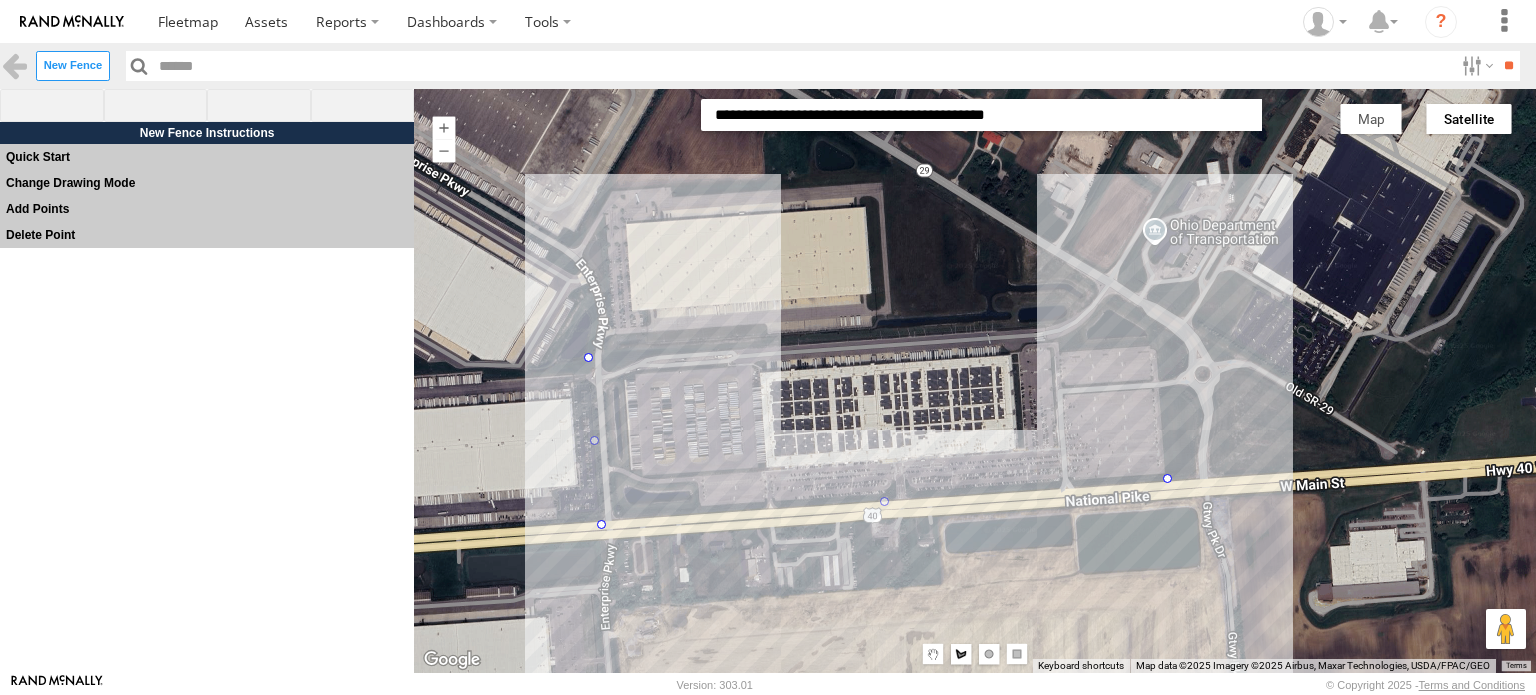 click at bounding box center [975, 380] 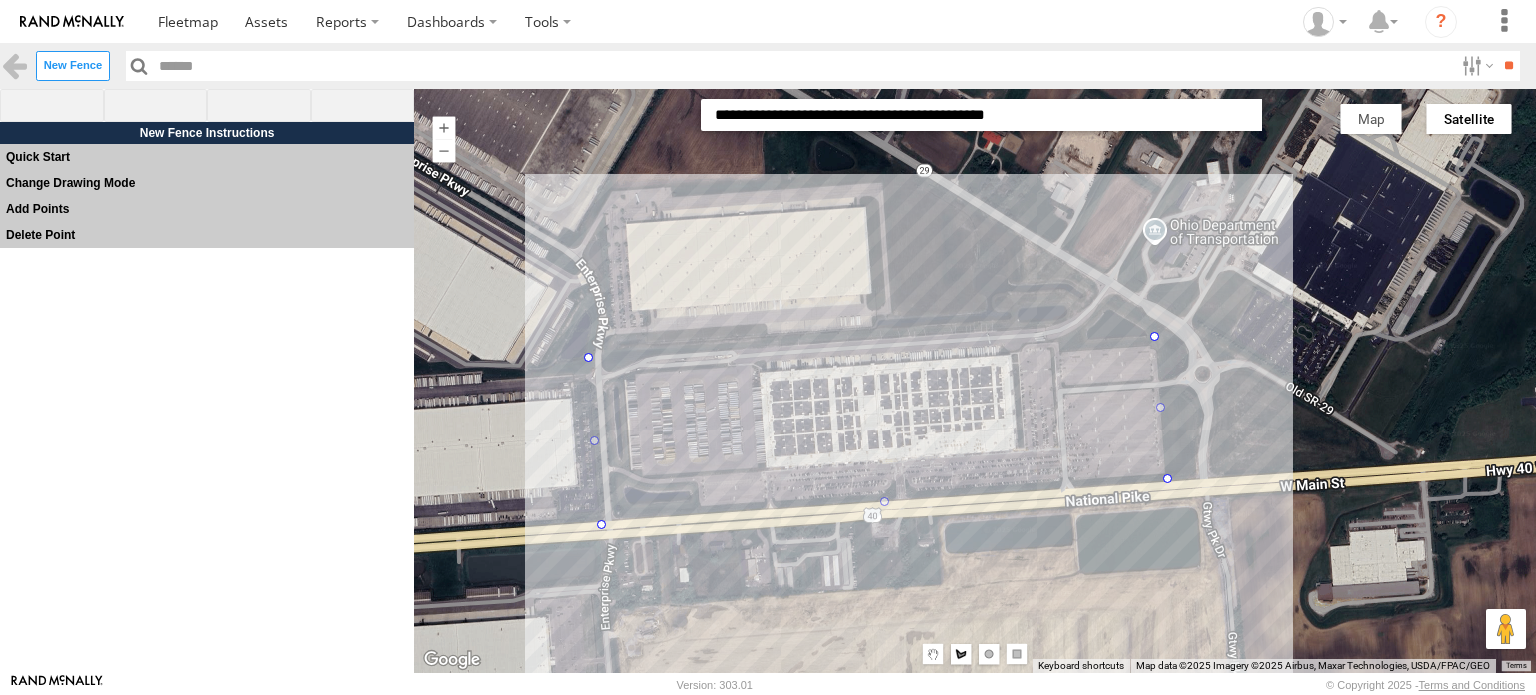 click at bounding box center (975, 380) 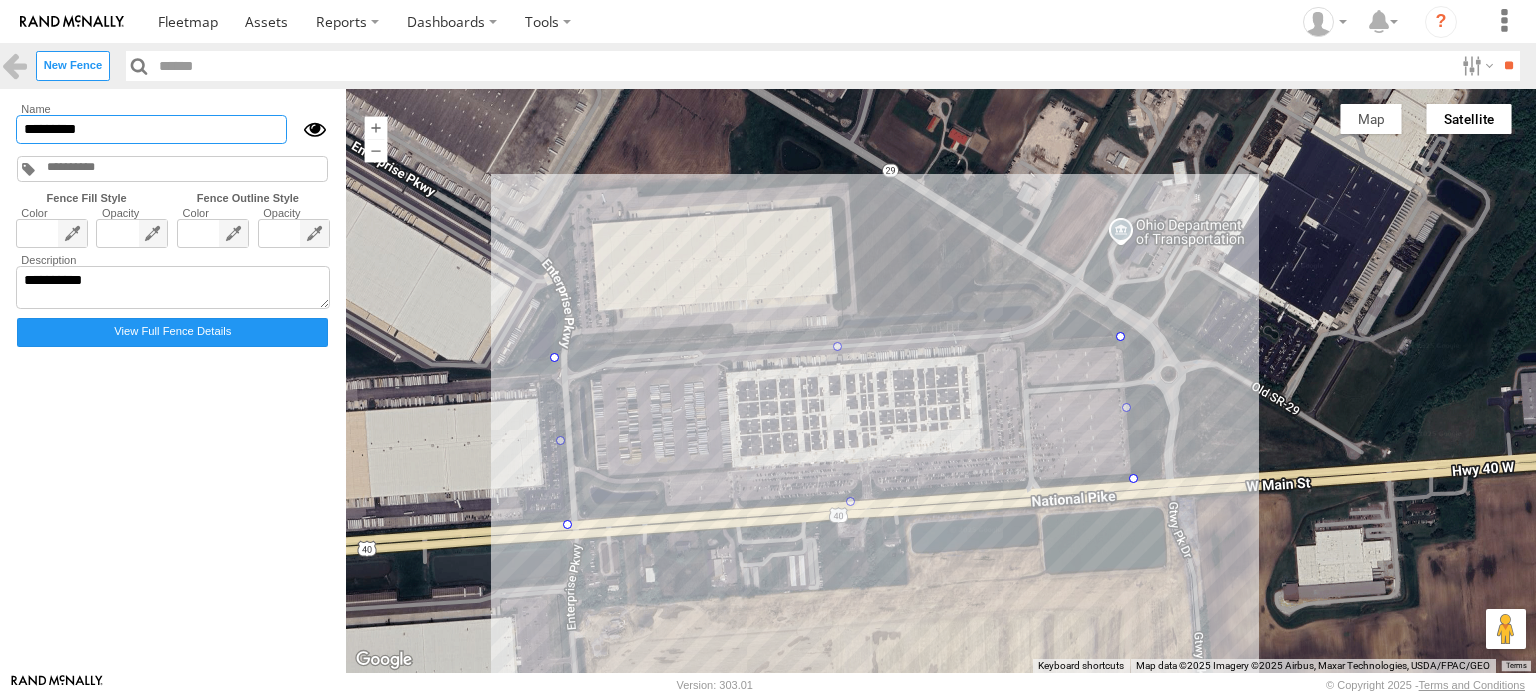 click on "*********" at bounding box center [151, 129] 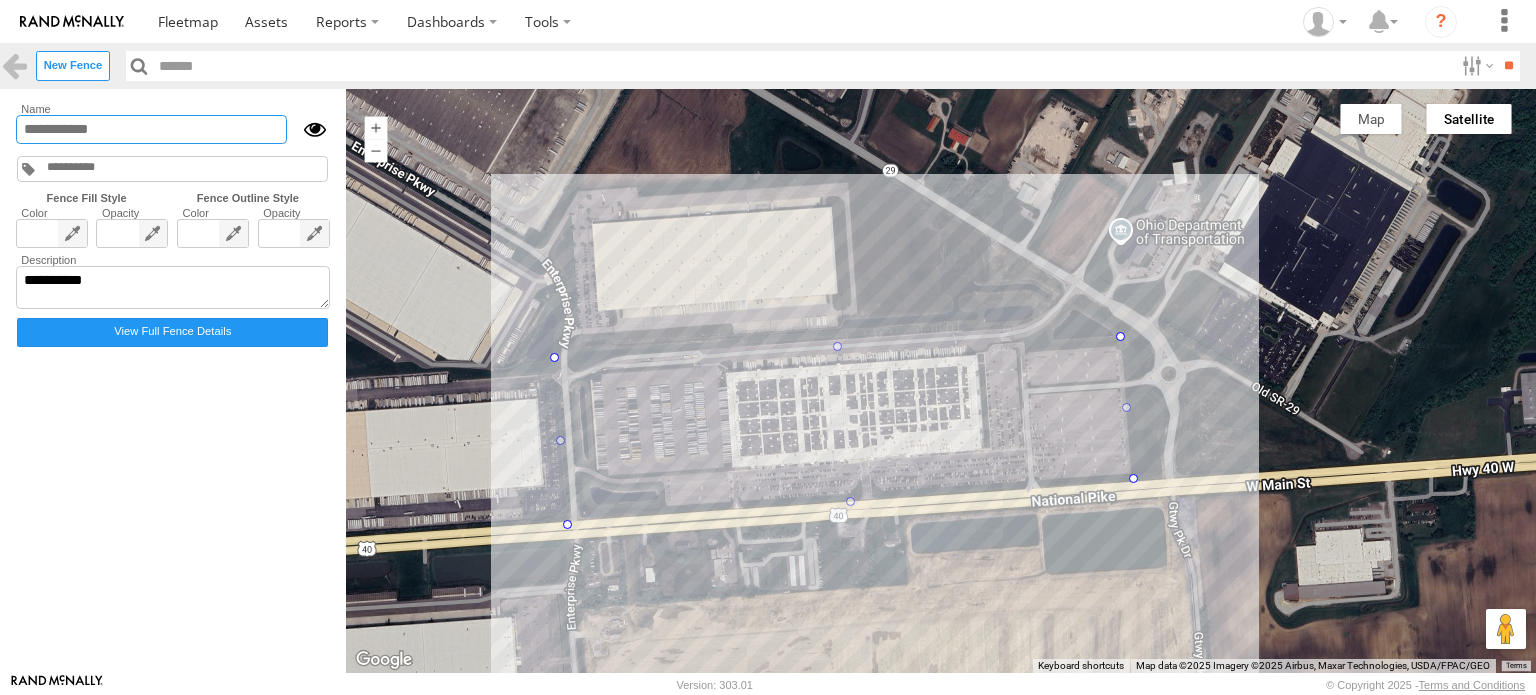 type on "*" 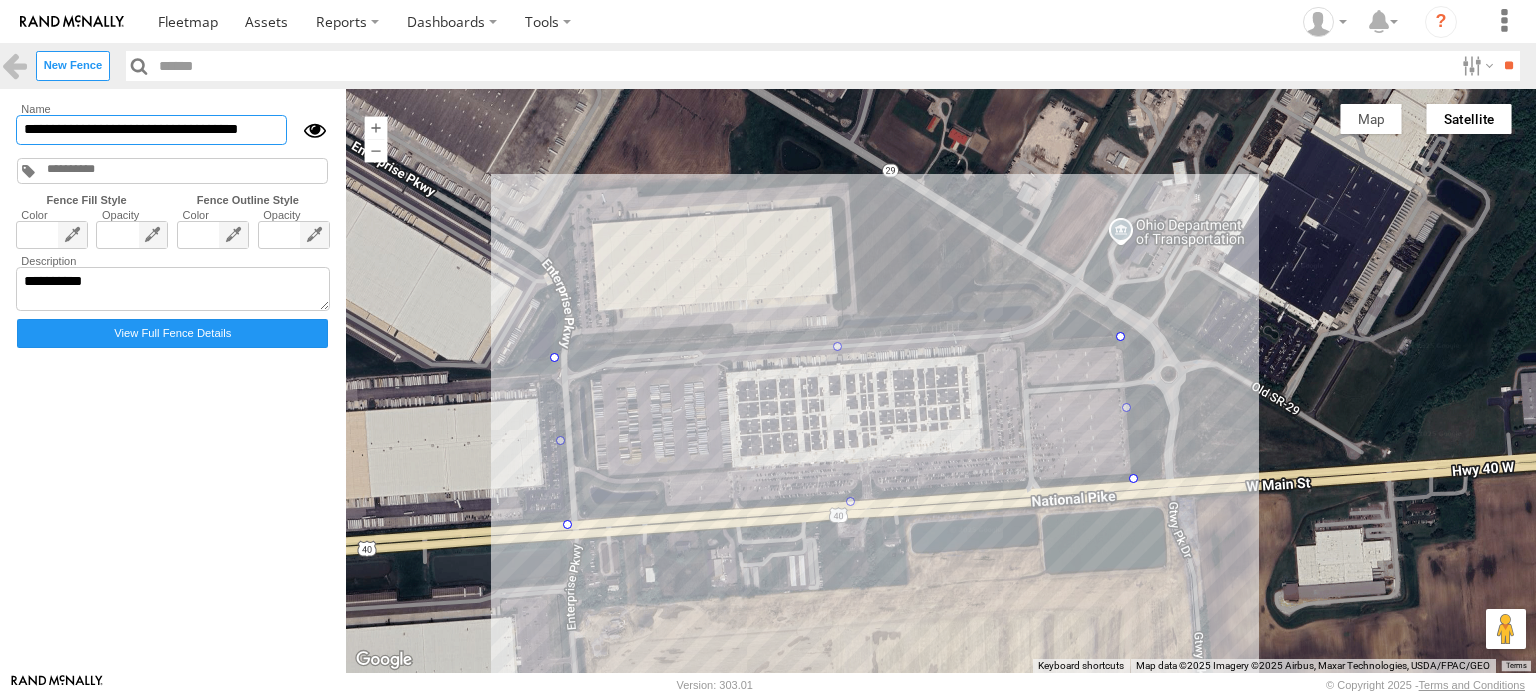 scroll, scrollTop: 0, scrollLeft: 11, axis: horizontal 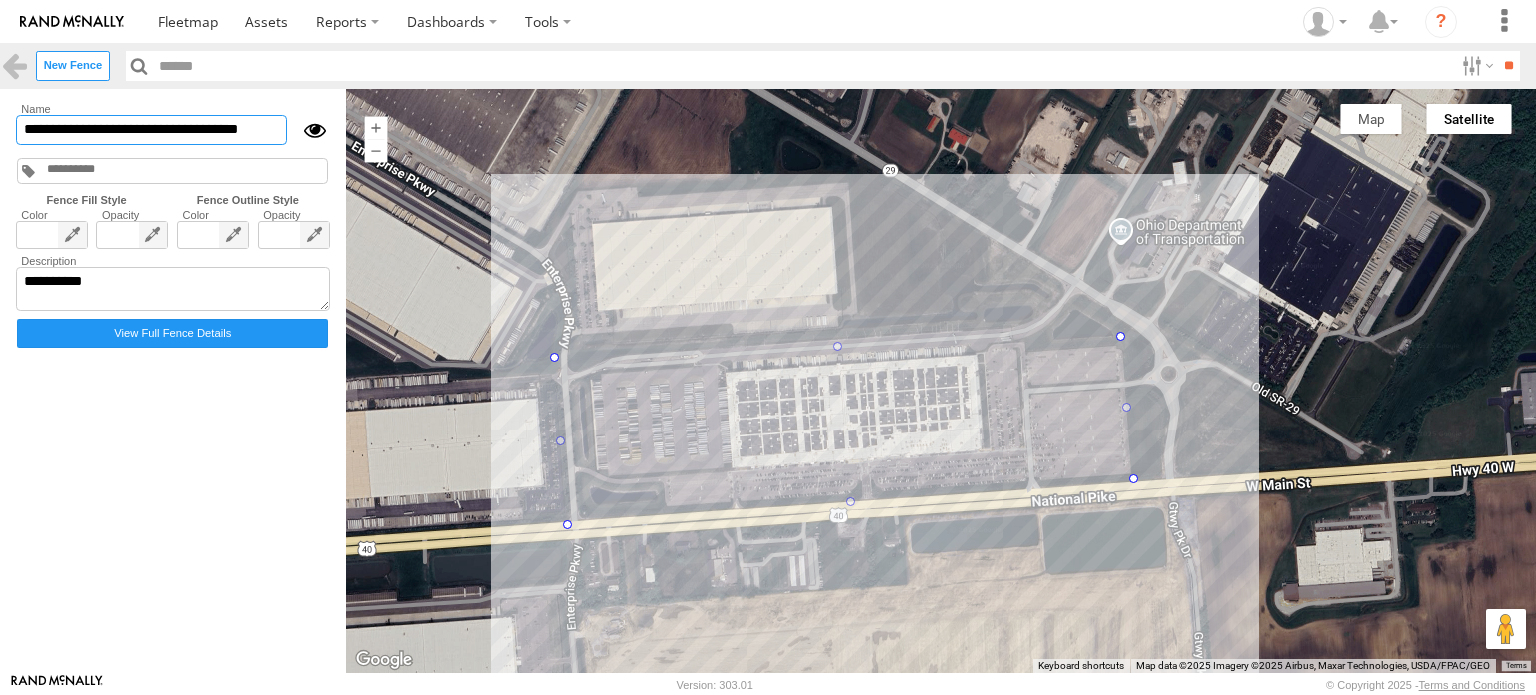 type on "**********" 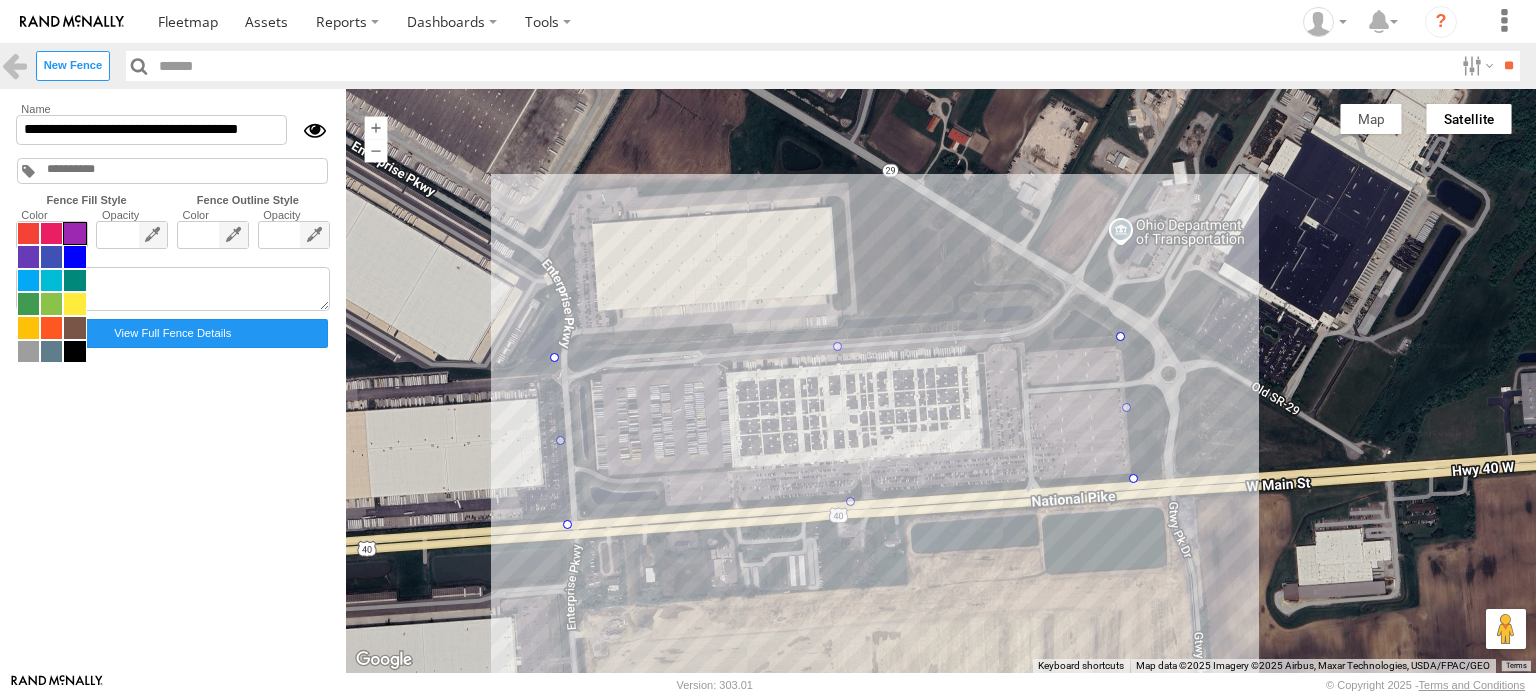 click at bounding box center (52, 293) 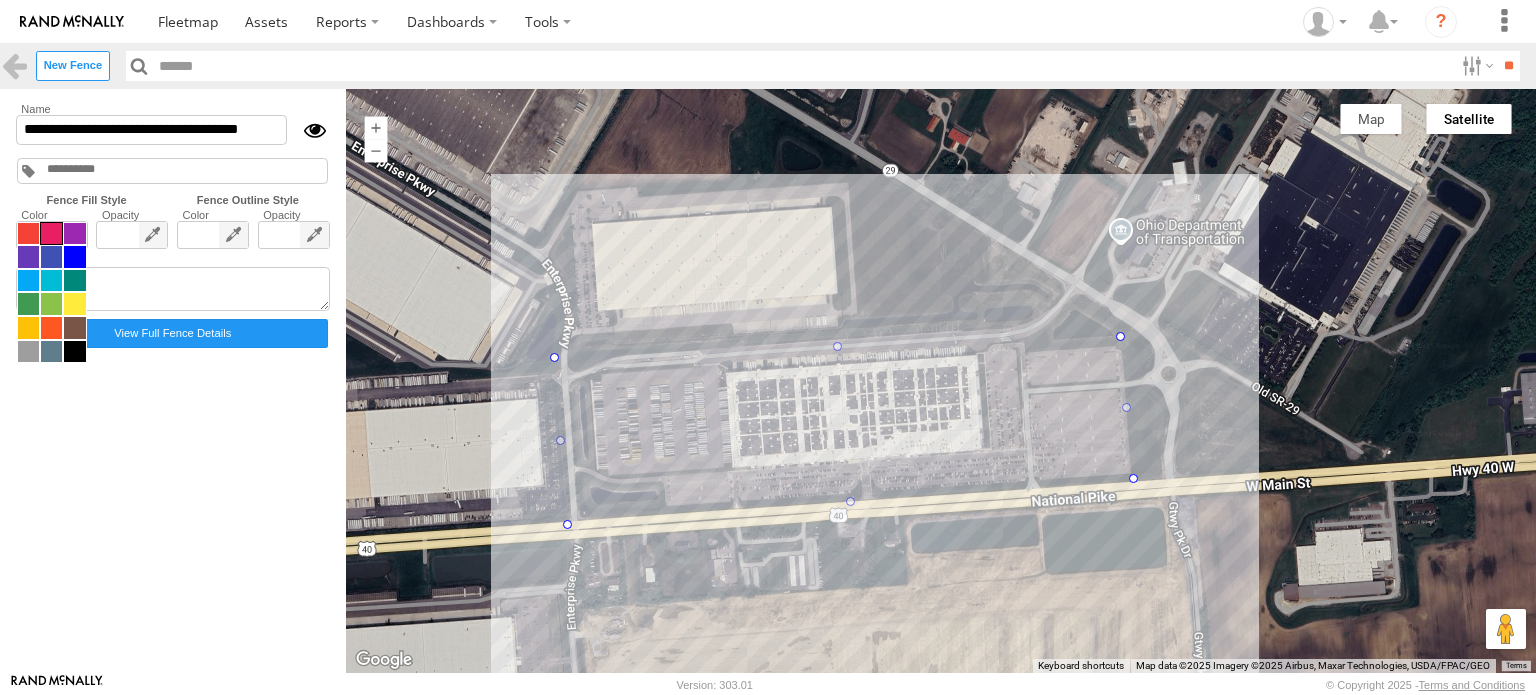 click at bounding box center [51, 234] 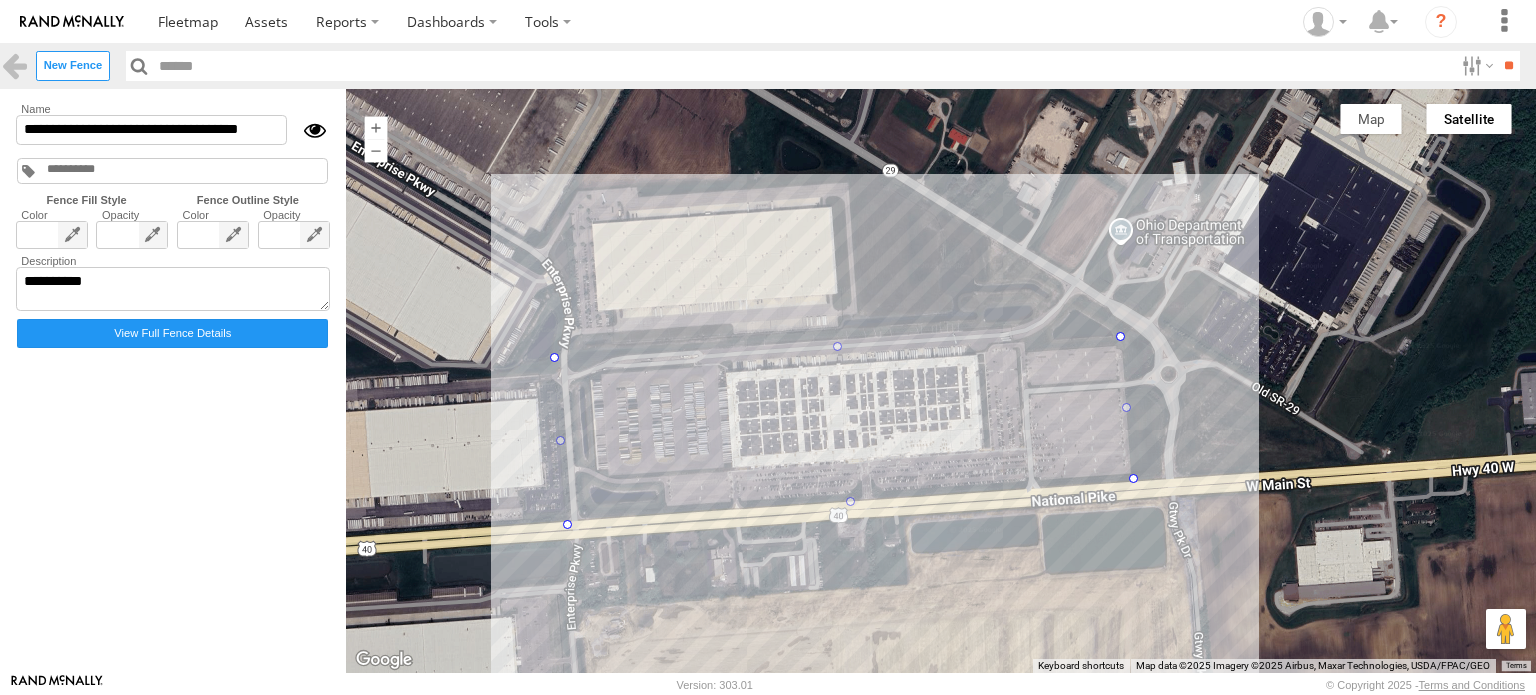 click at bounding box center (941, 381) 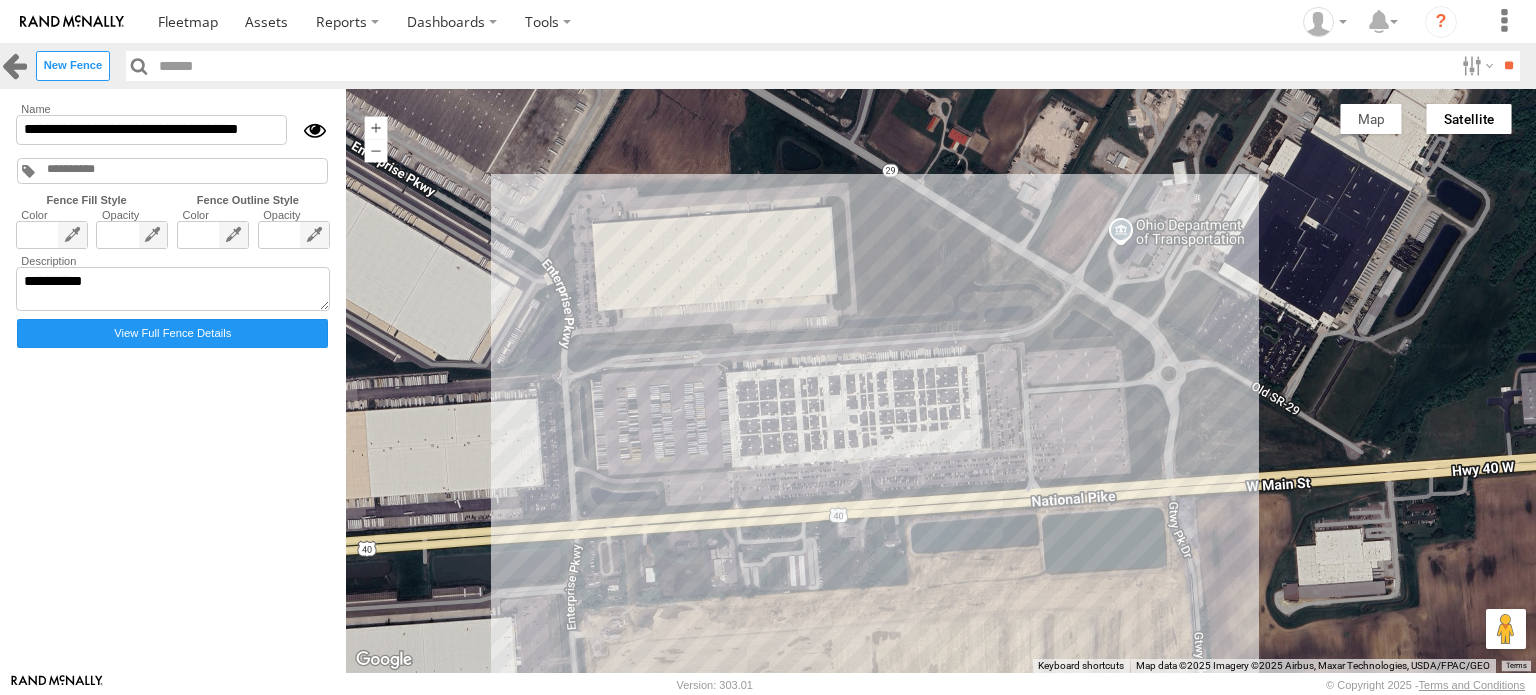 click at bounding box center [14, 65] 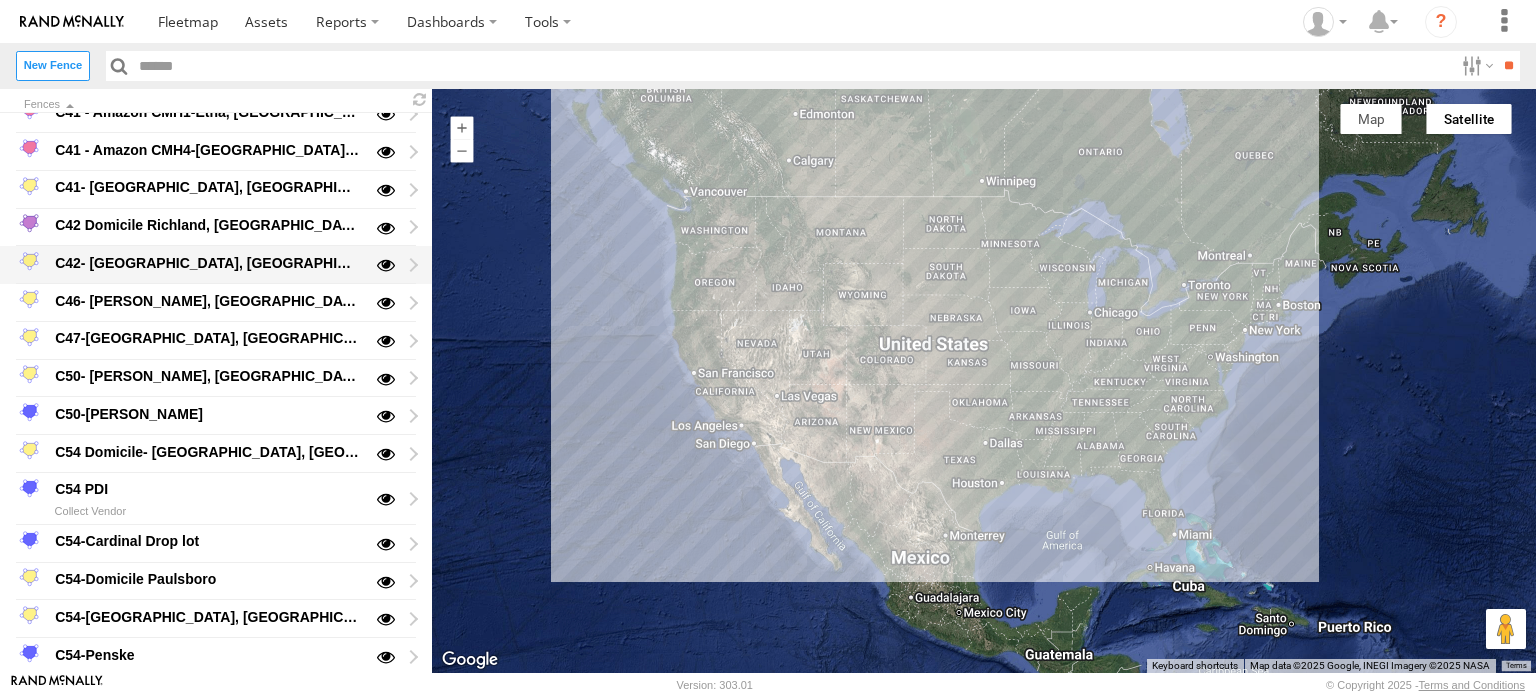 scroll, scrollTop: 1200, scrollLeft: 0, axis: vertical 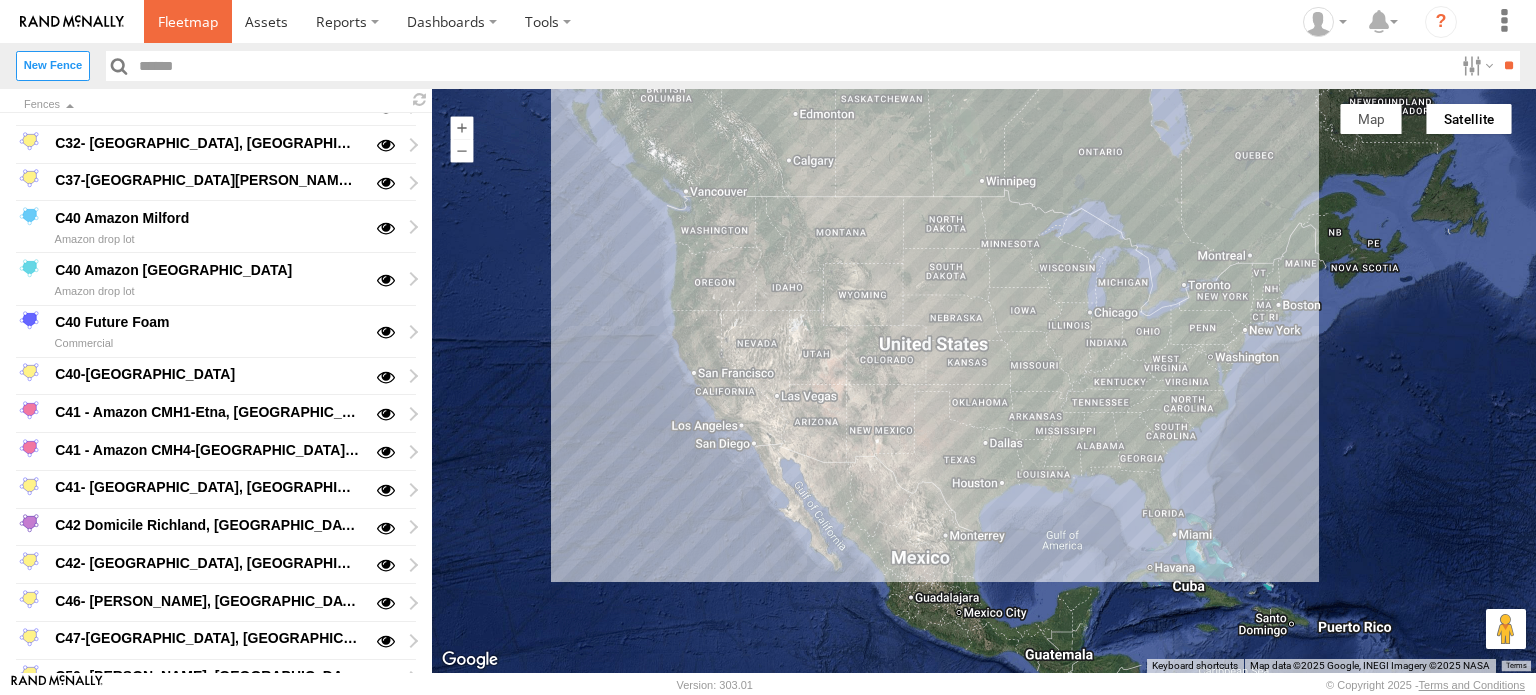 click at bounding box center (188, 21) 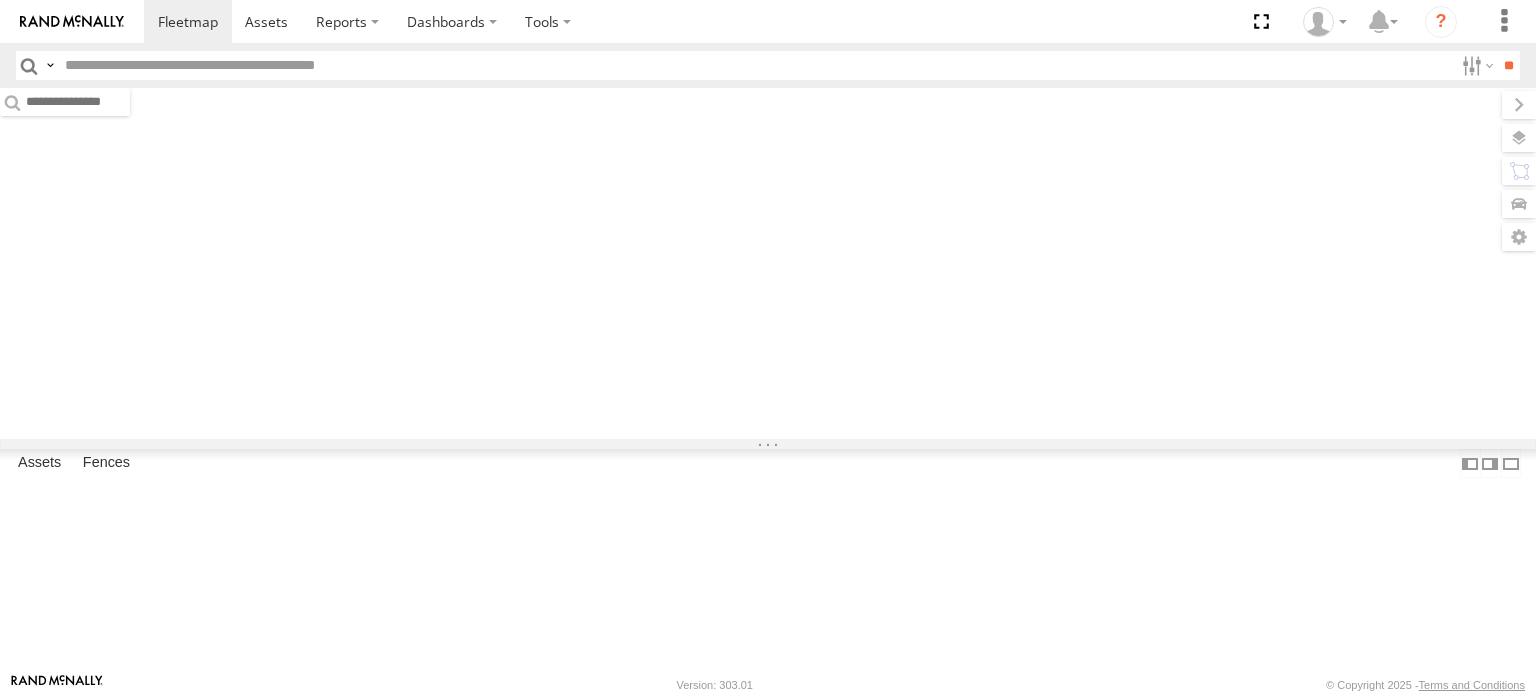 scroll, scrollTop: 0, scrollLeft: 0, axis: both 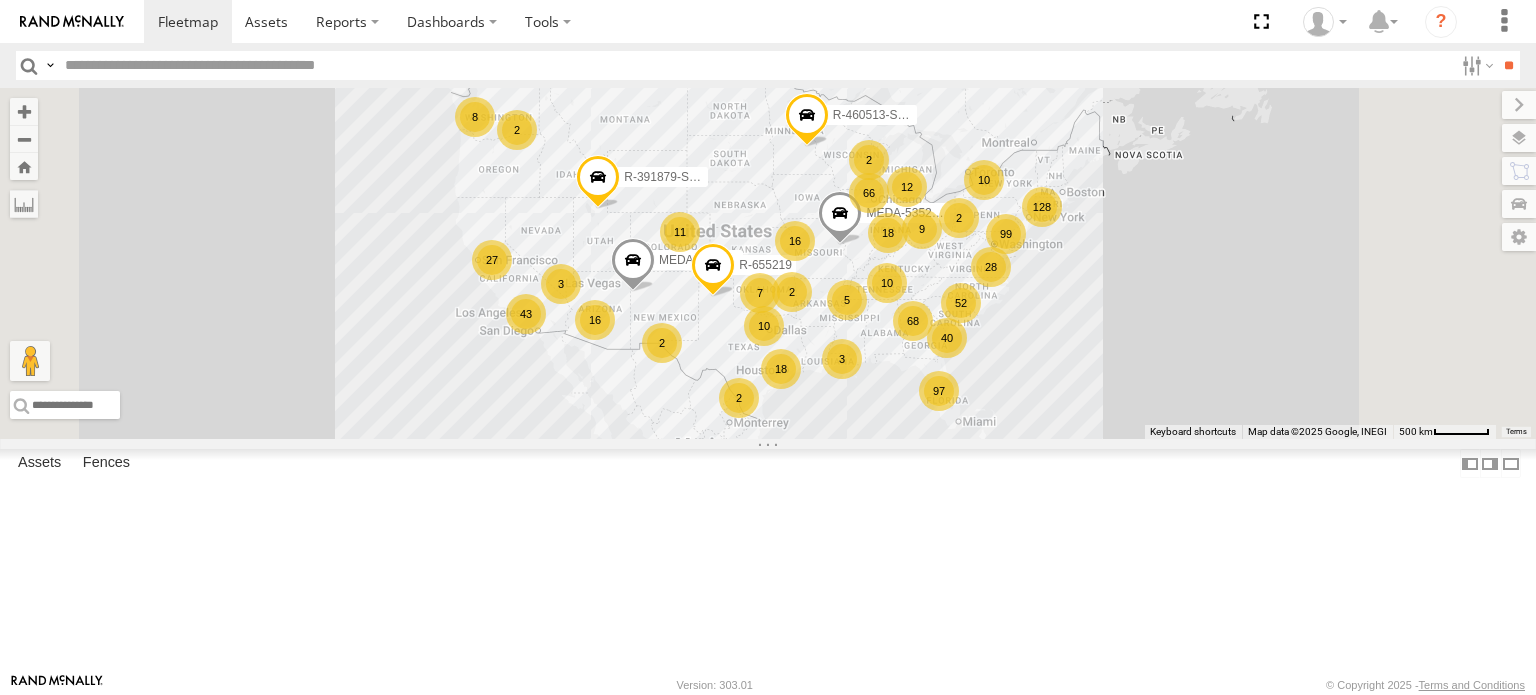 click at bounding box center [755, 65] 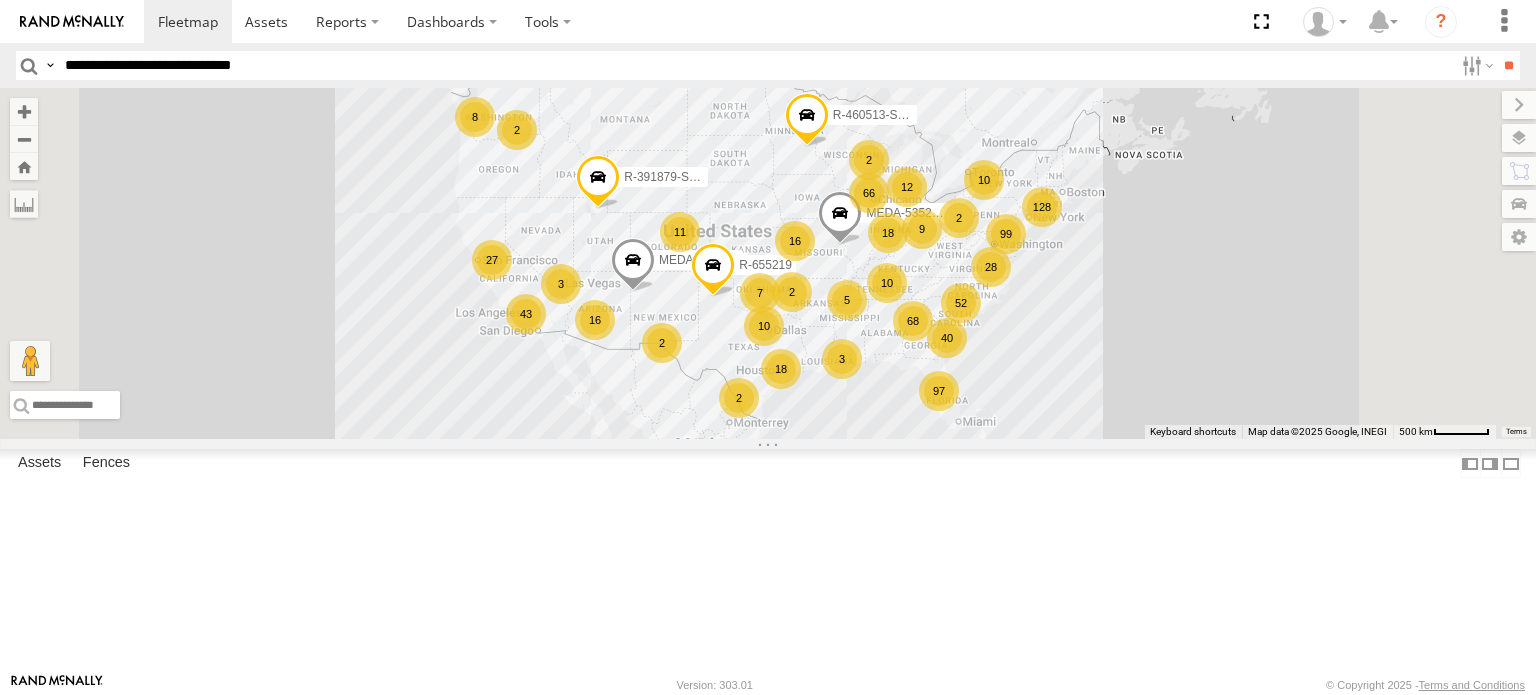 type on "**********" 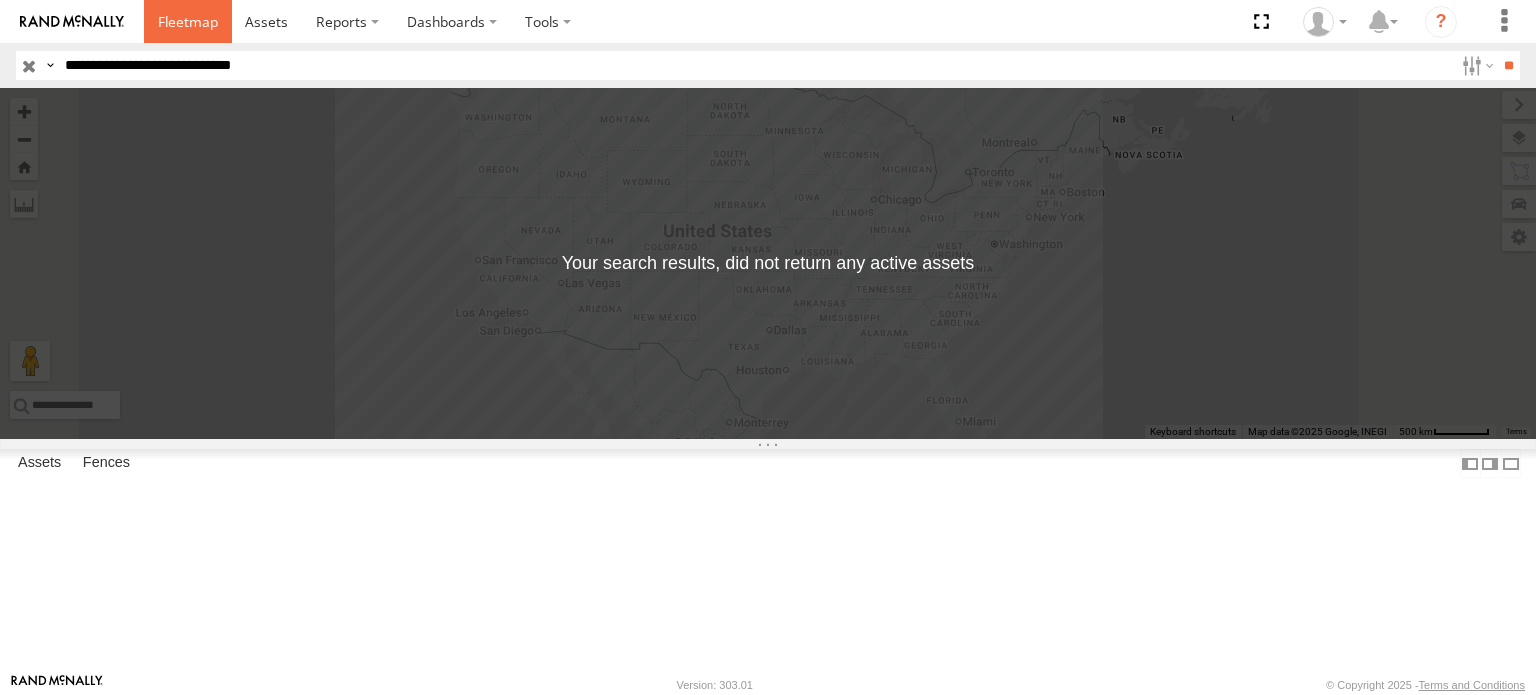 click at bounding box center (188, 21) 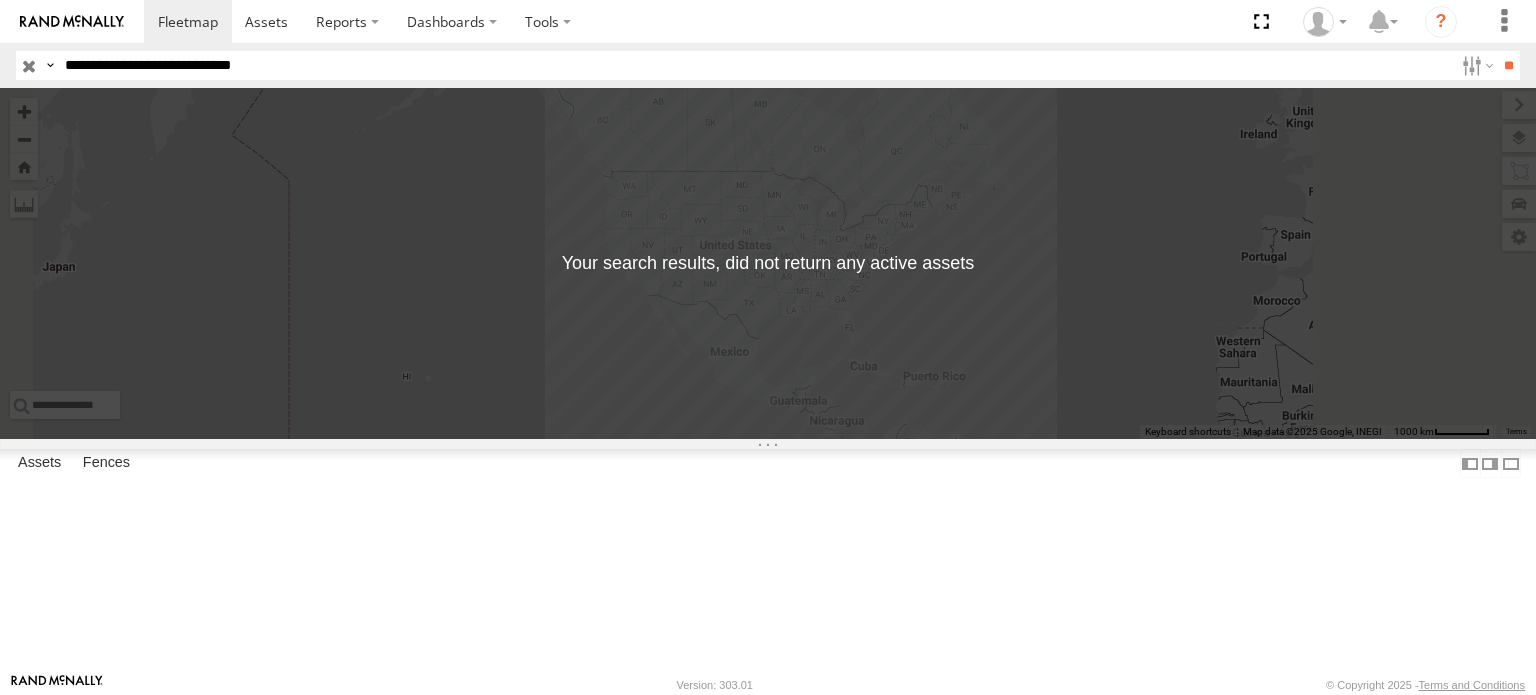 scroll, scrollTop: 0, scrollLeft: 0, axis: both 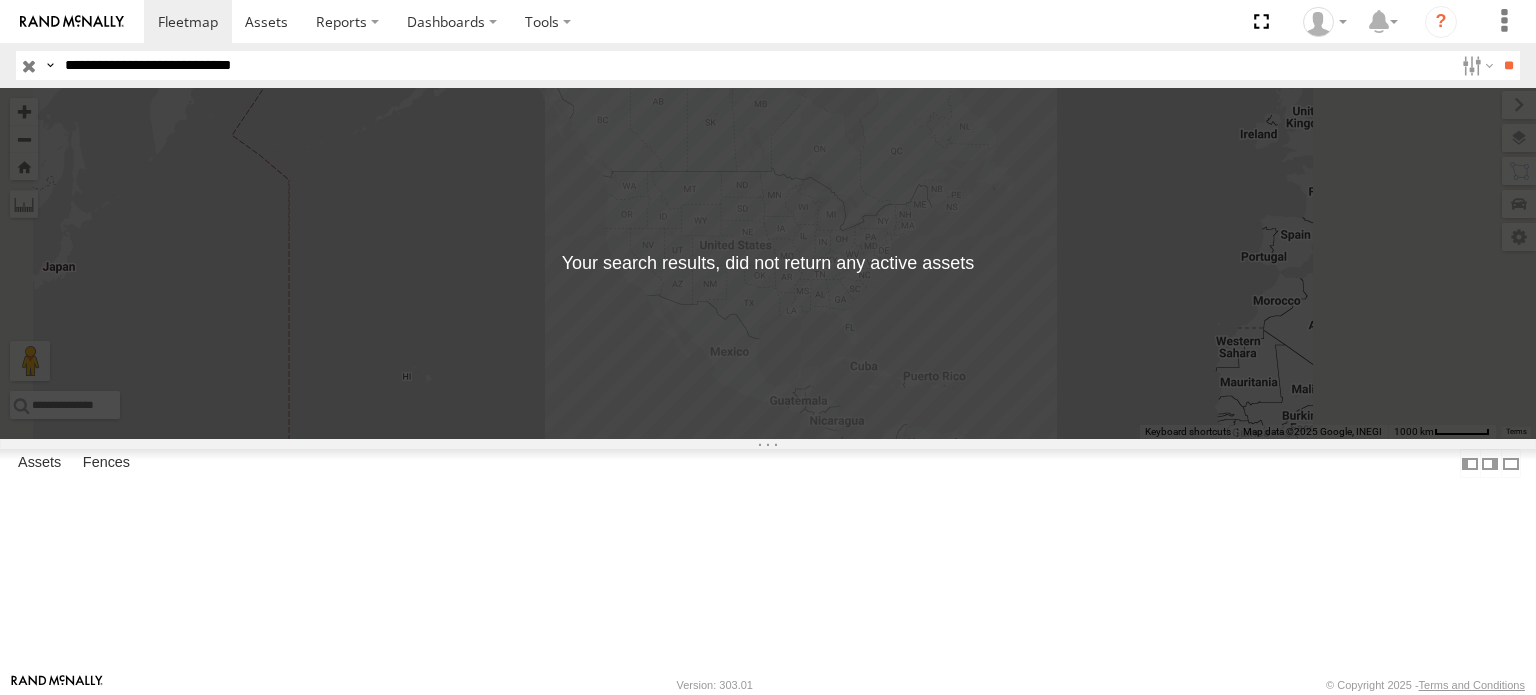 click on "Fence Mgt" at bounding box center (0, 0) 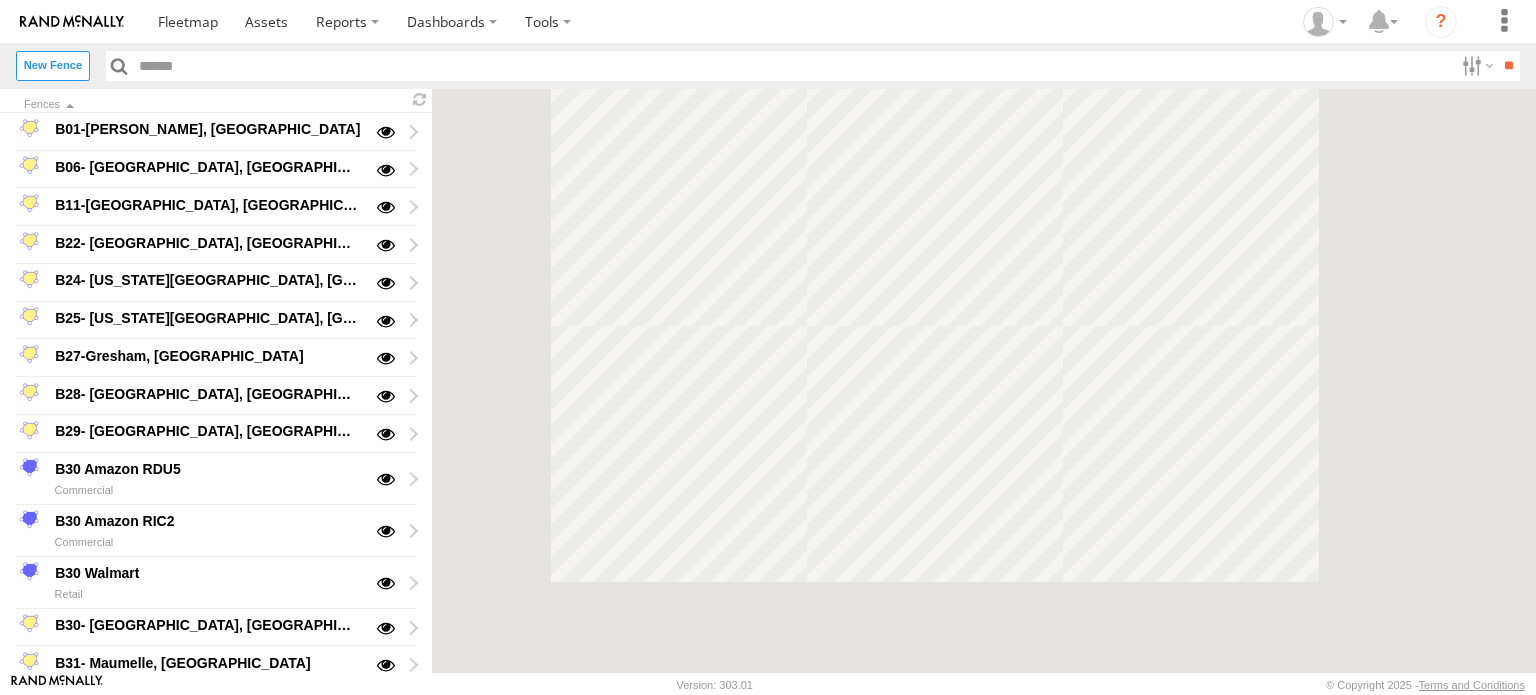 scroll, scrollTop: 0, scrollLeft: 0, axis: both 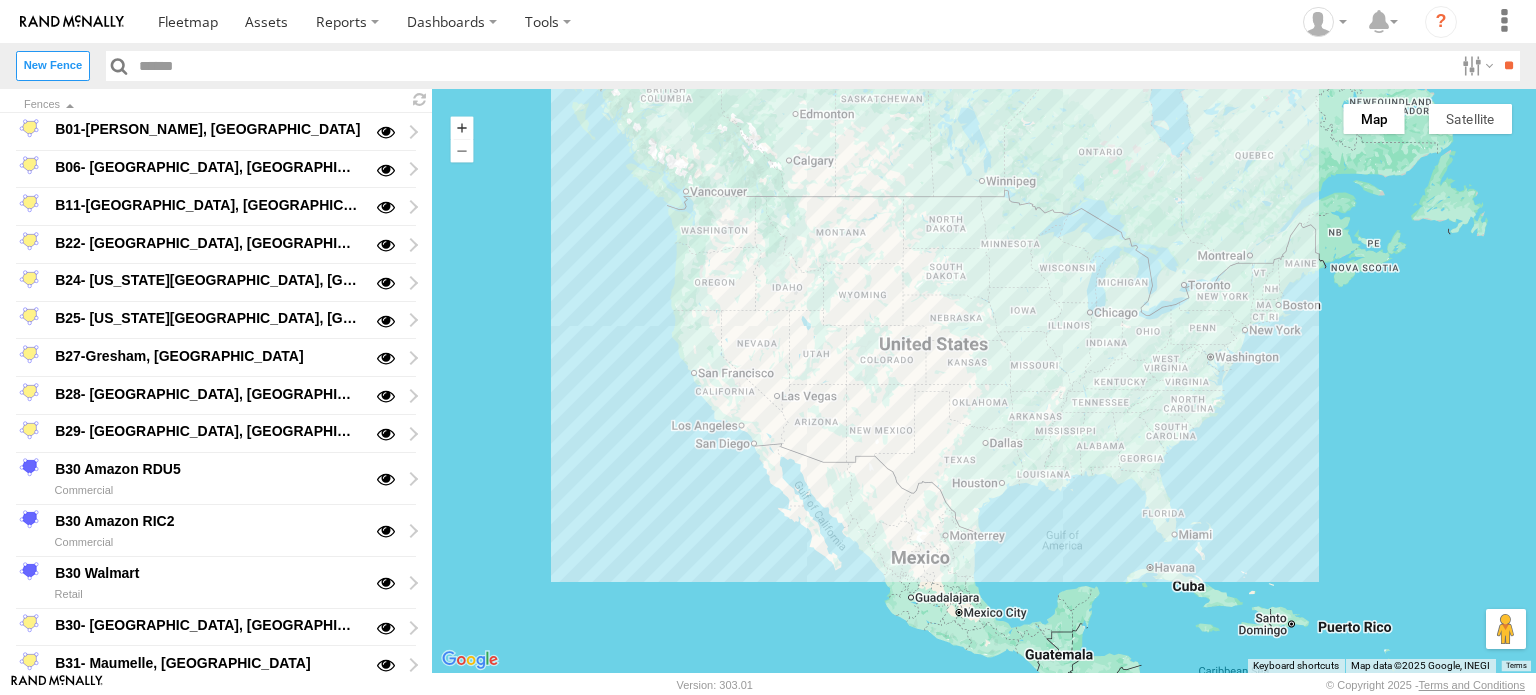 click at bounding box center [462, 127] 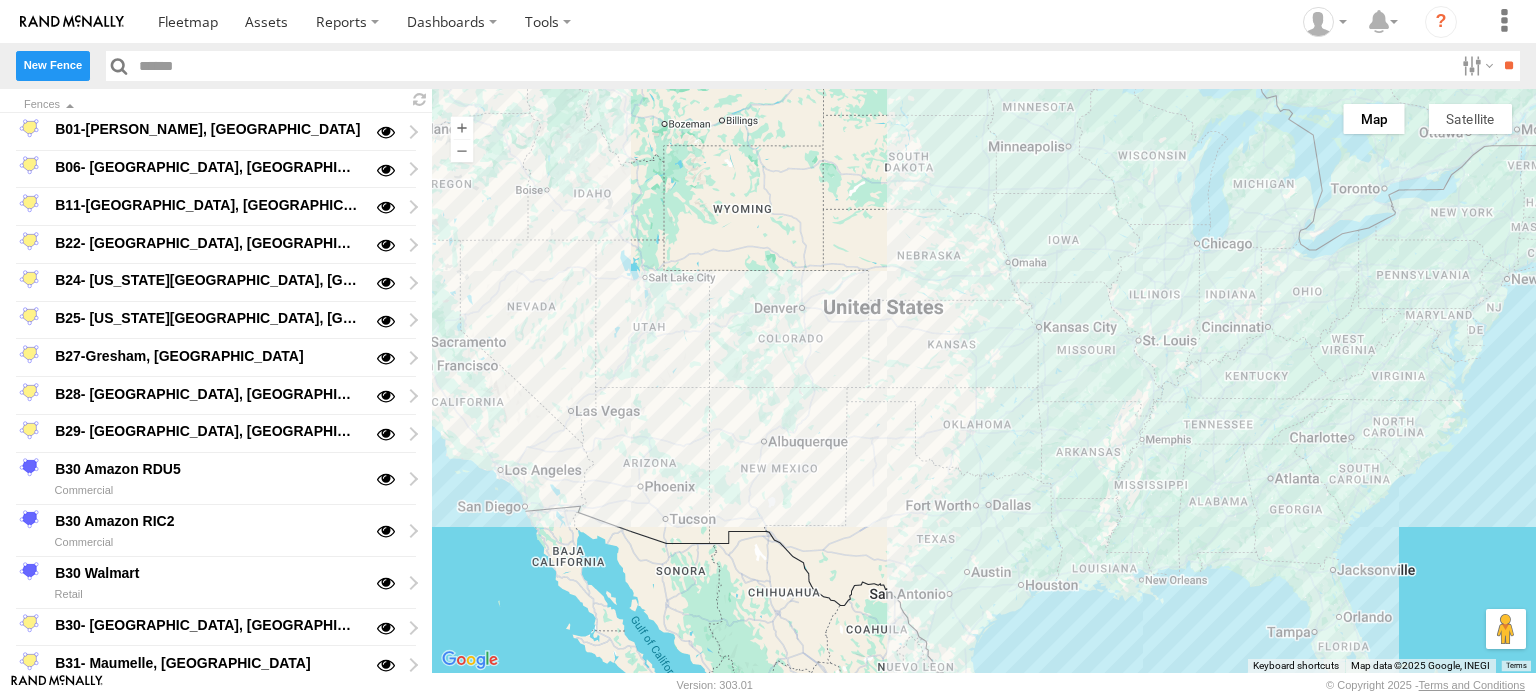 click on "New Fence" at bounding box center [53, 65] 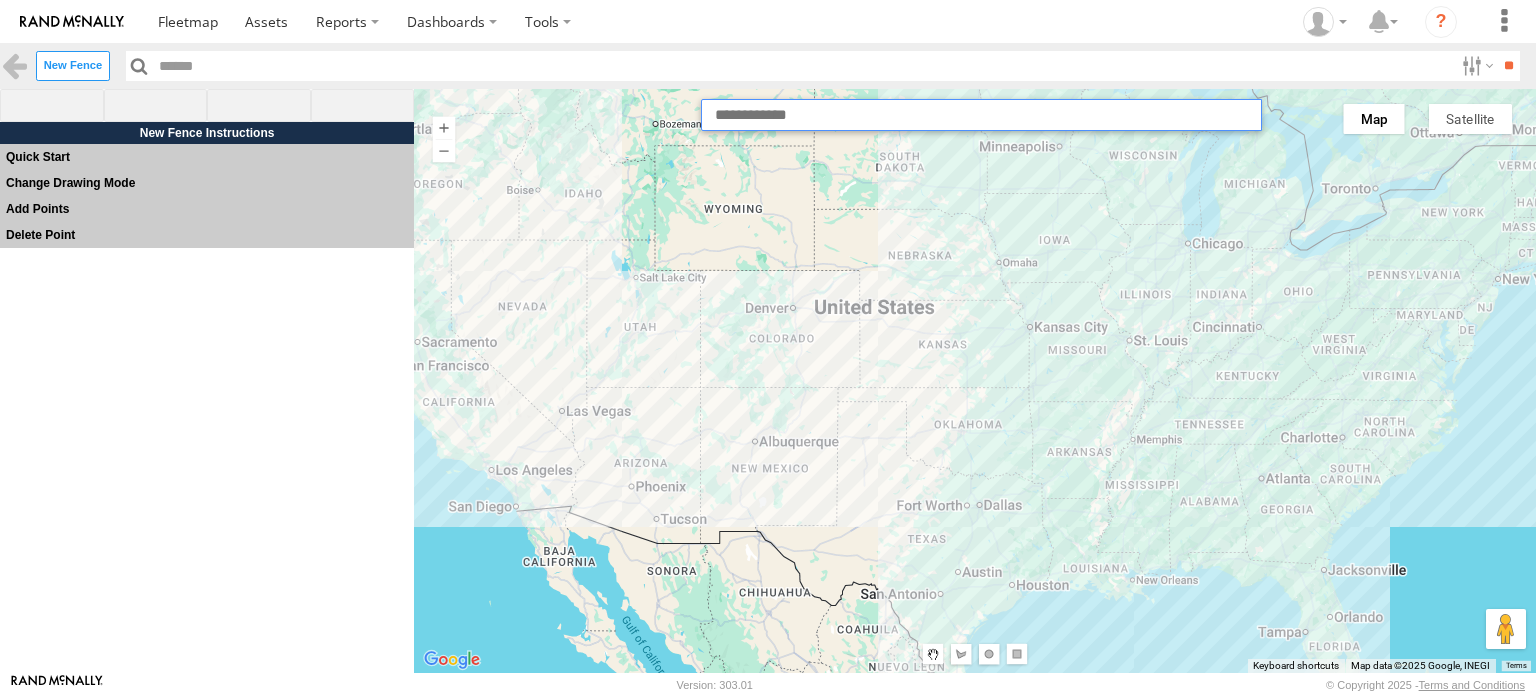 click at bounding box center [981, 115] 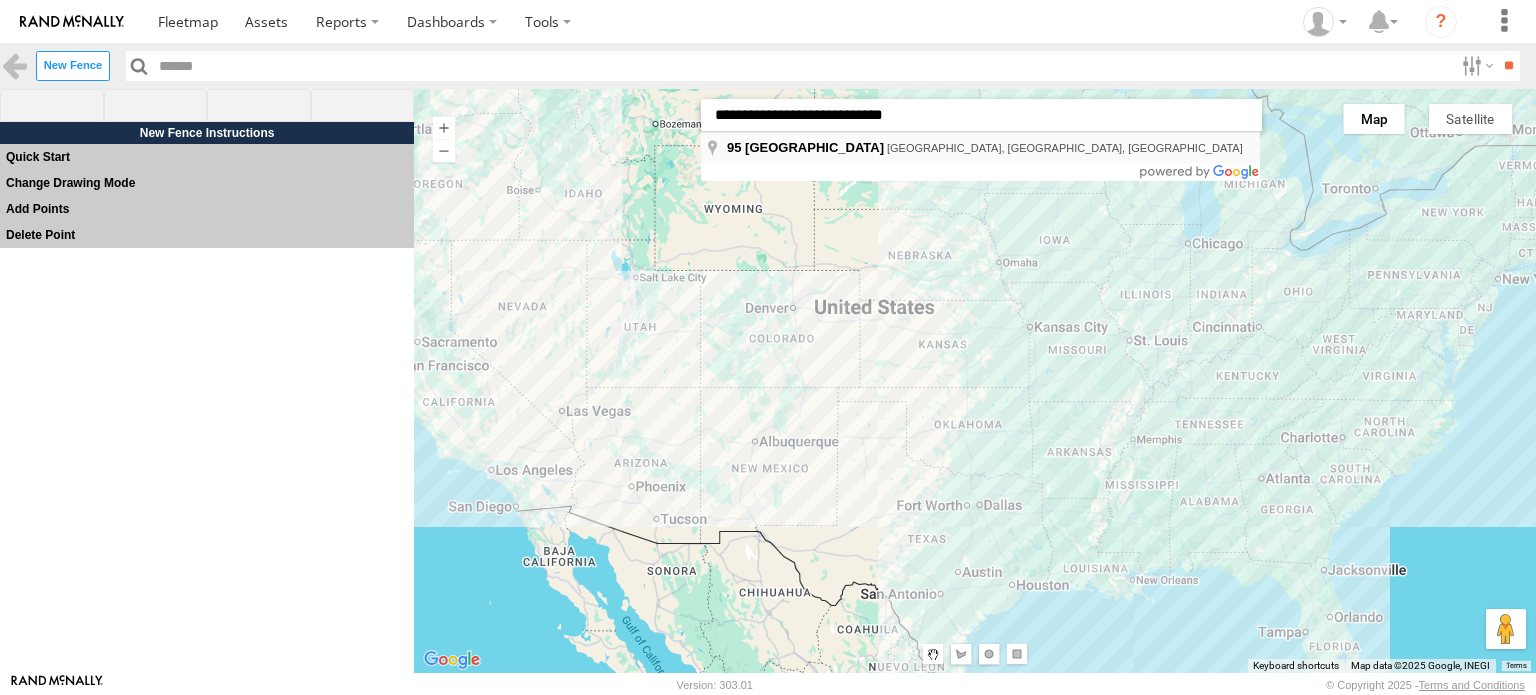 type on "**********" 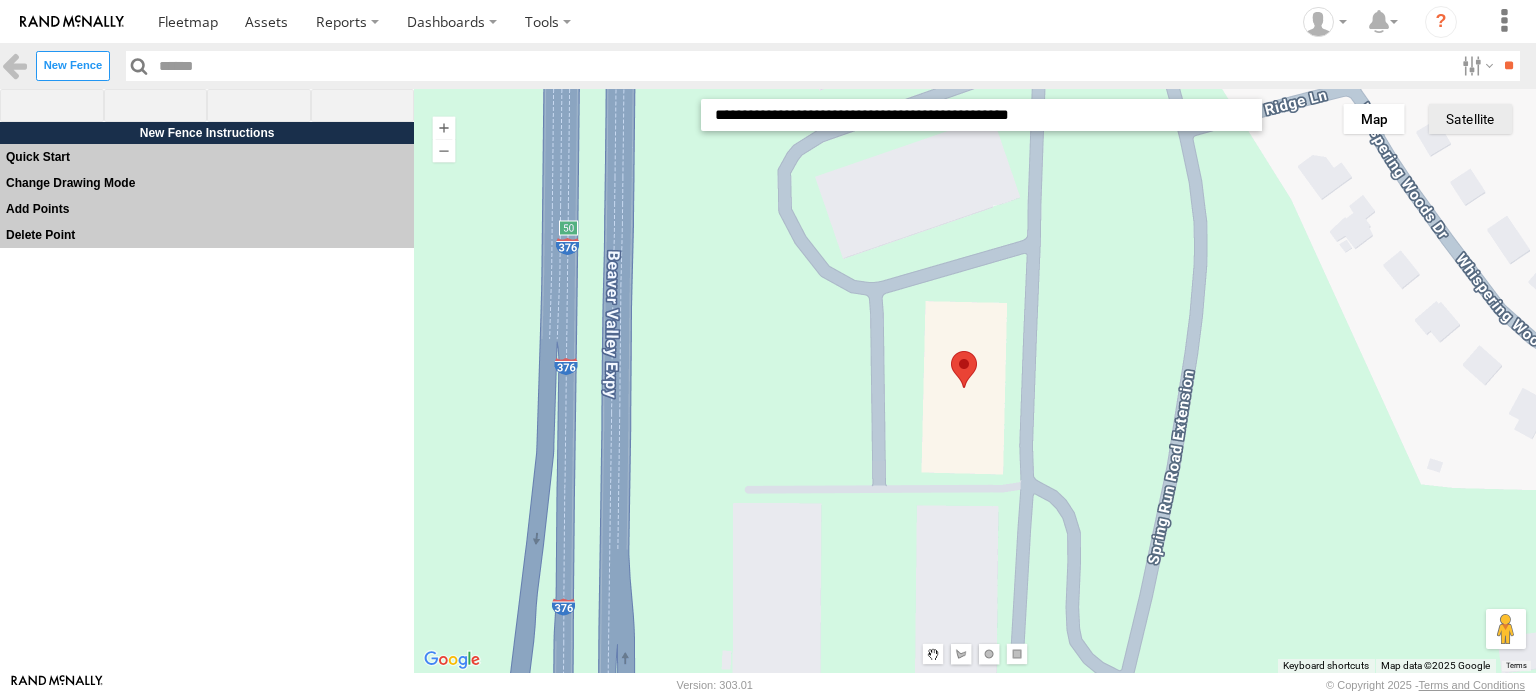click on "Satellite" at bounding box center (1470, 119) 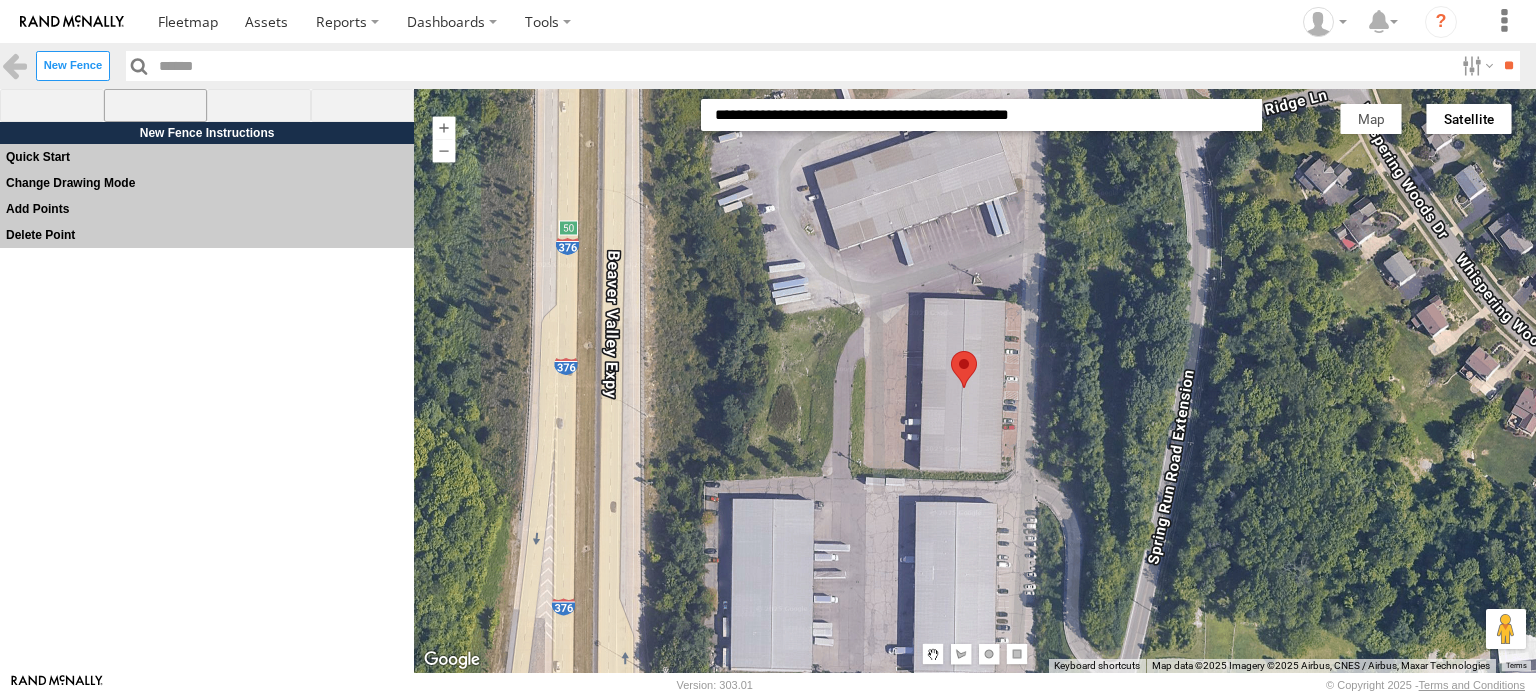 click at bounding box center (156, 106) 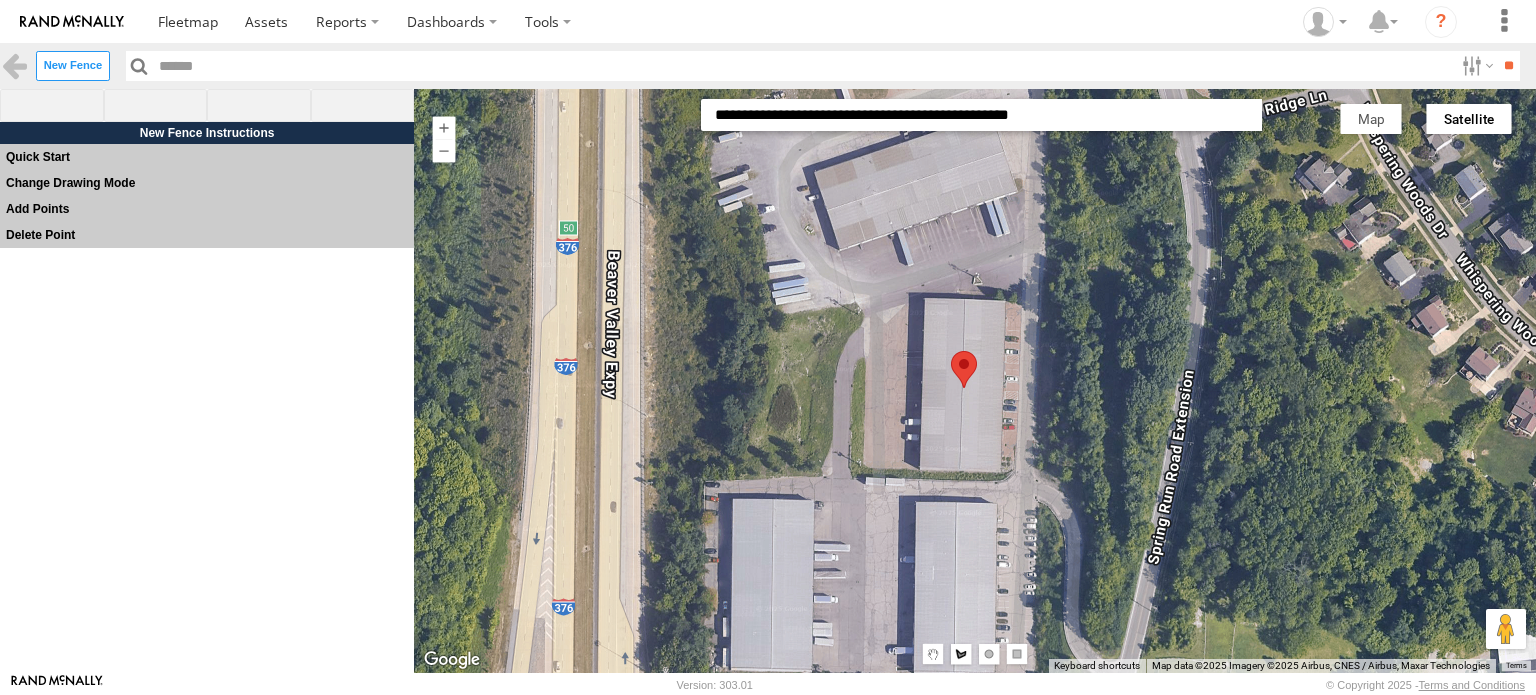 click at bounding box center [975, 380] 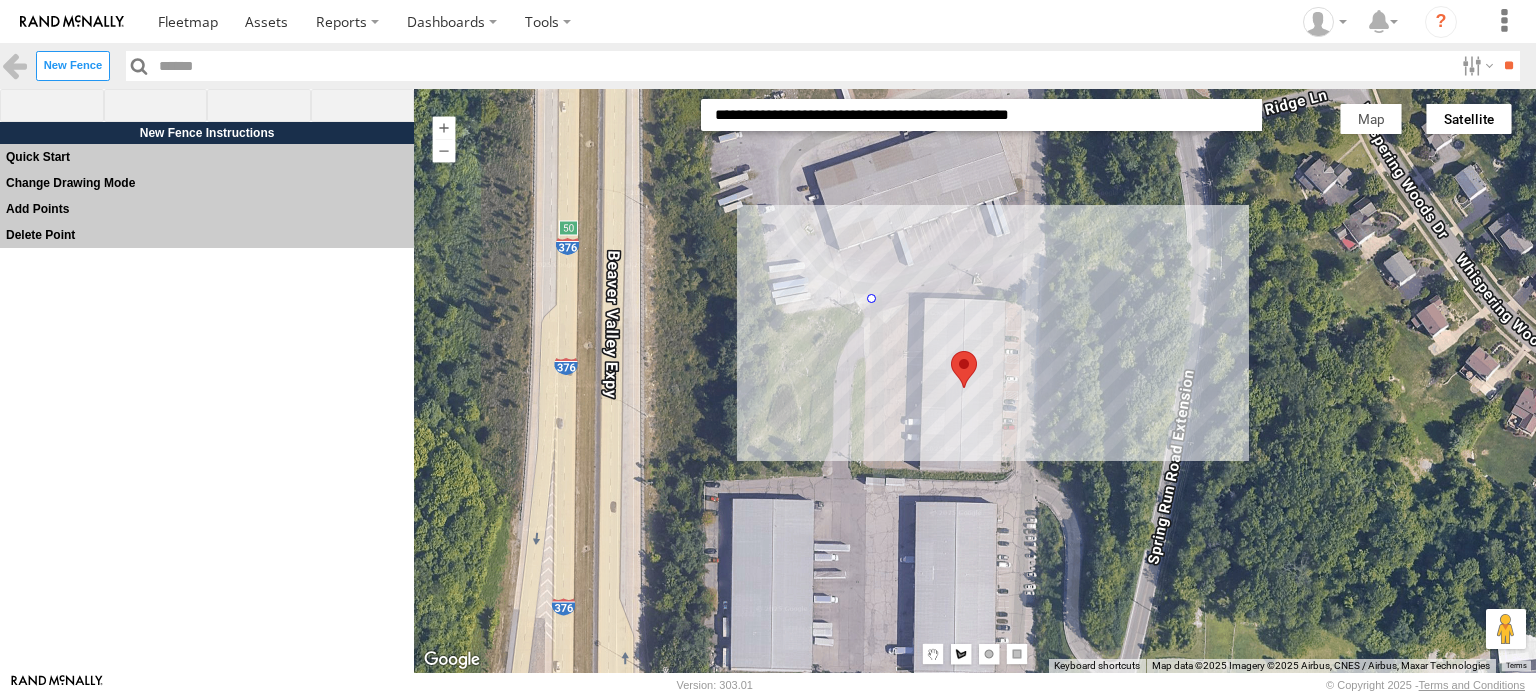 click at bounding box center (975, 380) 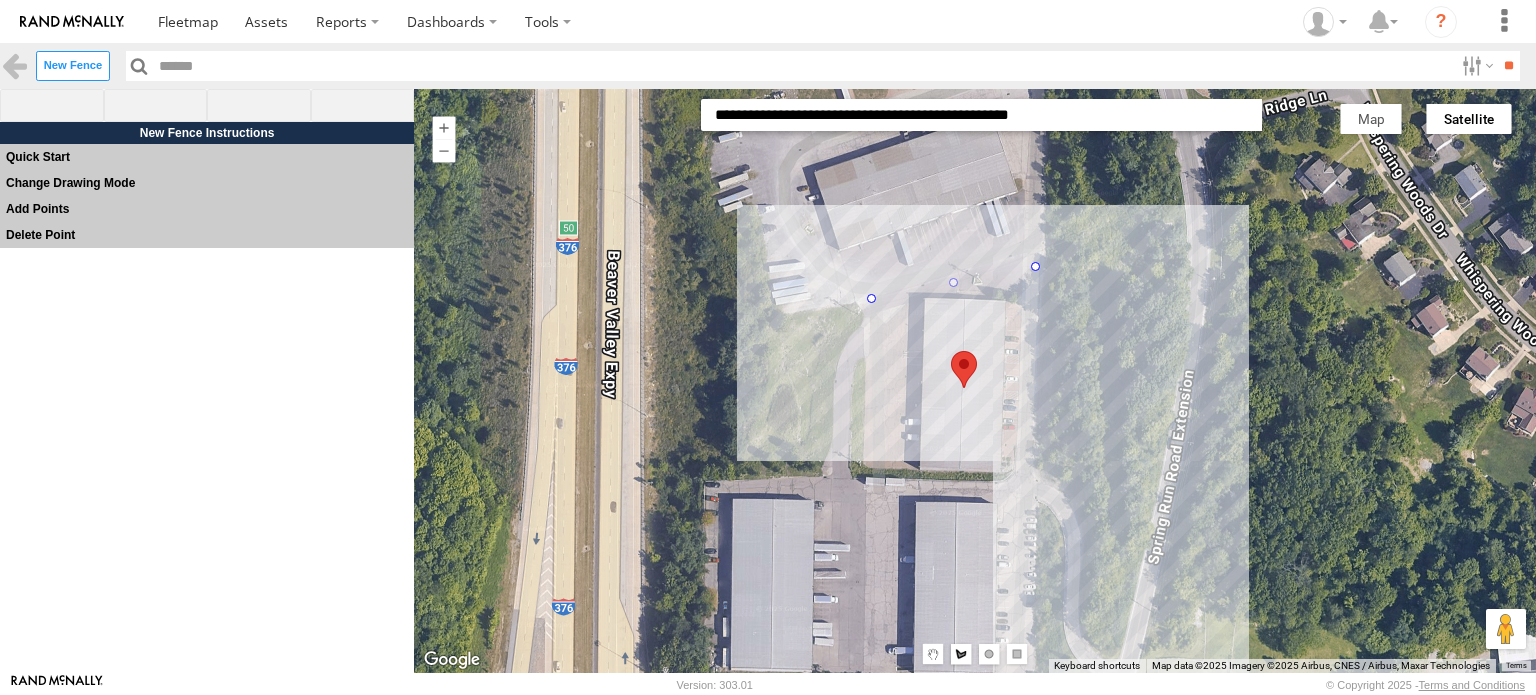 click at bounding box center (975, 380) 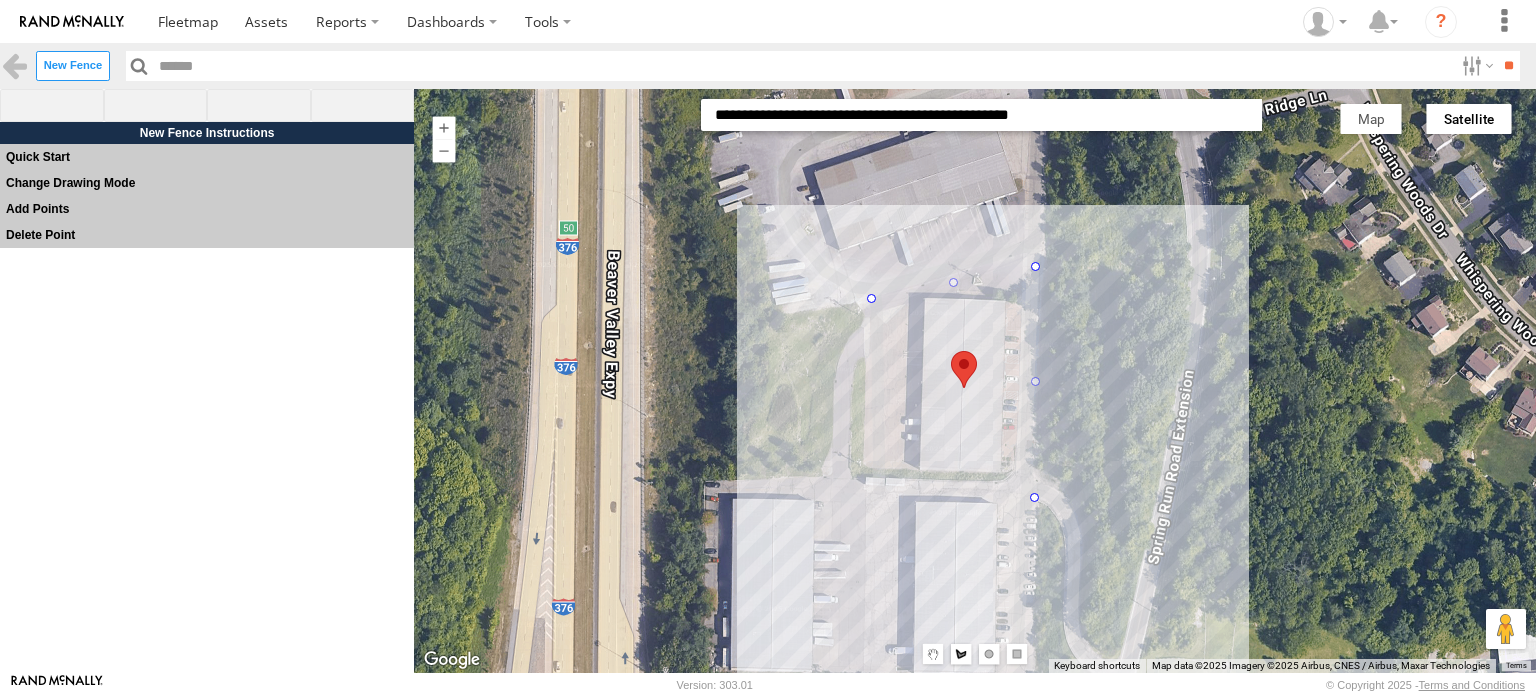 click at bounding box center [975, 380] 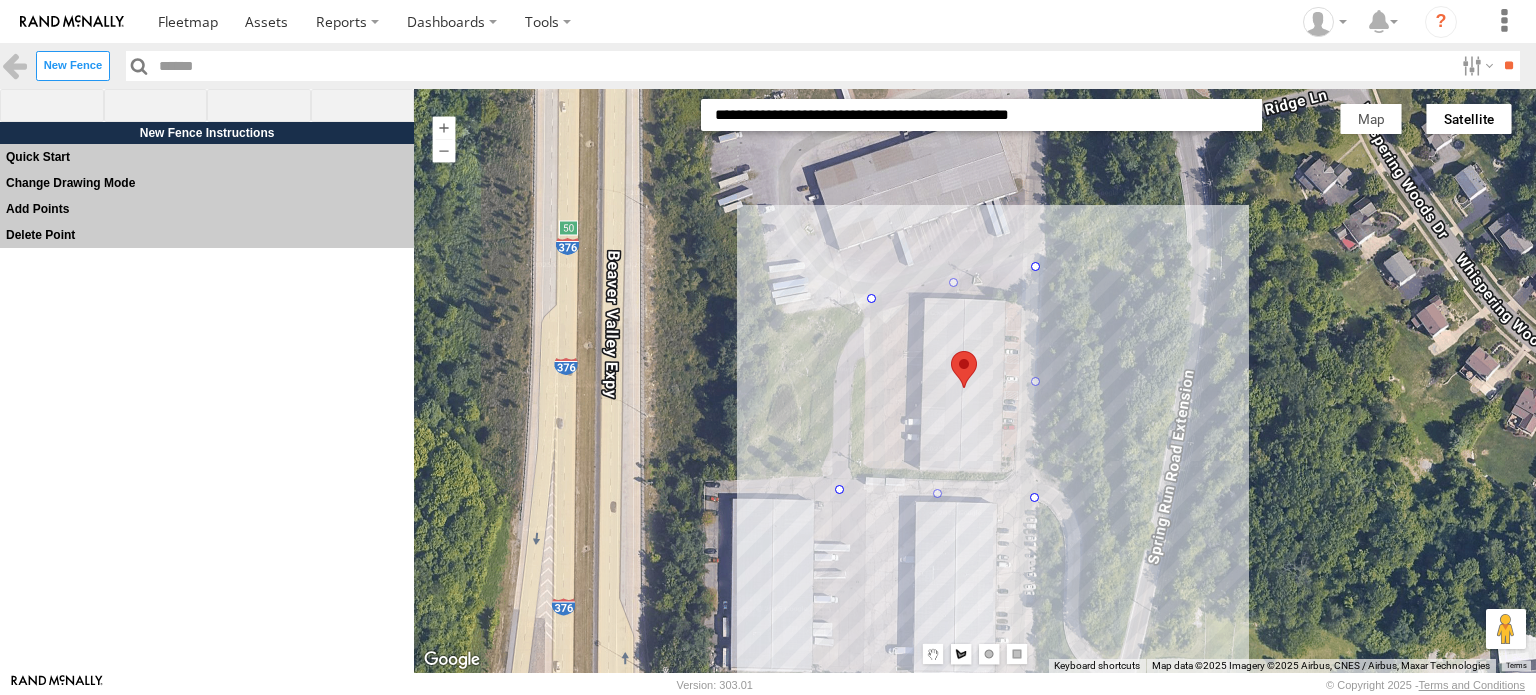 click at bounding box center [975, 380] 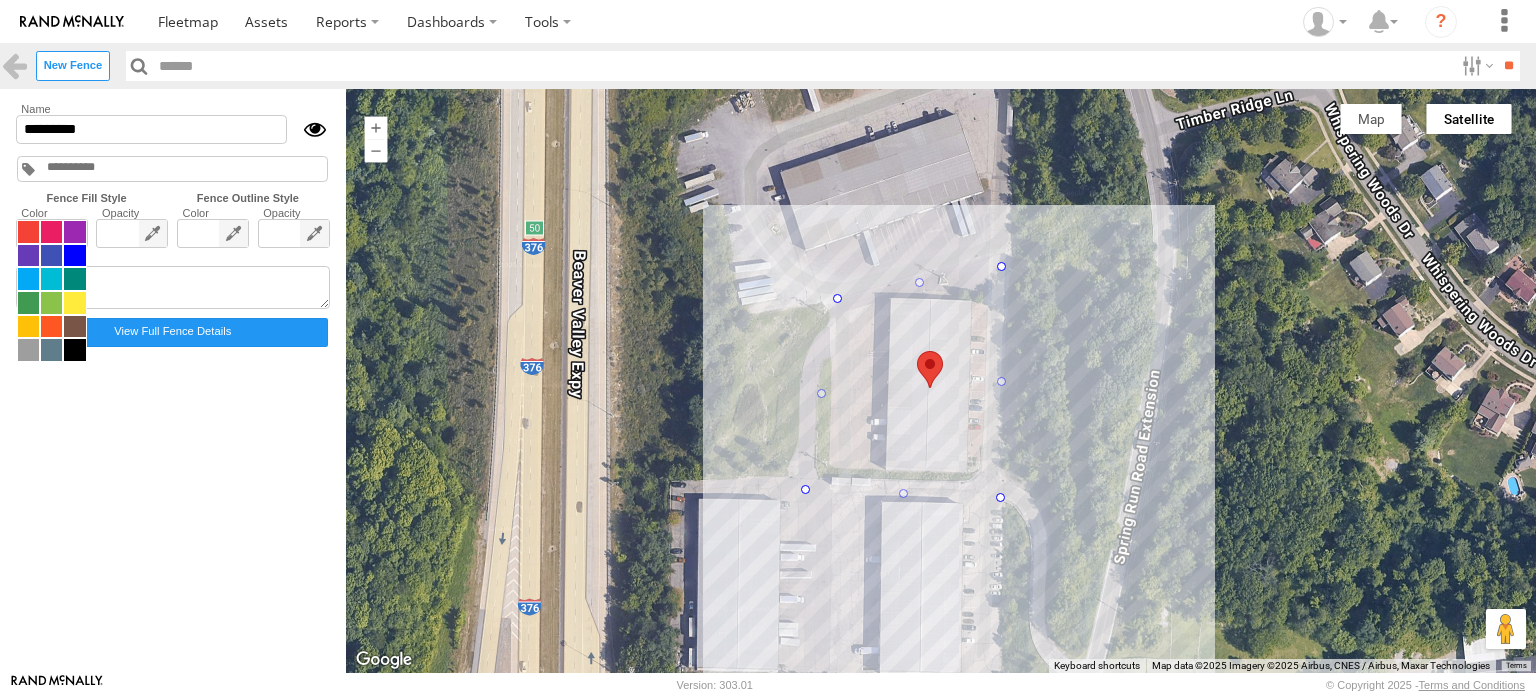 click at bounding box center [52, 291] 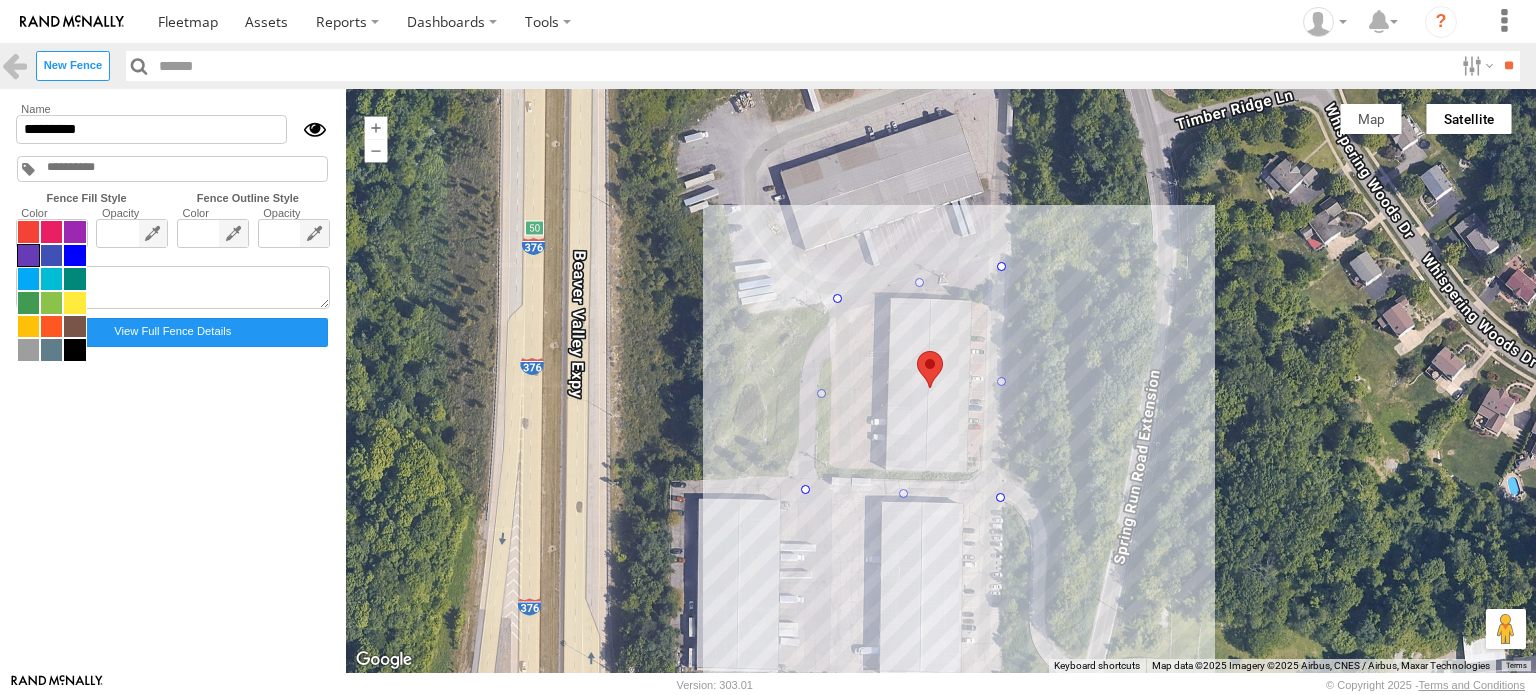 click at bounding box center [28, 256] 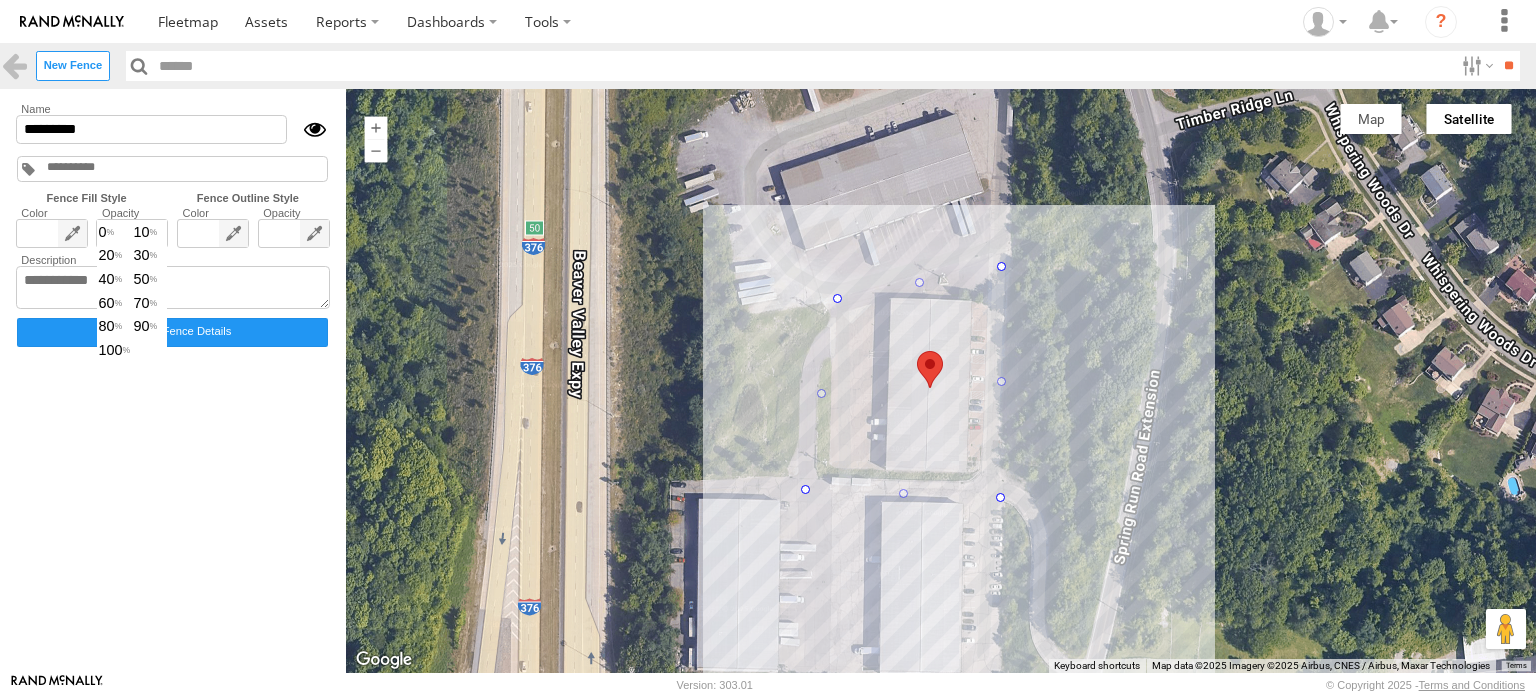 click on "0
10
20
30
40
50
60
70
80 90 100" at bounding box center [132, 291] 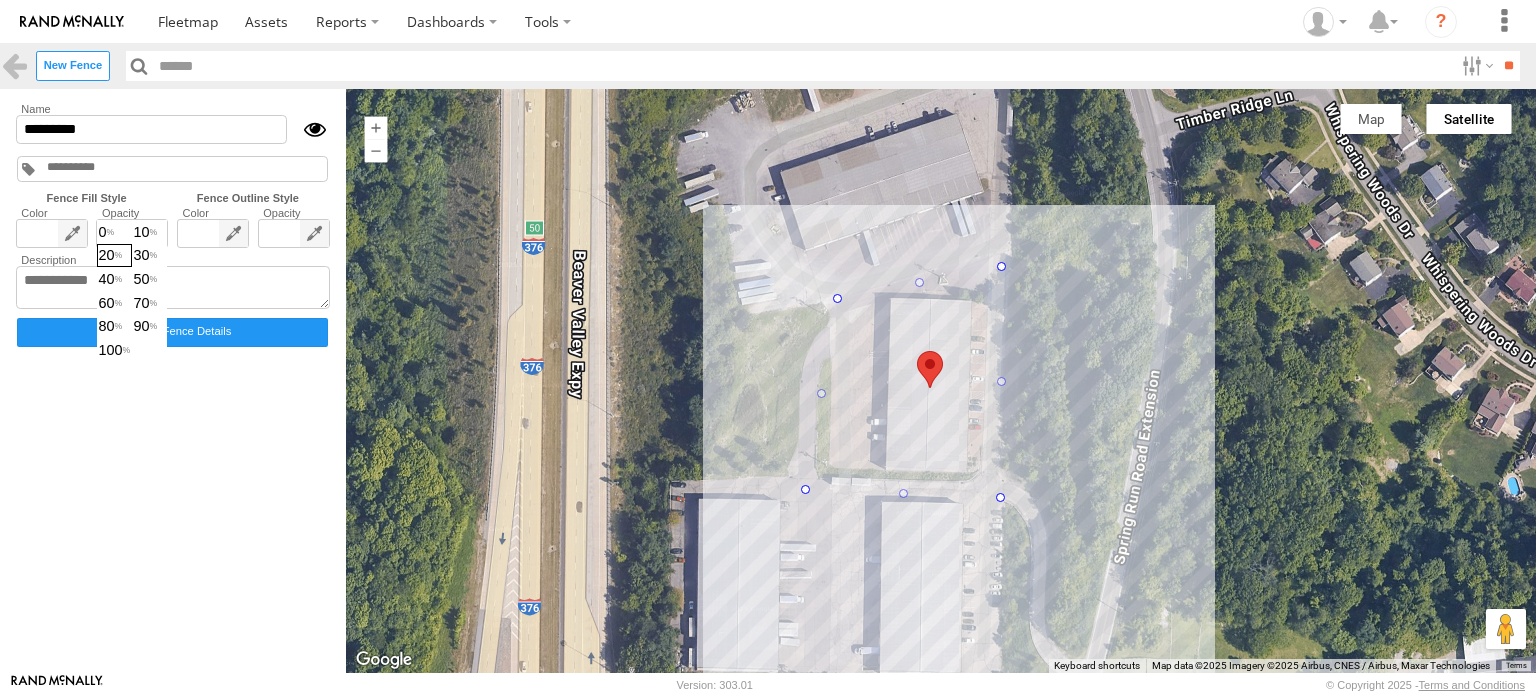 click on "20" at bounding box center [114, 256] 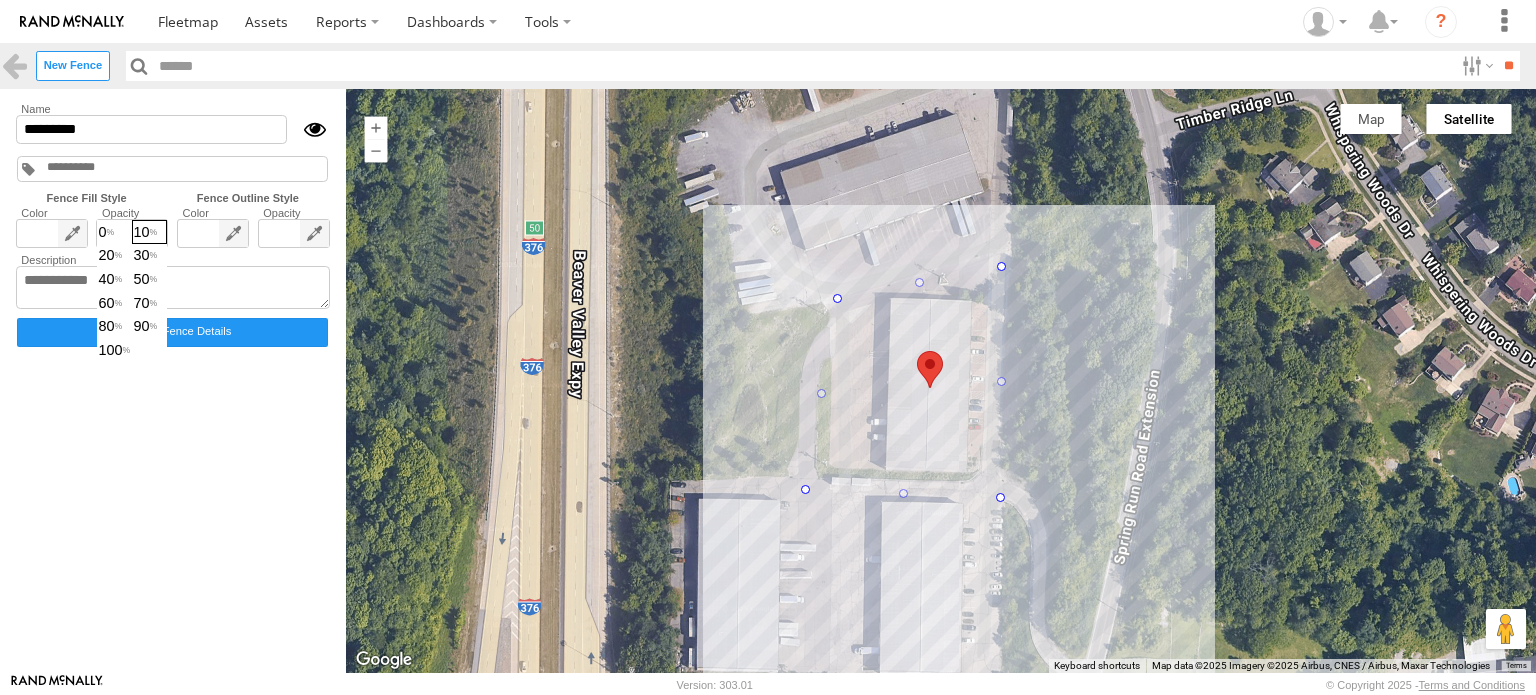 click on "10" at bounding box center [149, 232] 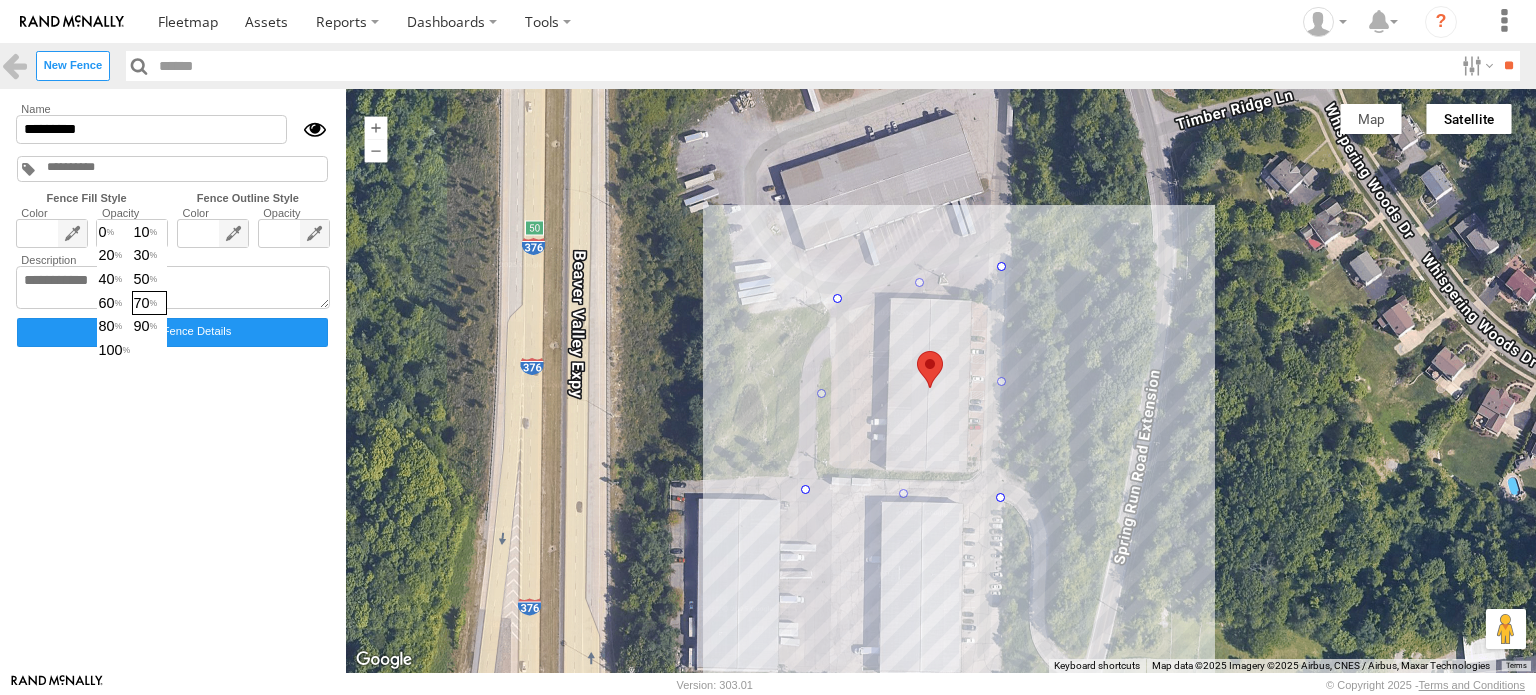 click on "70" at bounding box center (149, 303) 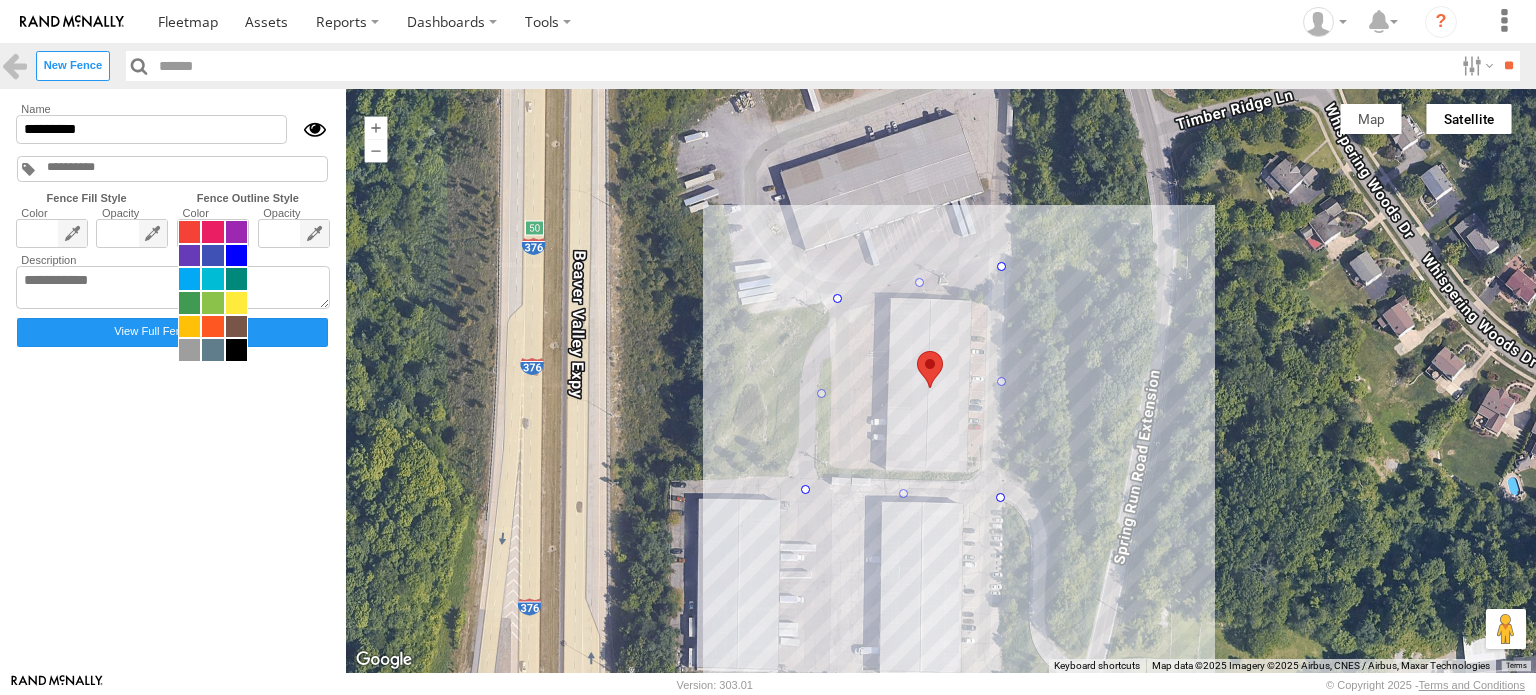click at bounding box center [213, 291] 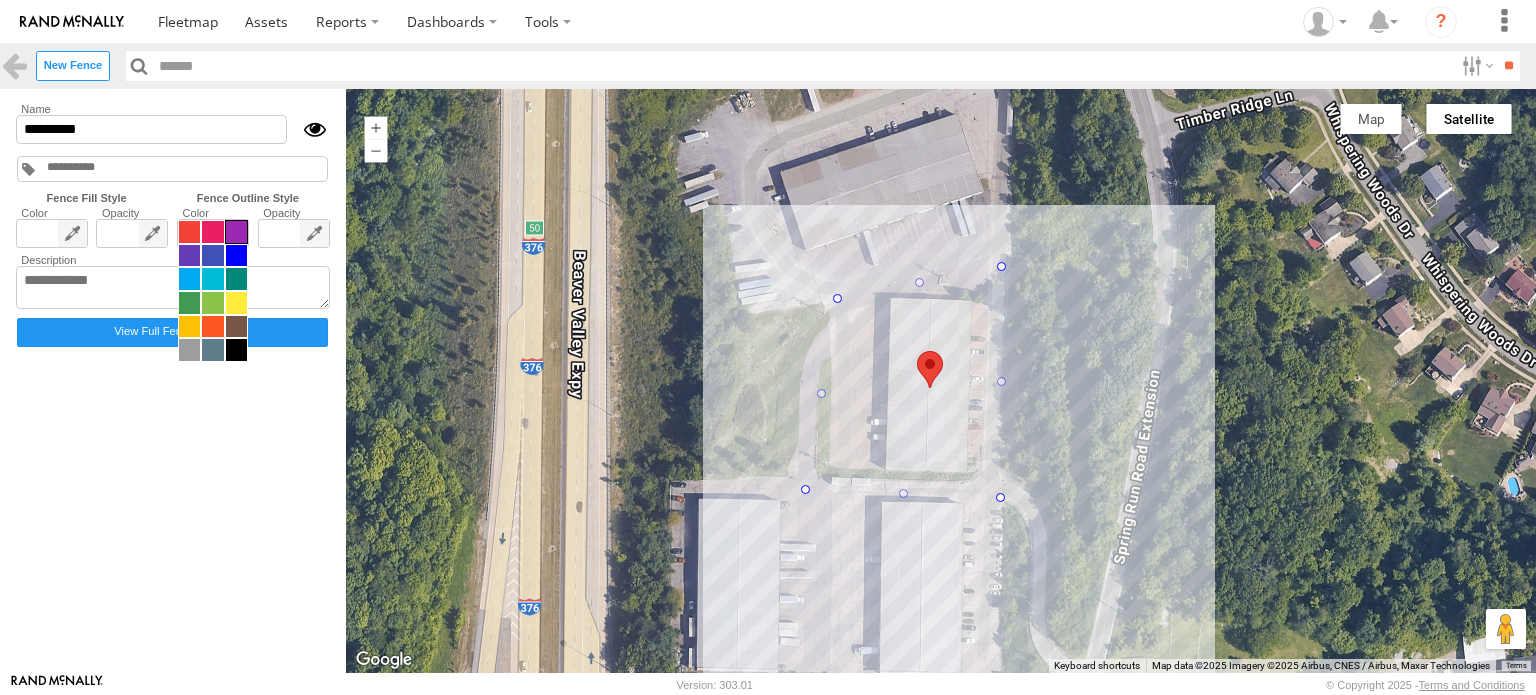 click at bounding box center (236, 232) 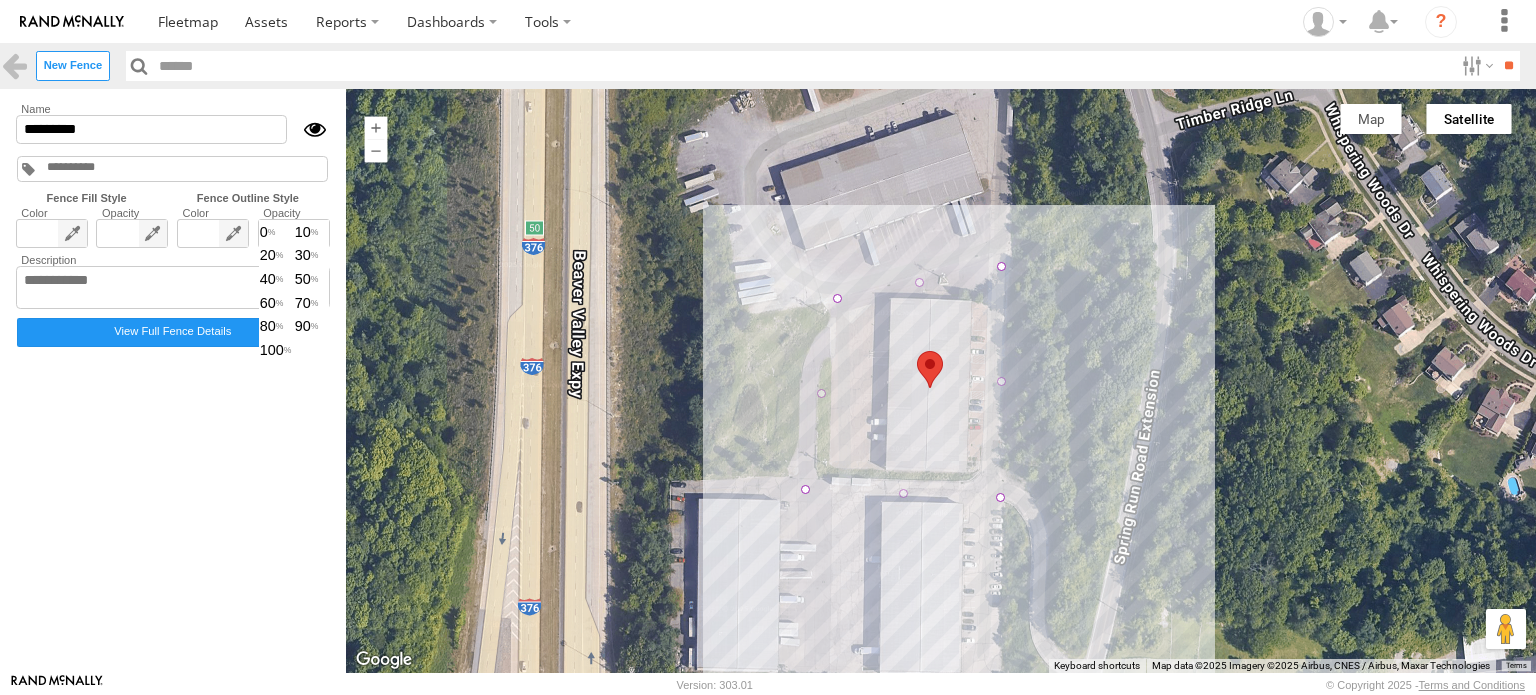 click on "0
10
20
30
40
50
60
70
80 90 100" at bounding box center (294, 291) 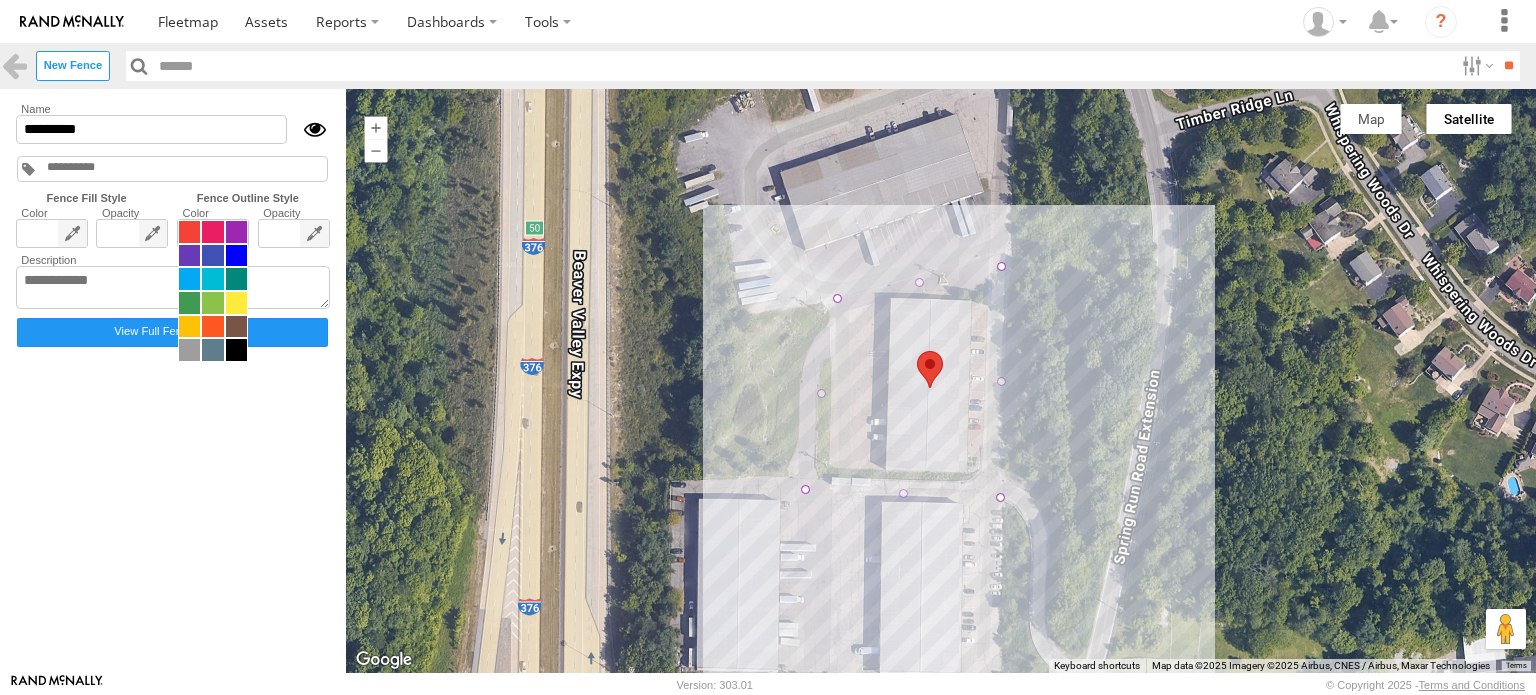 click at bounding box center (213, 291) 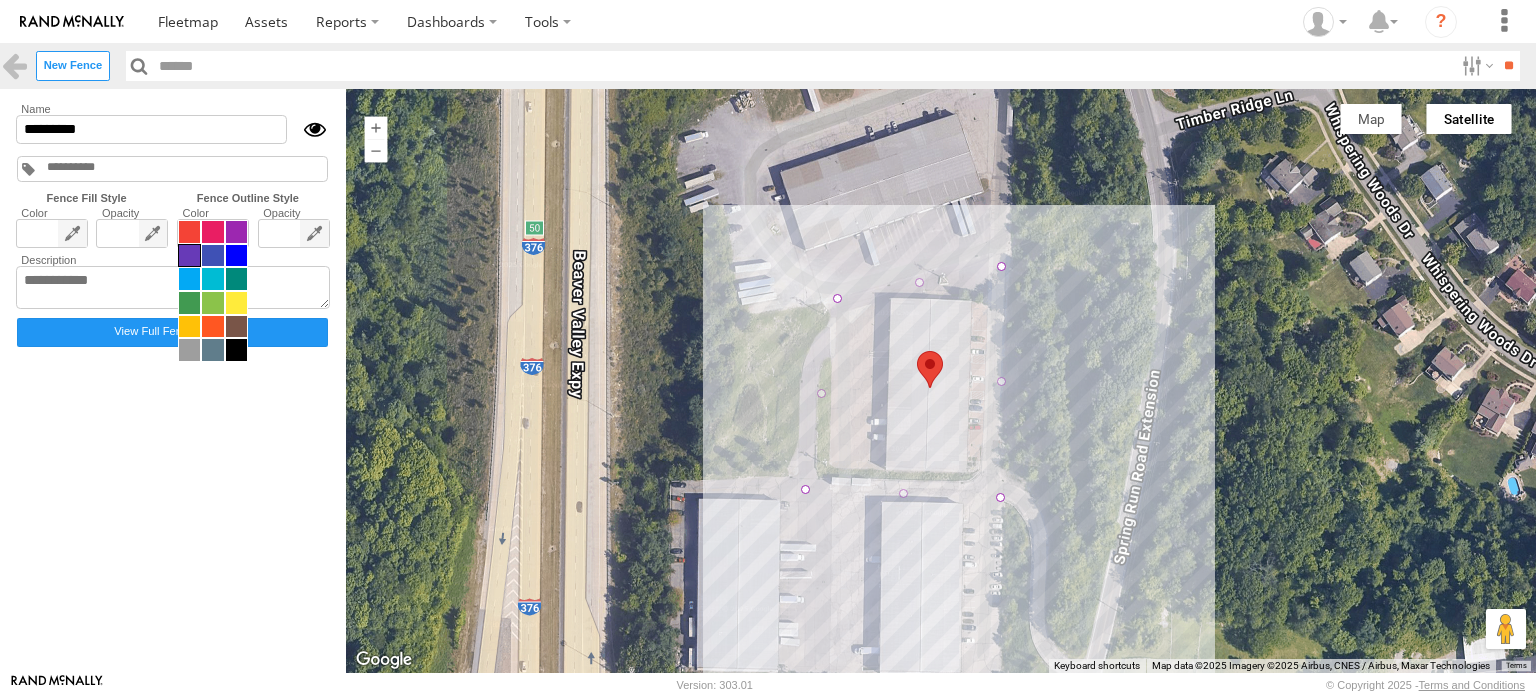 click at bounding box center (189, 256) 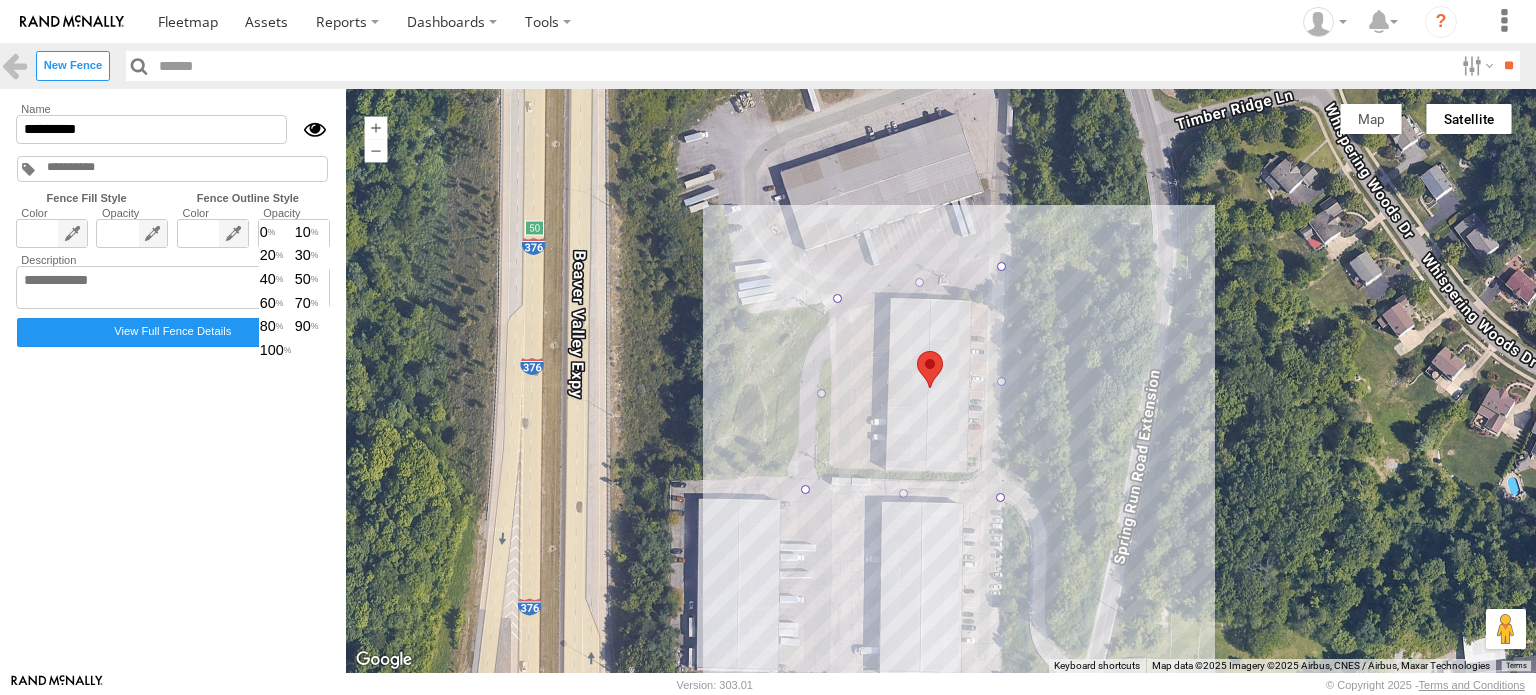 click on "0
10
20
30
40
50
60
70
80 90 100" at bounding box center (294, 291) 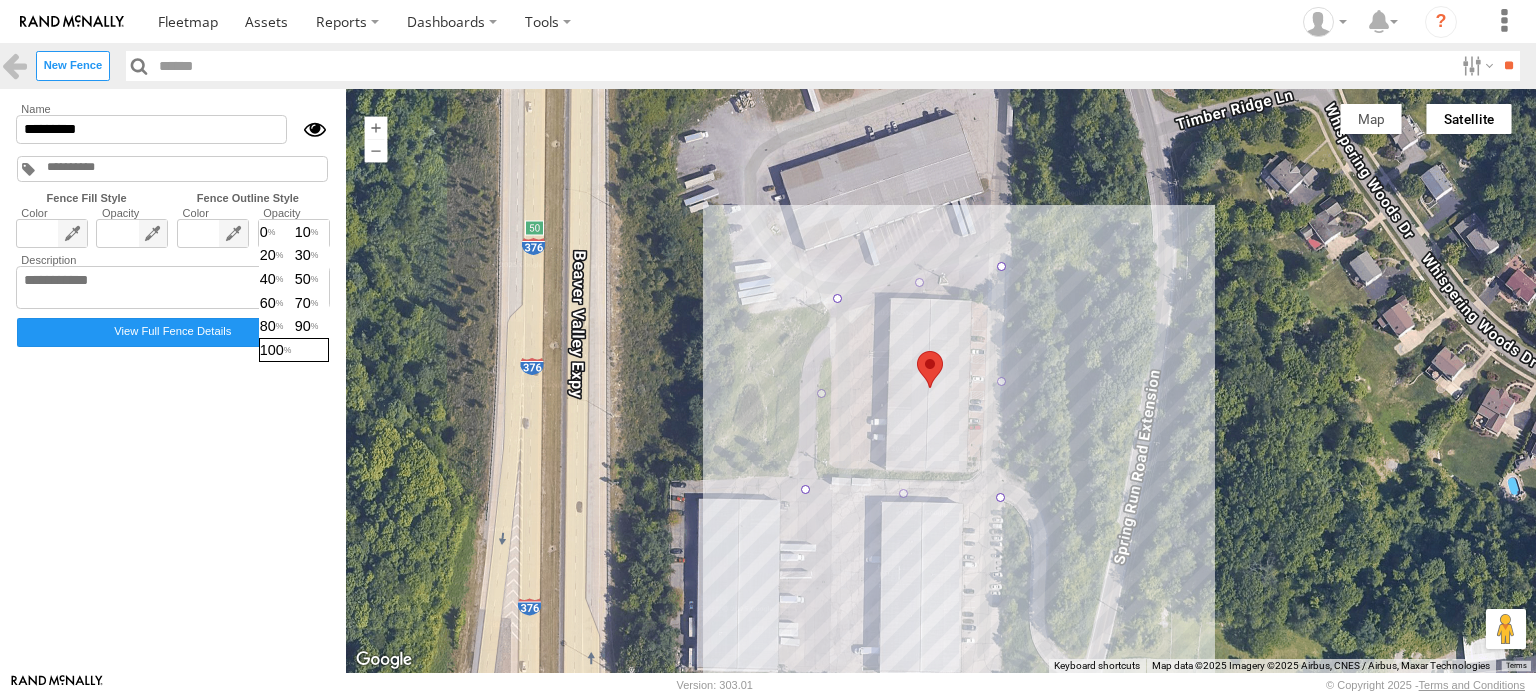 click on "100" at bounding box center (294, 350) 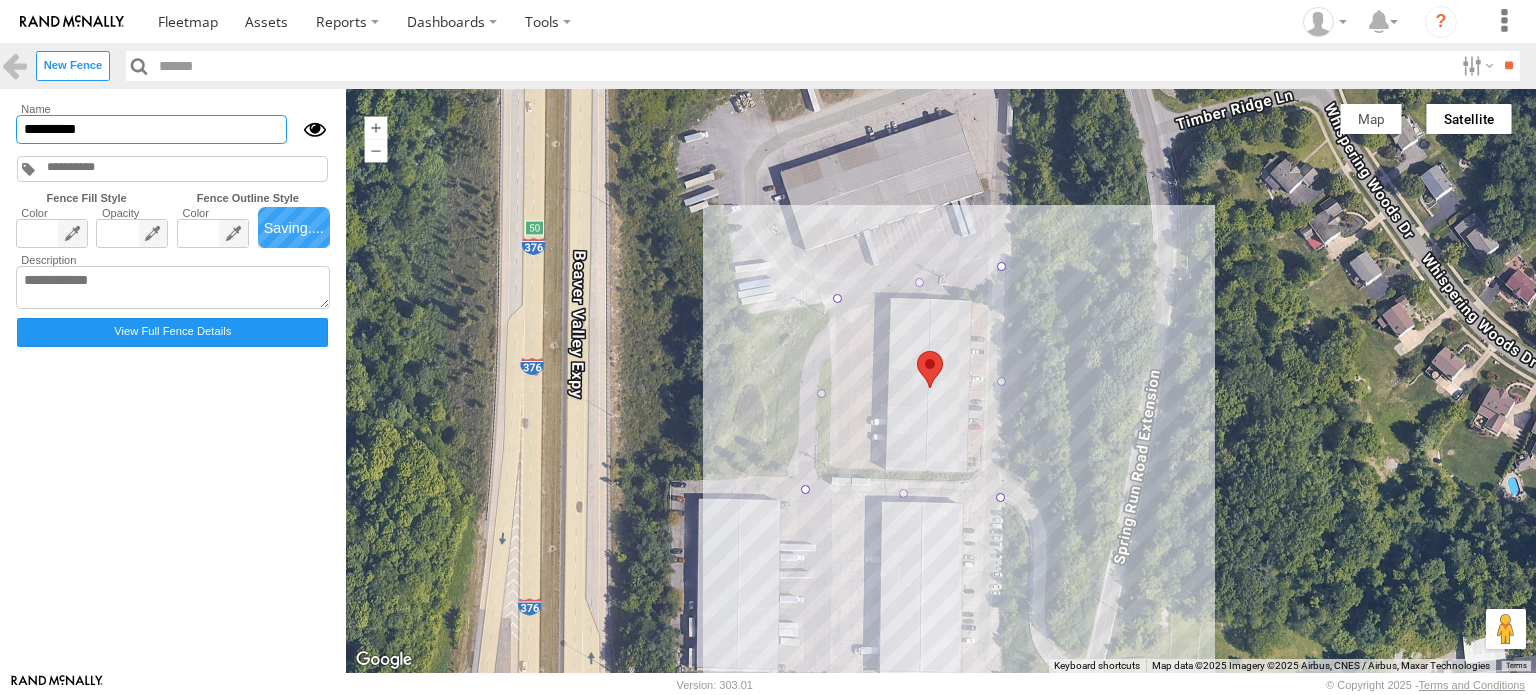 drag, startPoint x: 193, startPoint y: 129, endPoint x: 0, endPoint y: 129, distance: 193 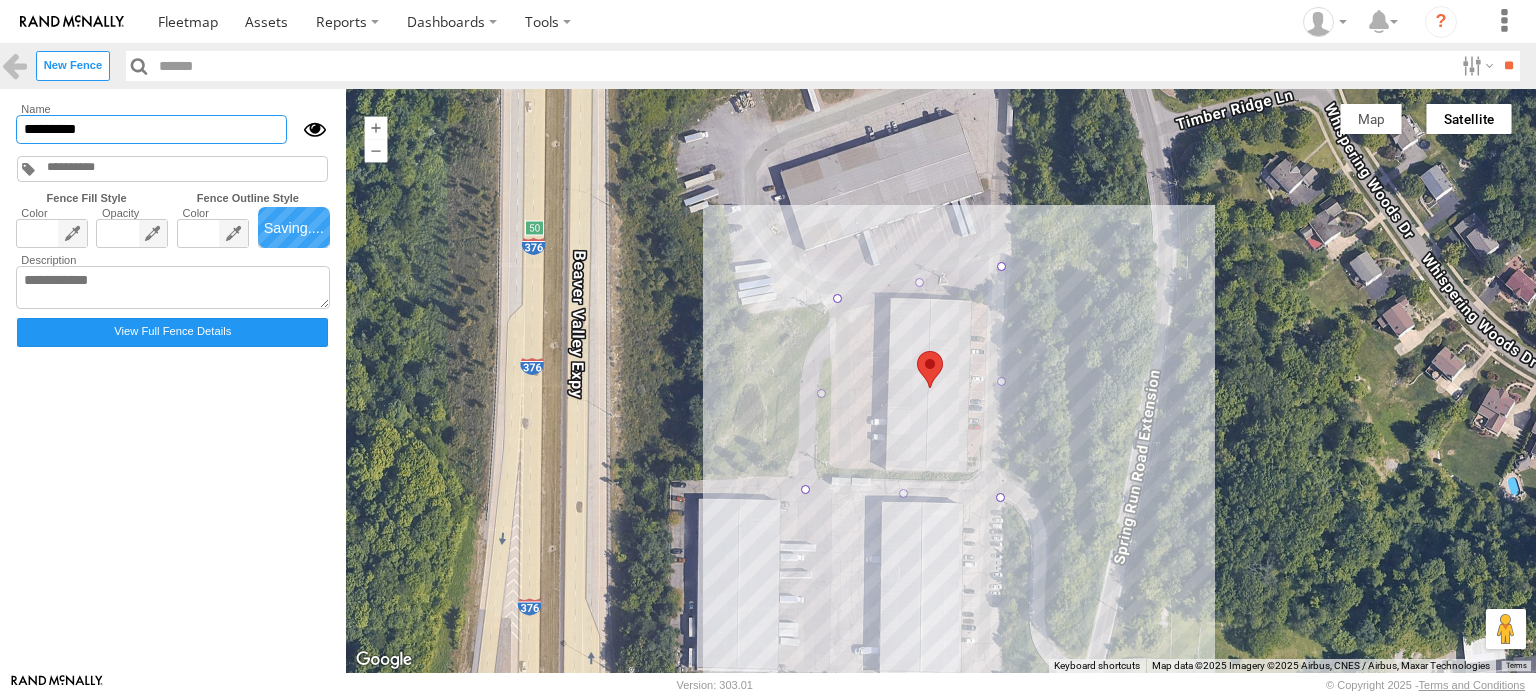 click on "Fences
B01-Mundelein, IL
B06- Wilmer, TX" at bounding box center [768, 381] 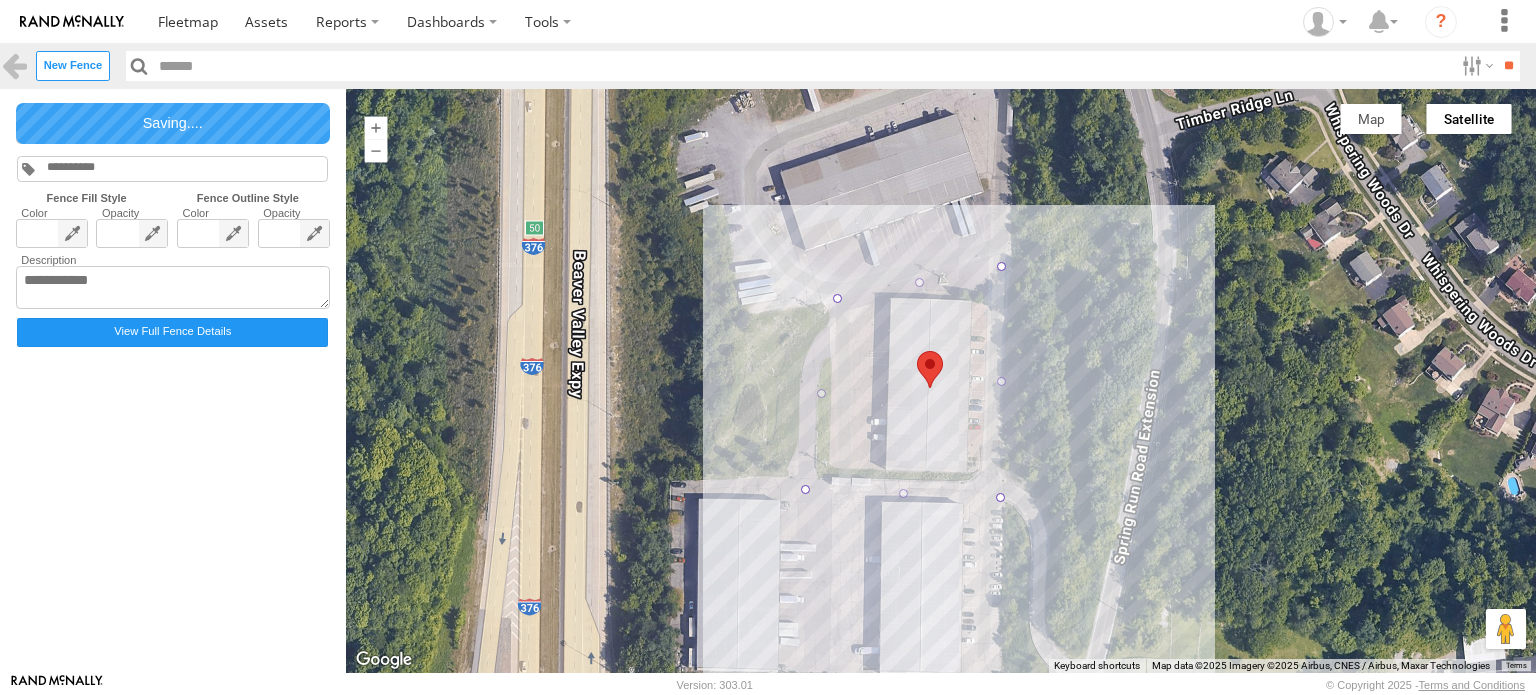 click at bounding box center [941, 381] 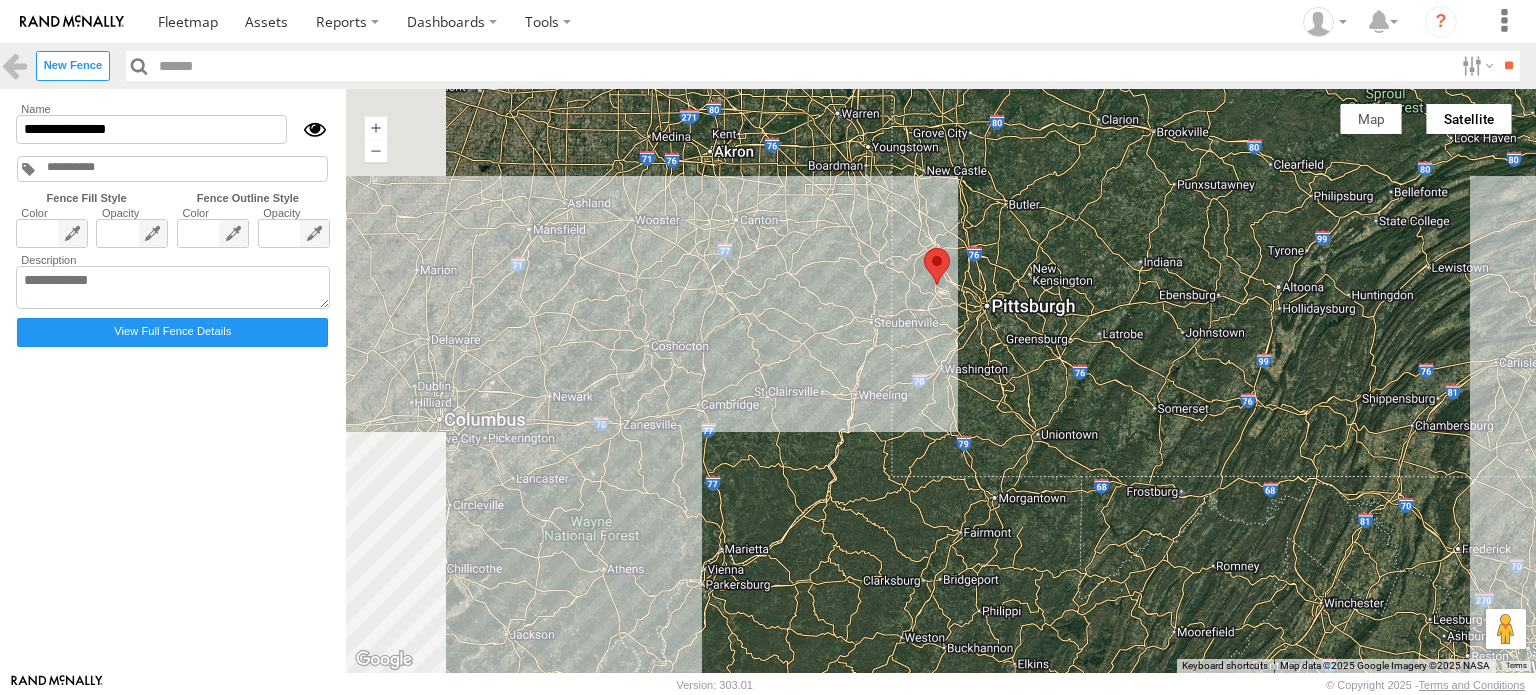 drag, startPoint x: 720, startPoint y: 360, endPoint x: 919, endPoint y: 315, distance: 204.0245 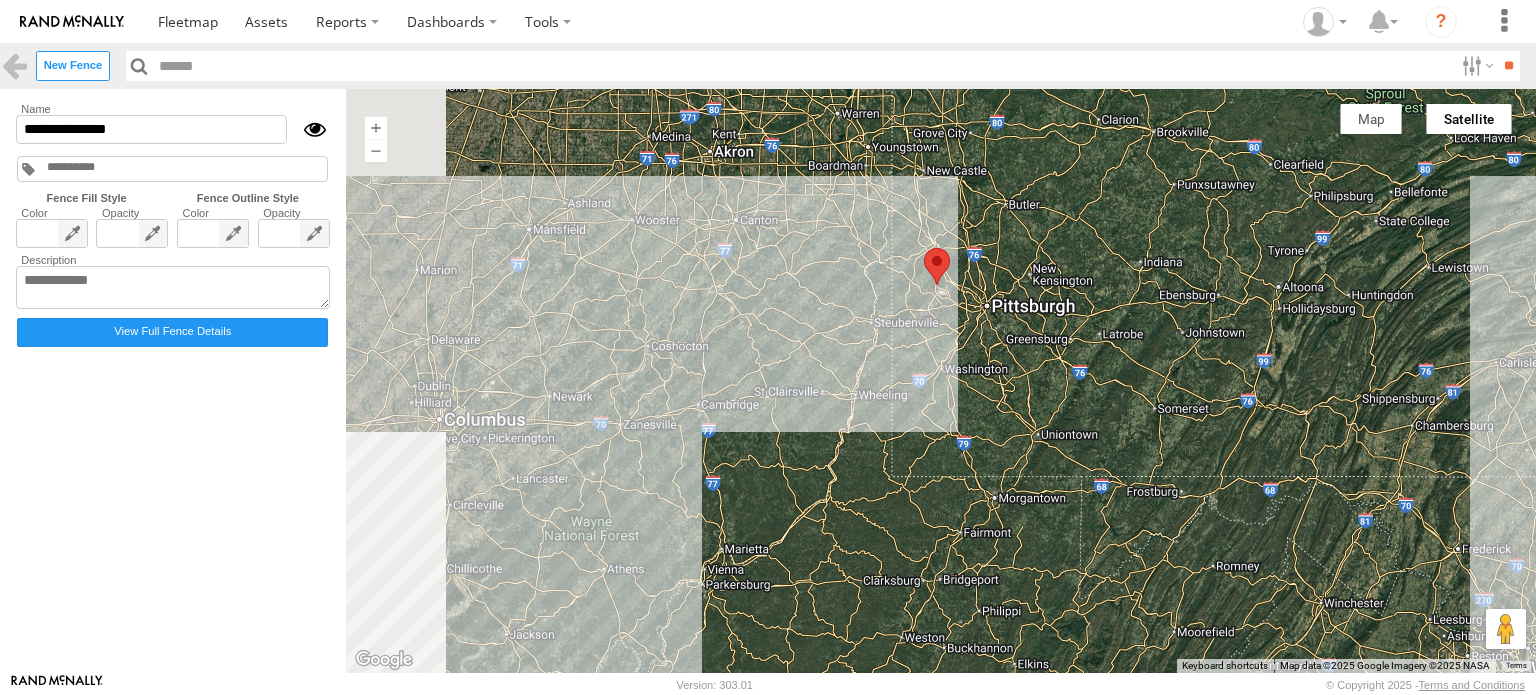 click at bounding box center [941, 381] 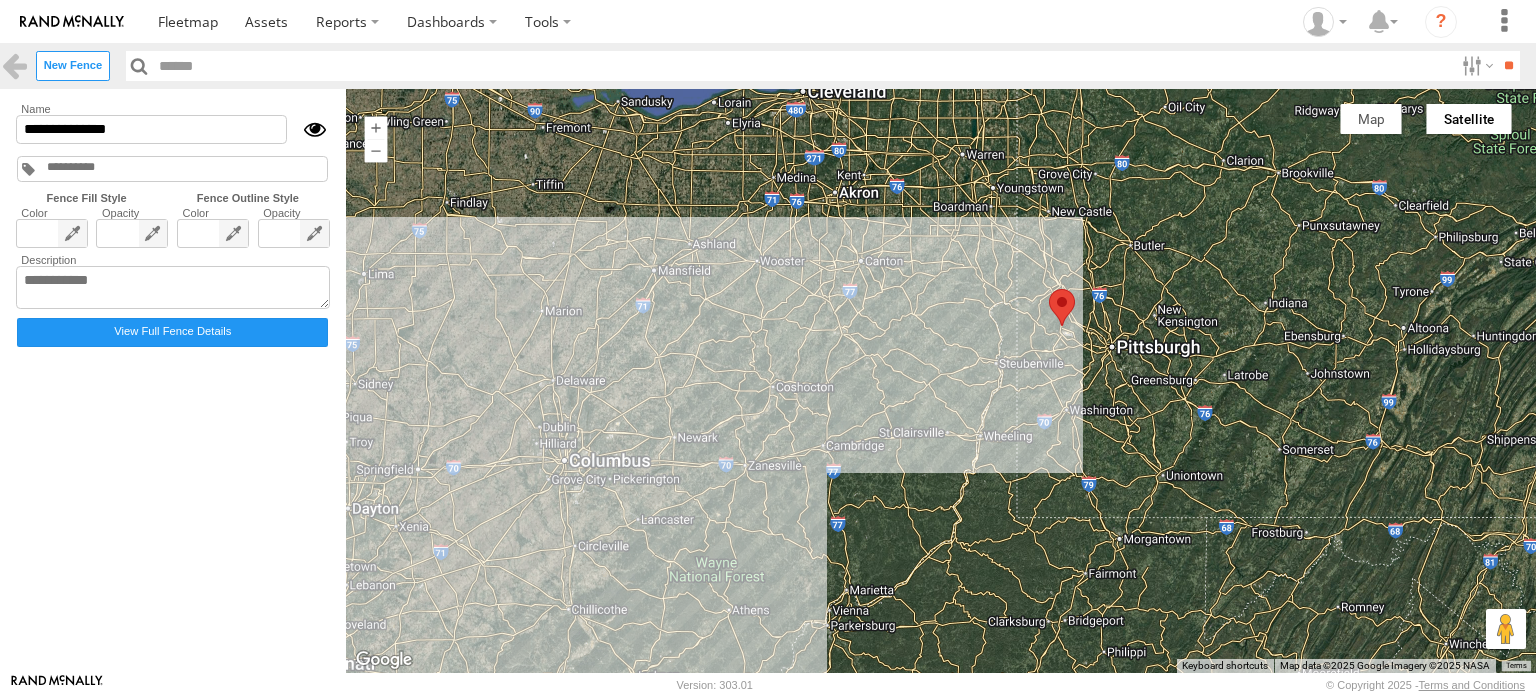 drag, startPoint x: 762, startPoint y: 303, endPoint x: 893, endPoint y: 345, distance: 137.56816 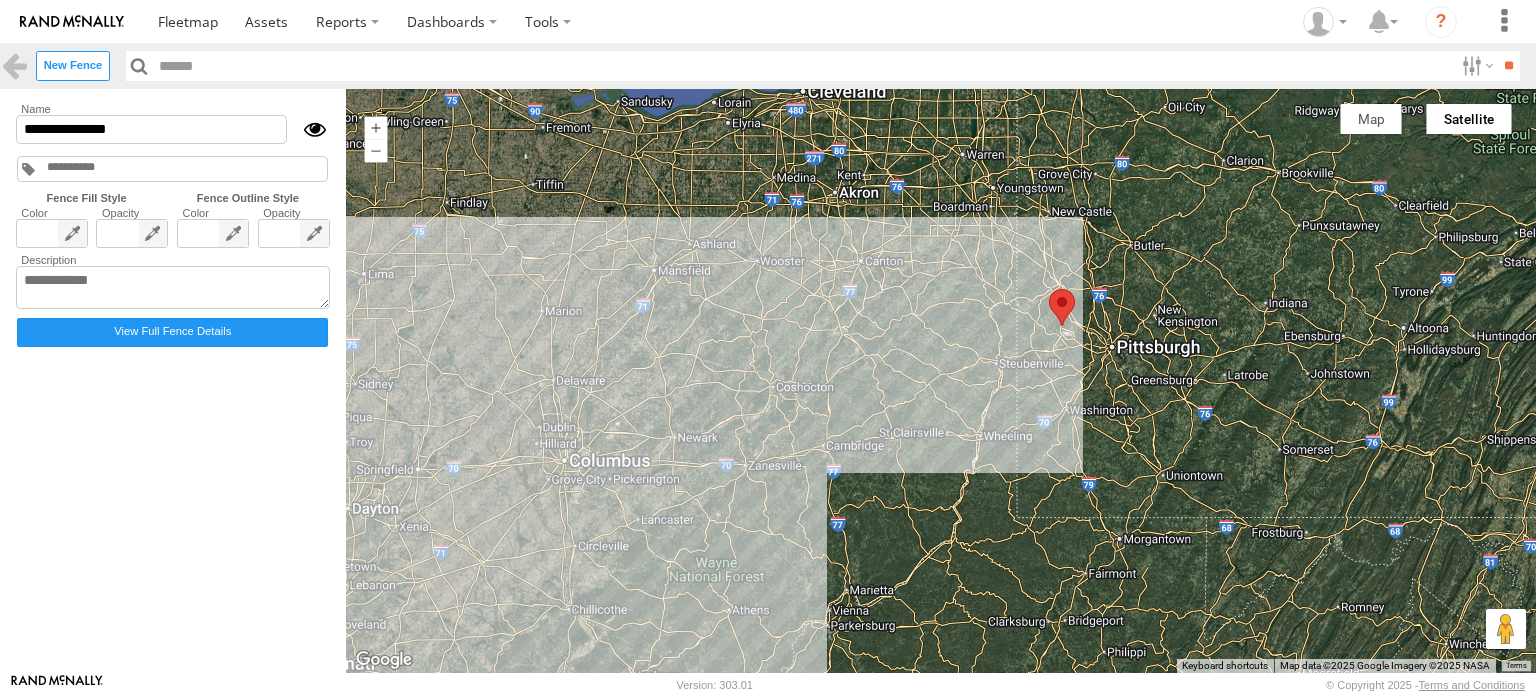 click at bounding box center (941, 381) 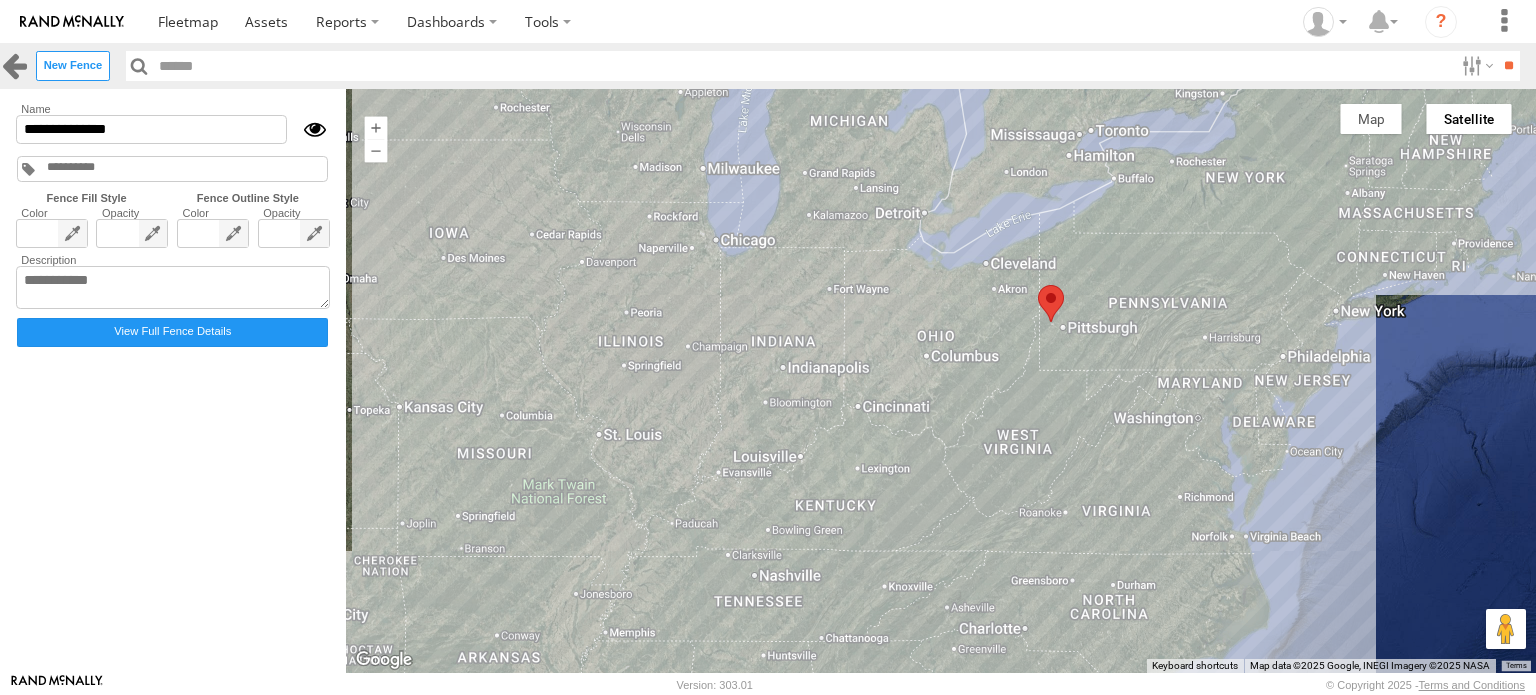 click at bounding box center (14, 65) 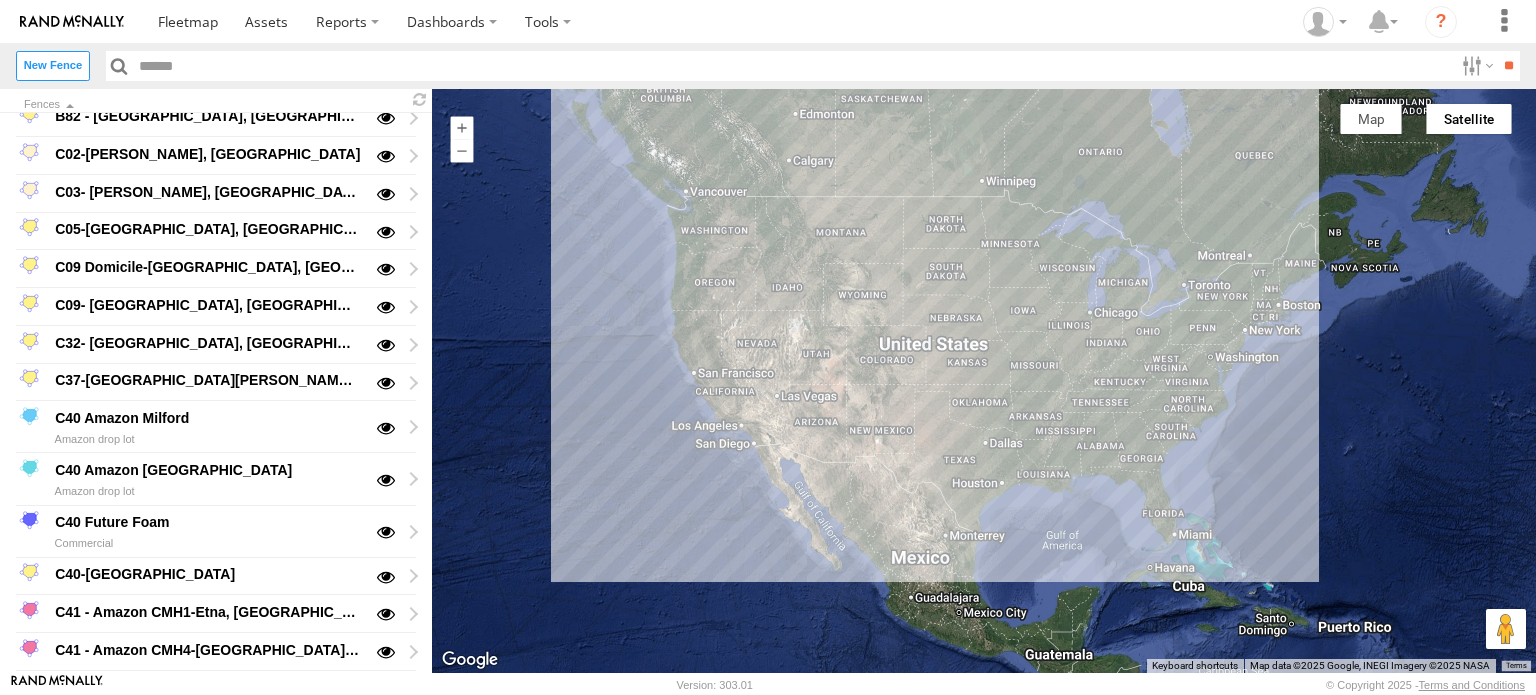 scroll, scrollTop: 1300, scrollLeft: 0, axis: vertical 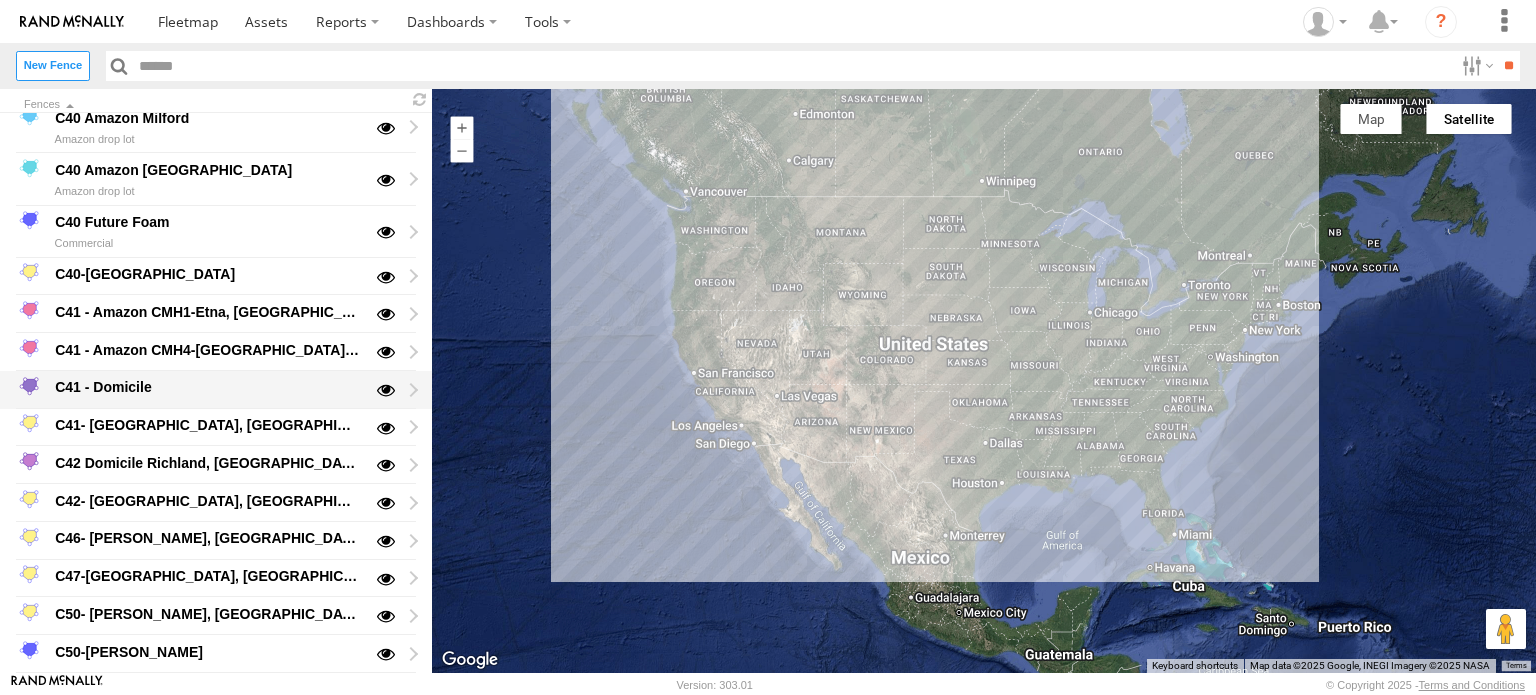 click on "C41 - Domicile" at bounding box center [207, 388] 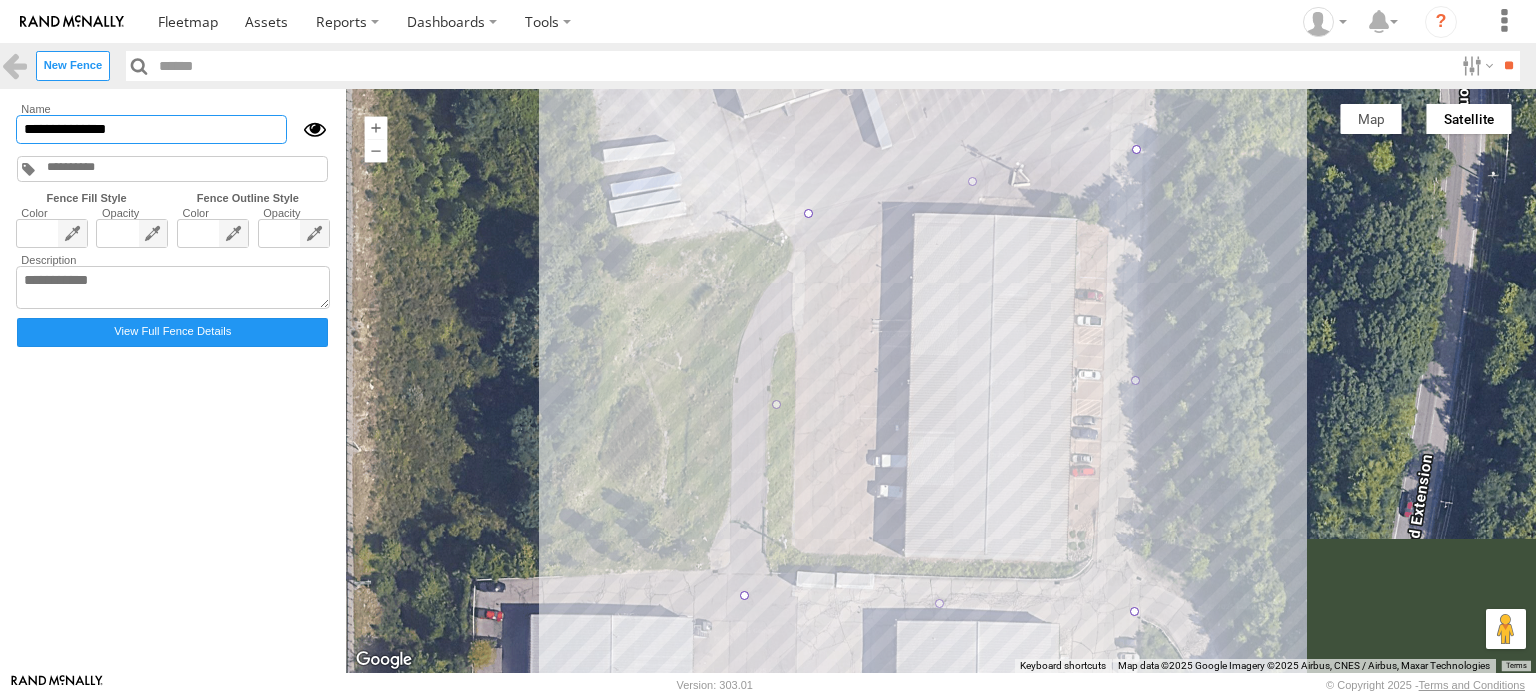 click on "**********" at bounding box center [151, 129] 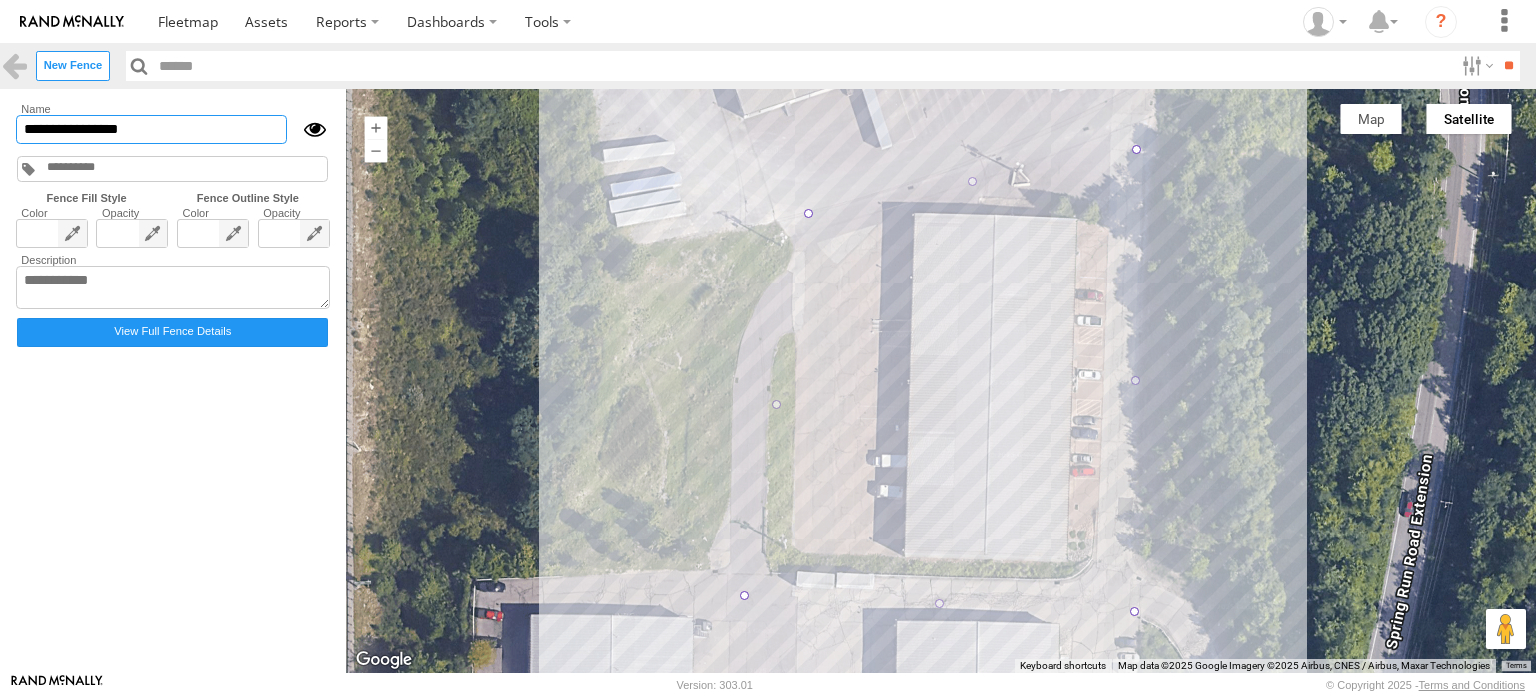 click on "**********" at bounding box center (151, 129) 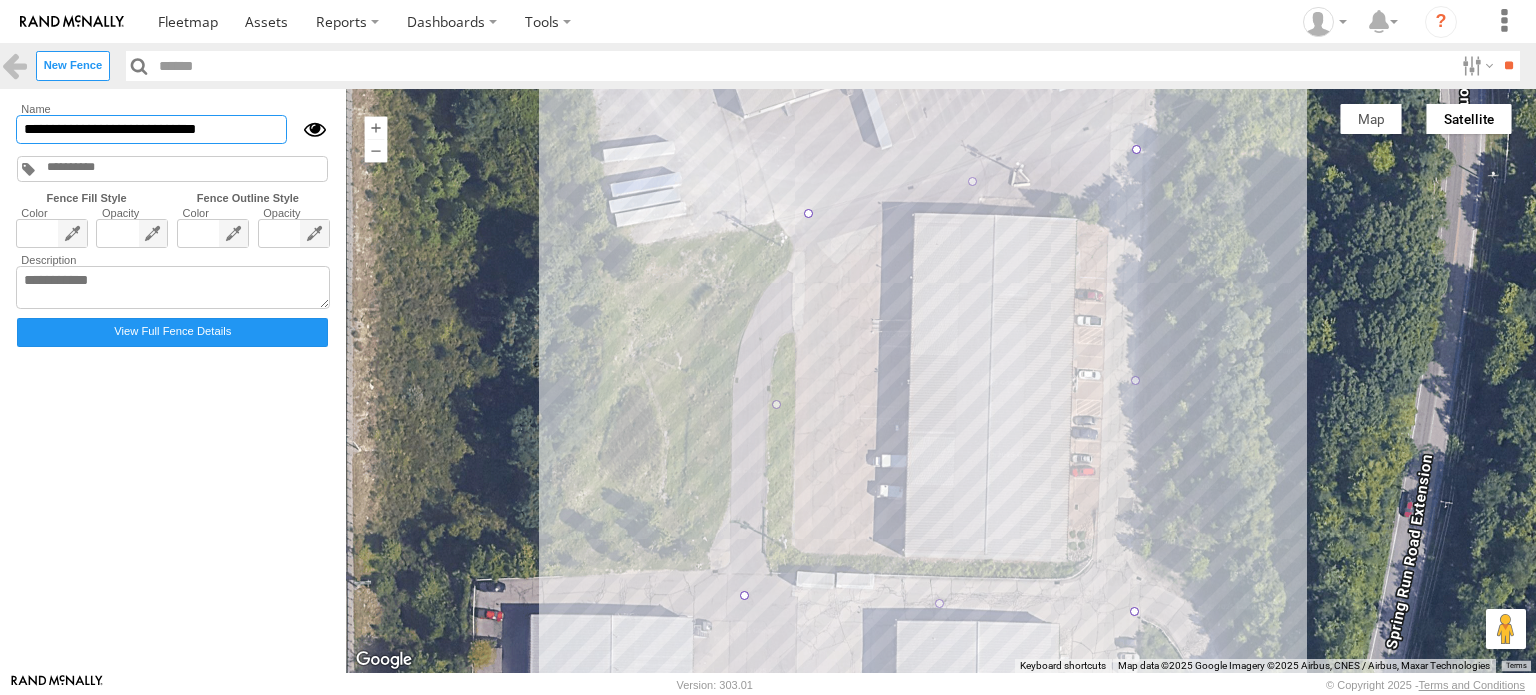 type on "**********" 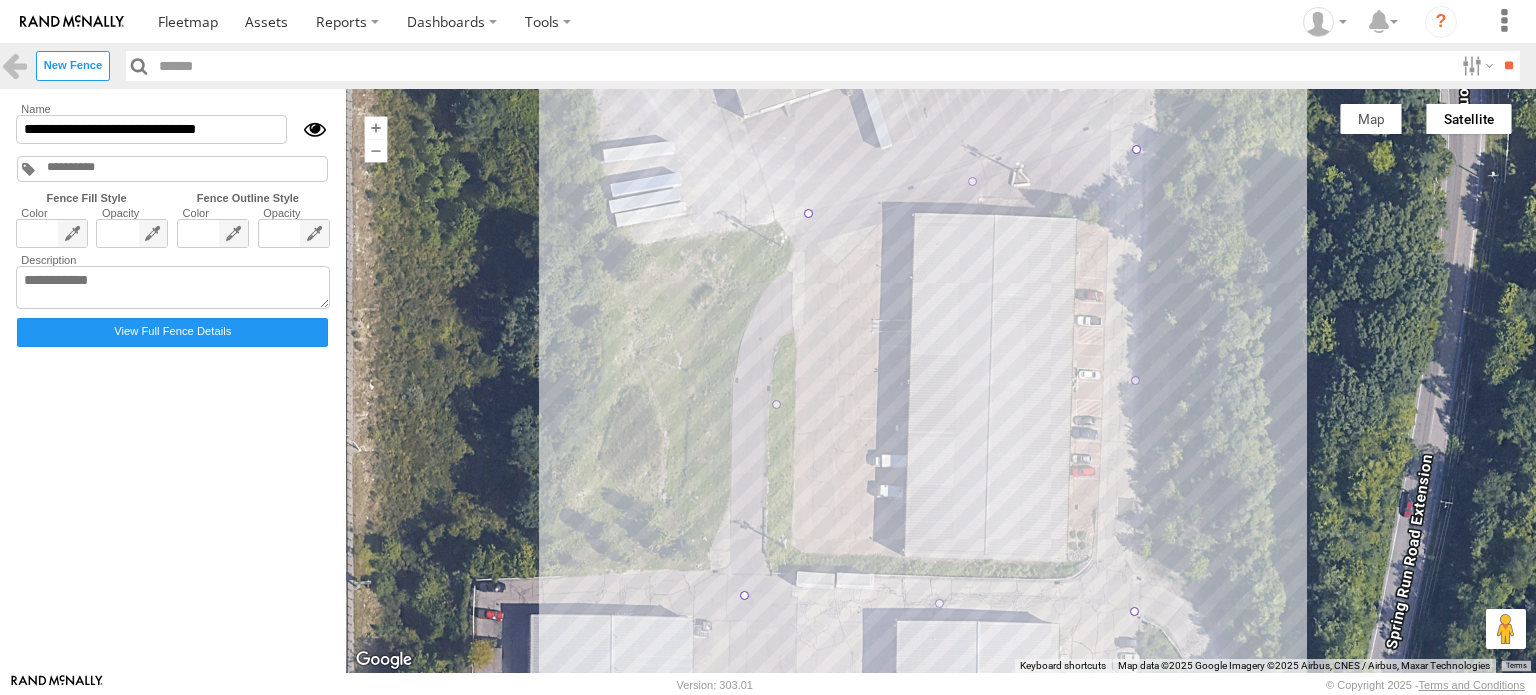 click at bounding box center (941, 381) 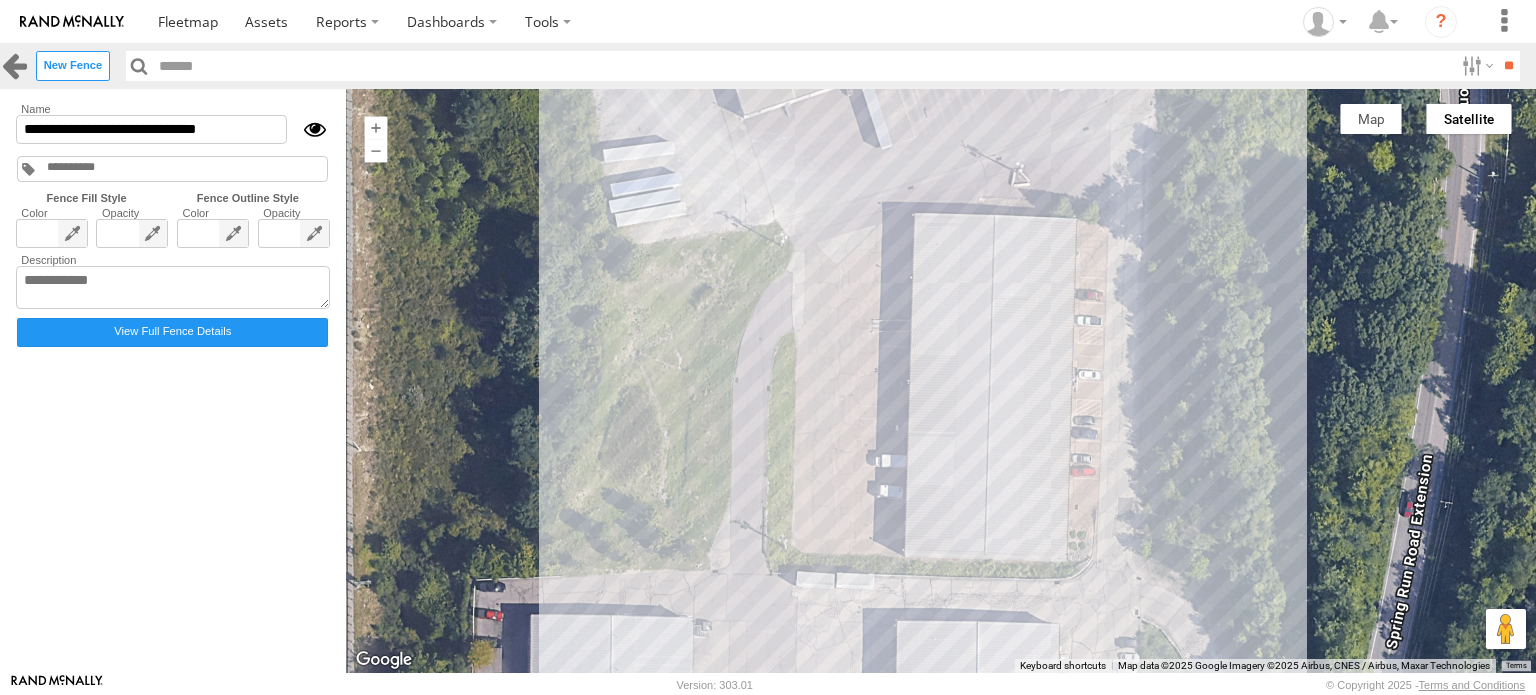 click at bounding box center (14, 65) 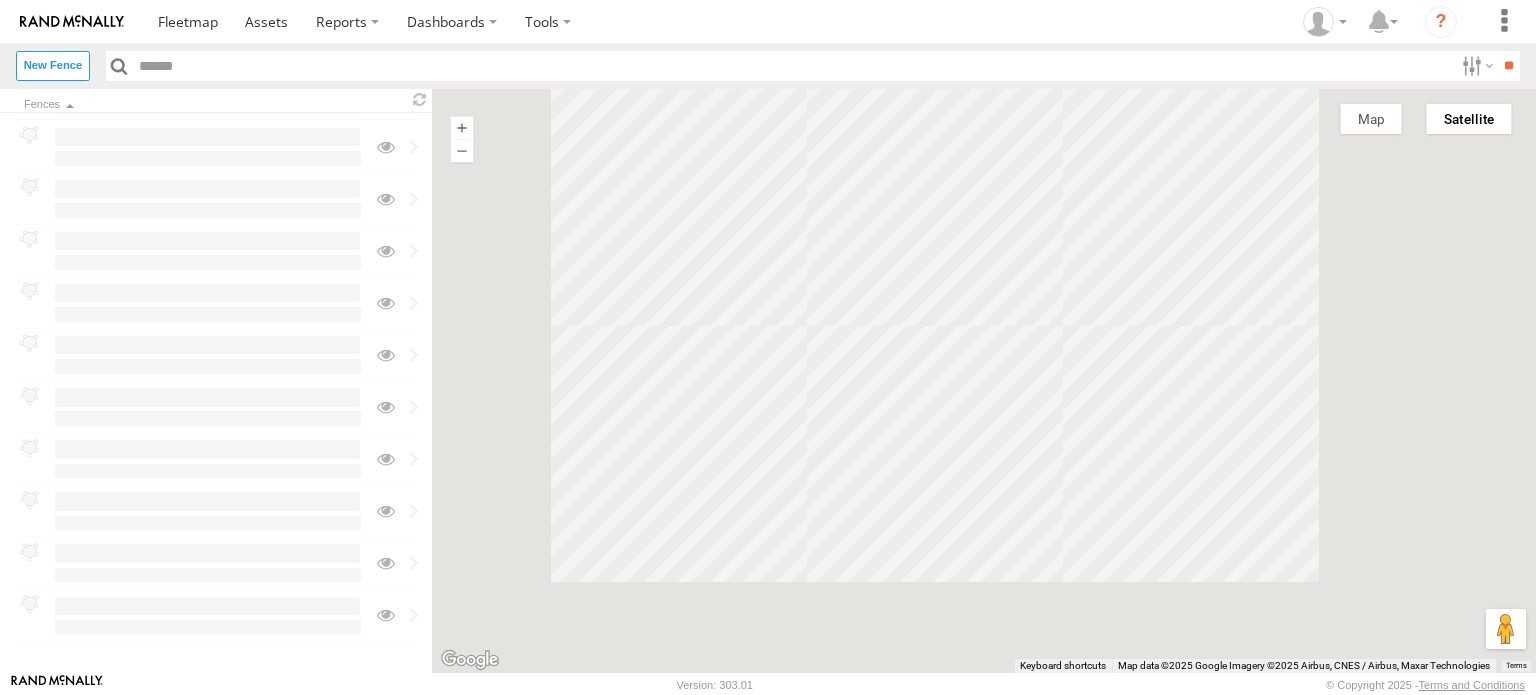 scroll, scrollTop: 0, scrollLeft: 0, axis: both 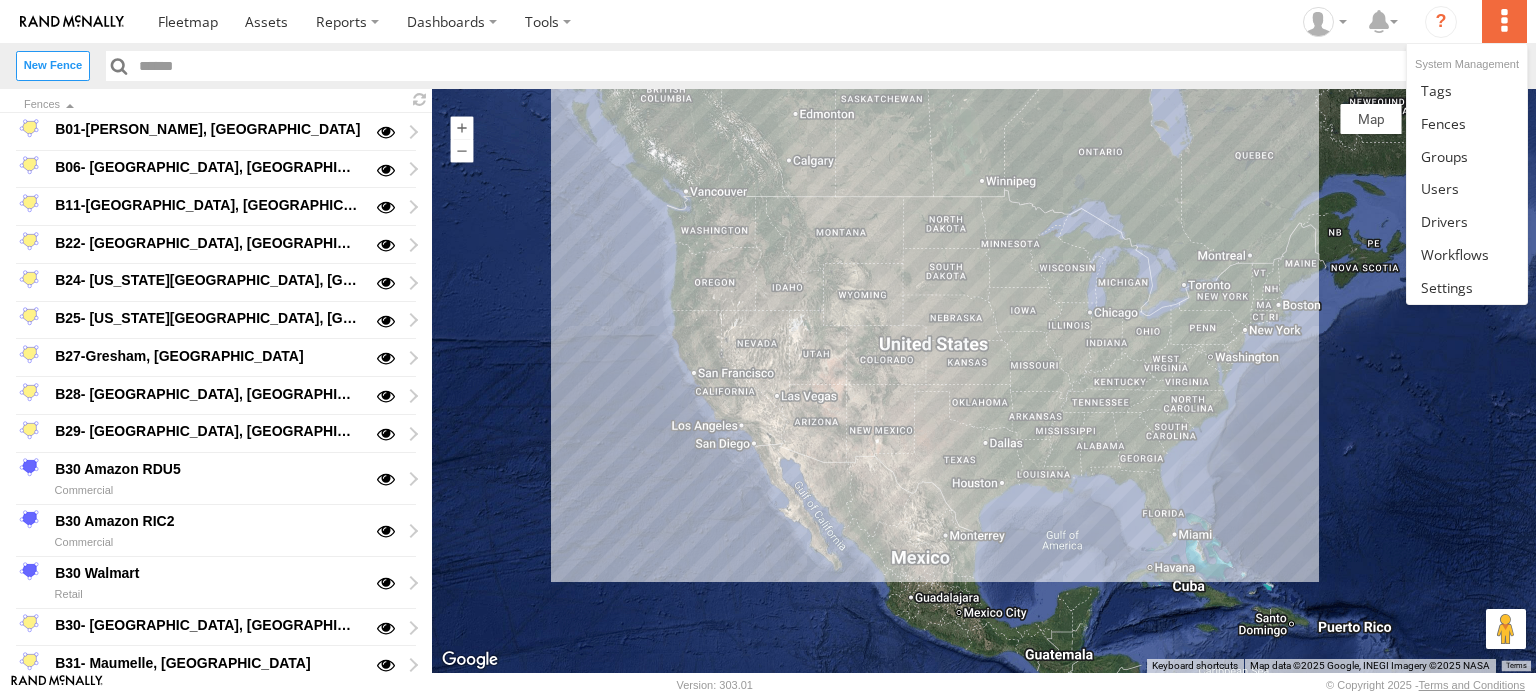 click at bounding box center (1504, 21) 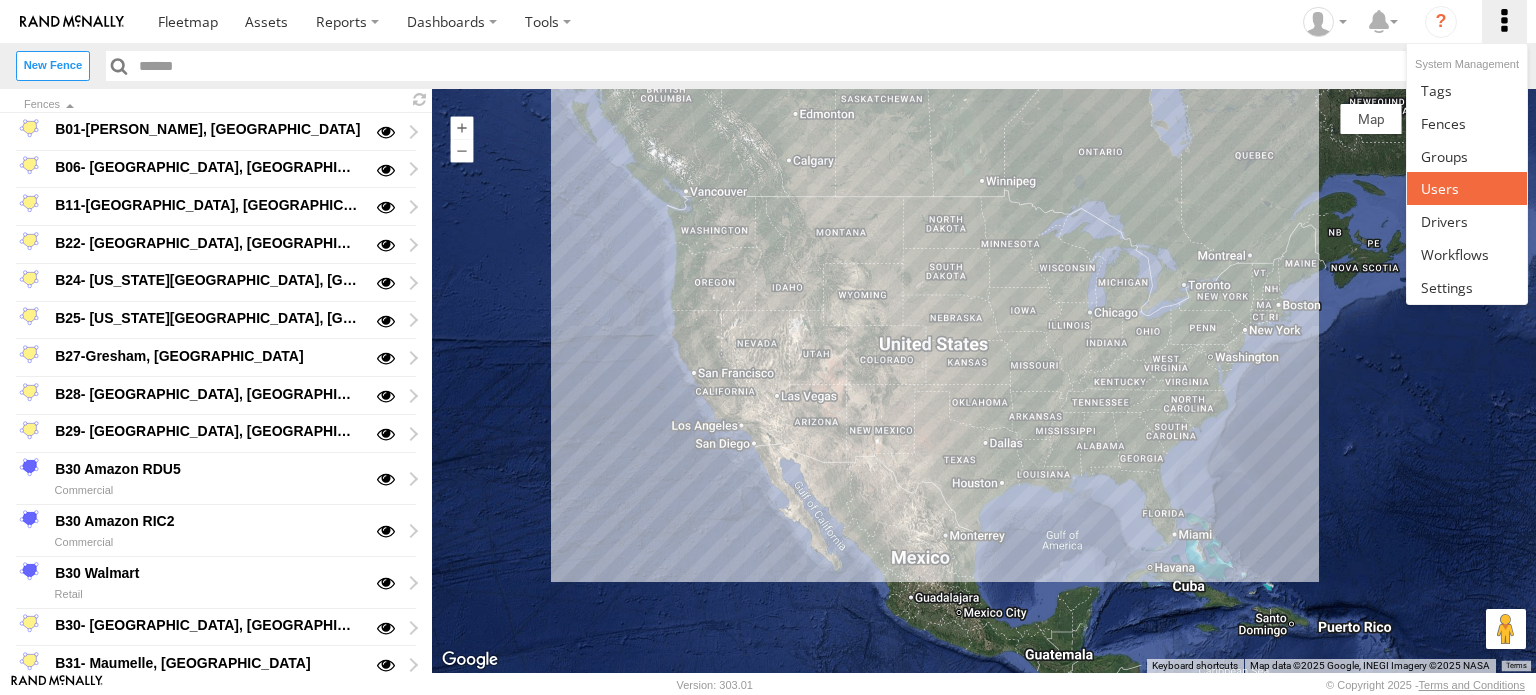 click at bounding box center [1440, 188] 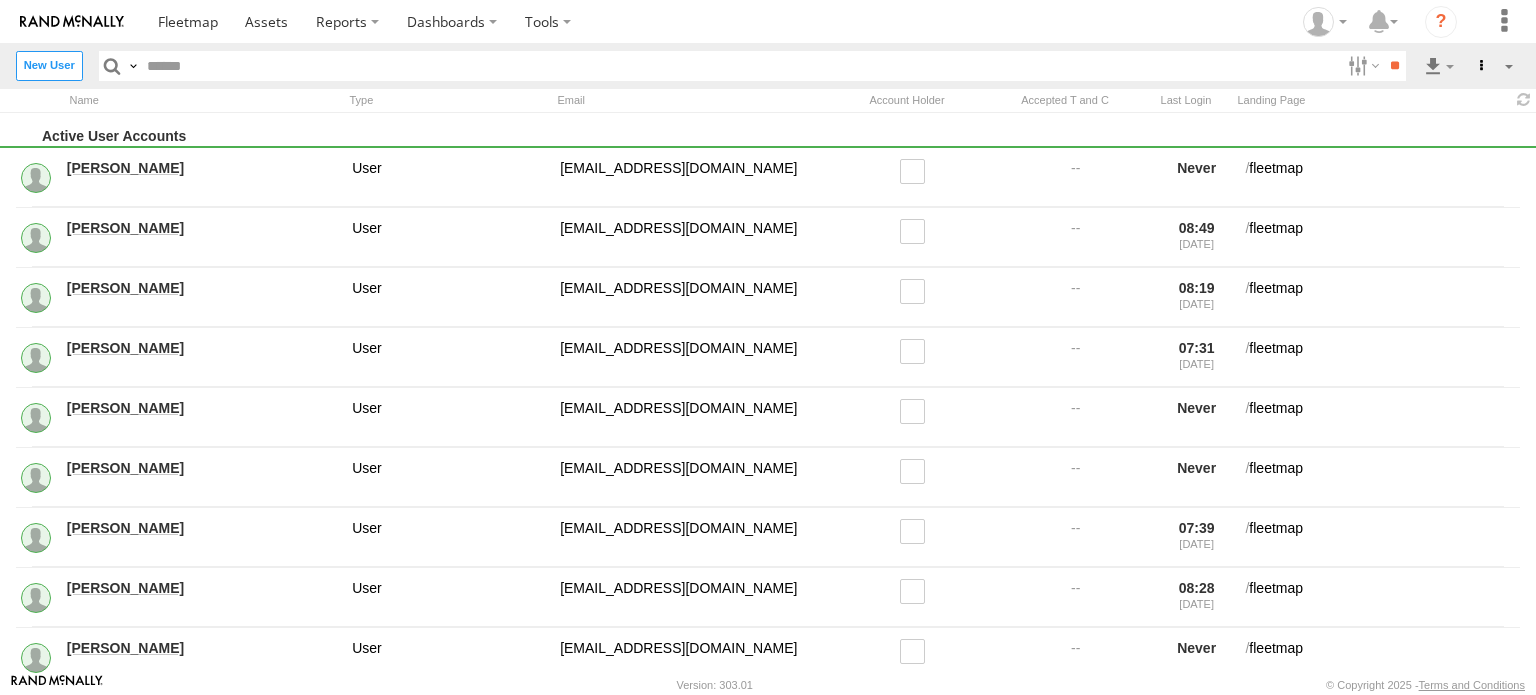 scroll, scrollTop: 0, scrollLeft: 0, axis: both 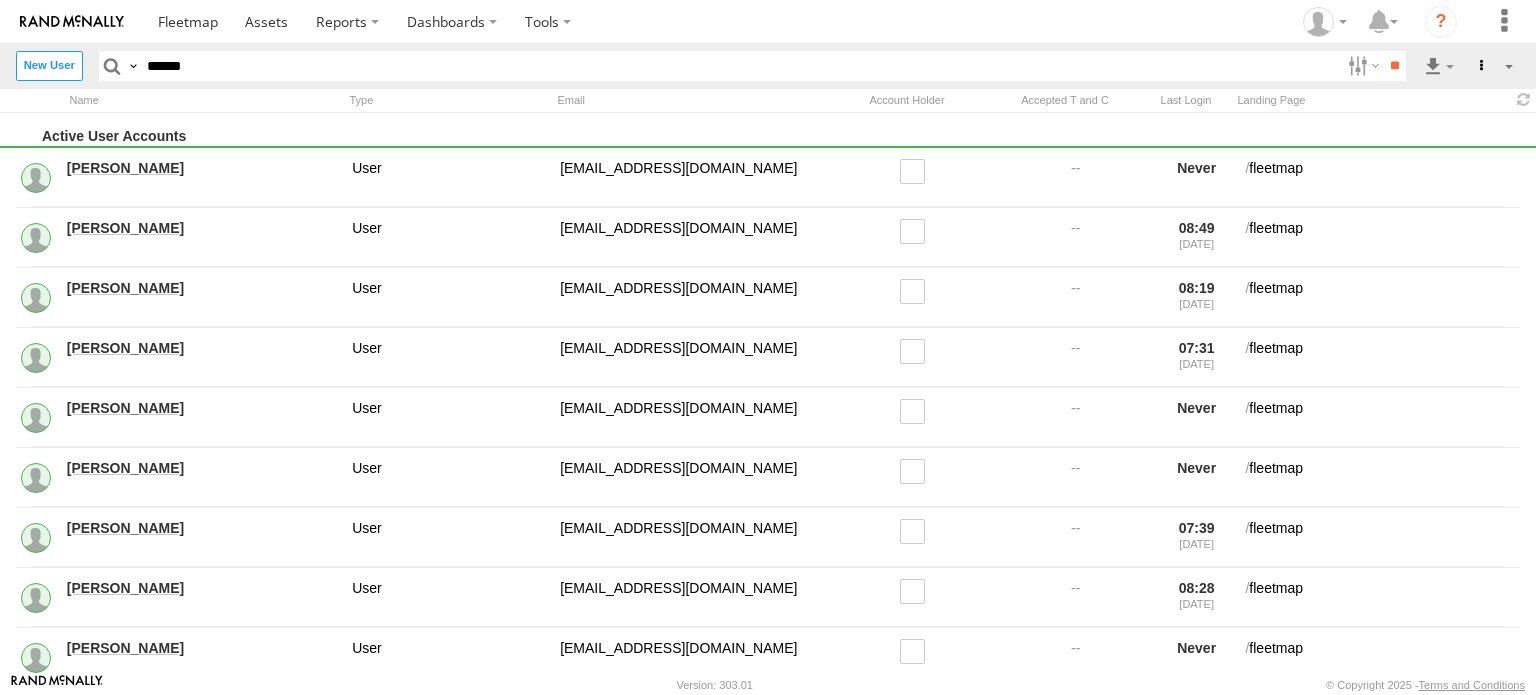 type on "******" 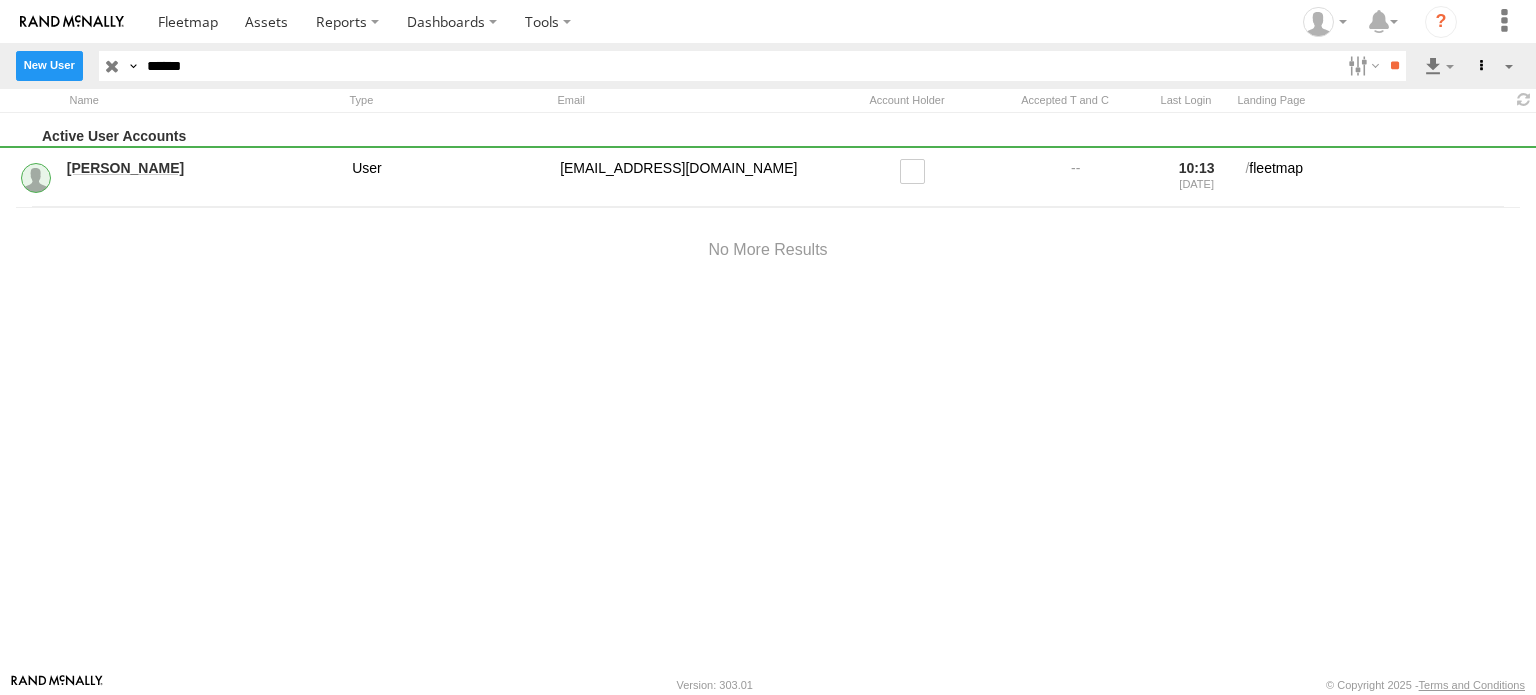click on "New User" at bounding box center (49, 65) 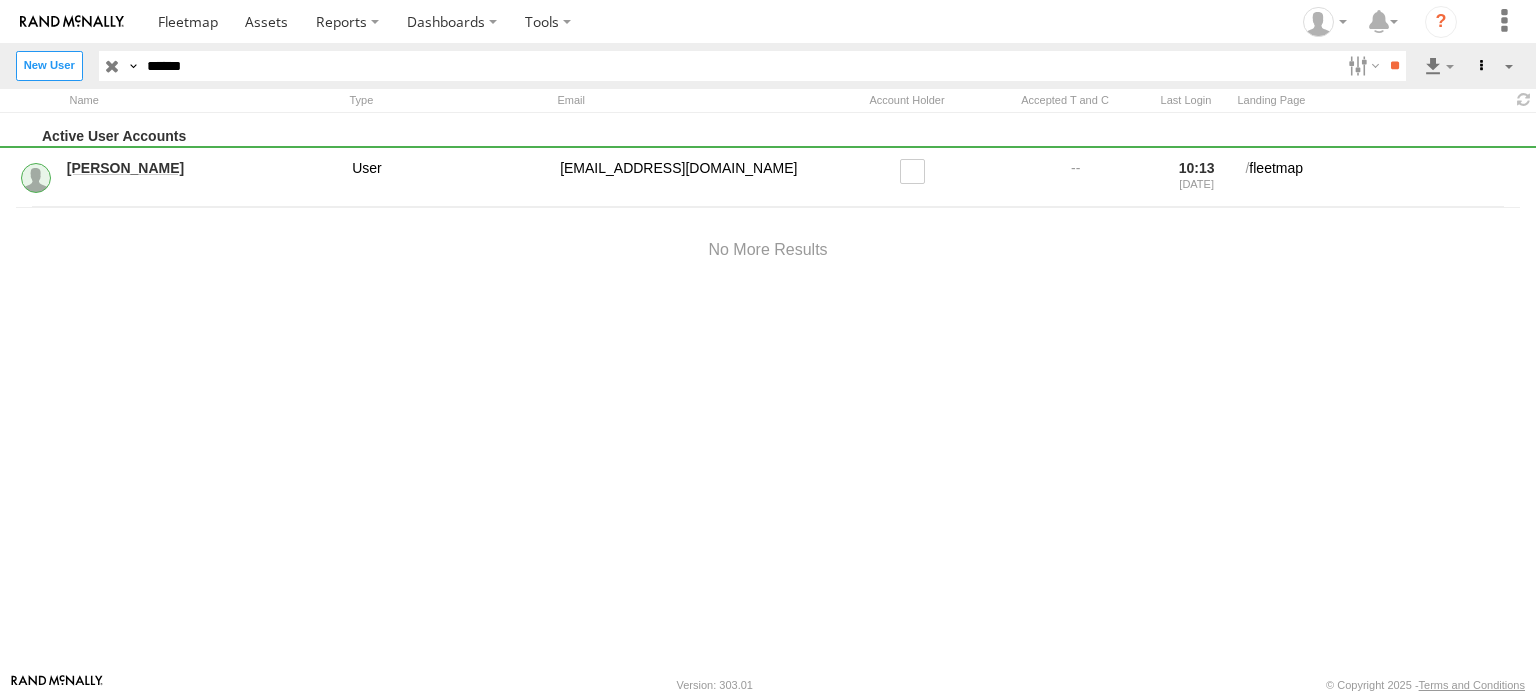 drag, startPoint x: 795, startPoint y: 182, endPoint x: 784, endPoint y: 190, distance: 13.601471 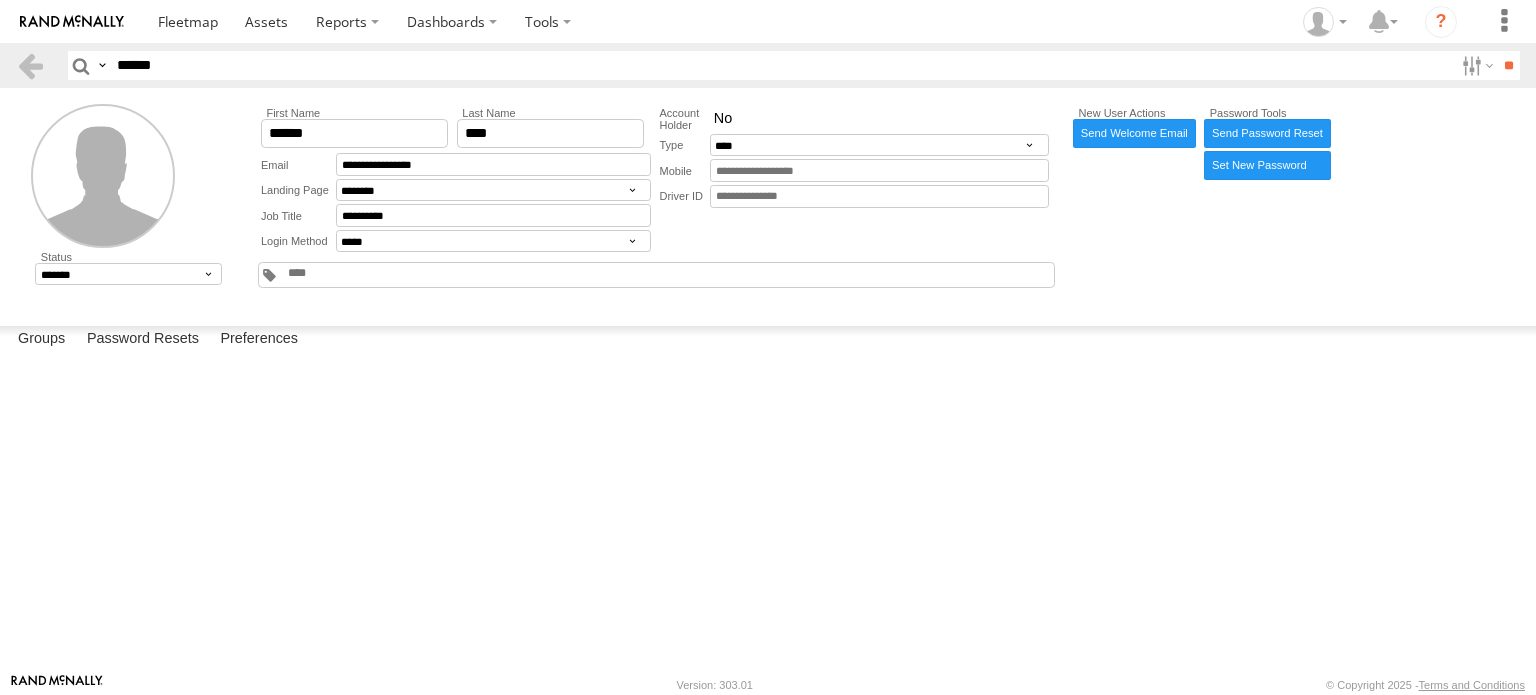 scroll, scrollTop: 0, scrollLeft: 0, axis: both 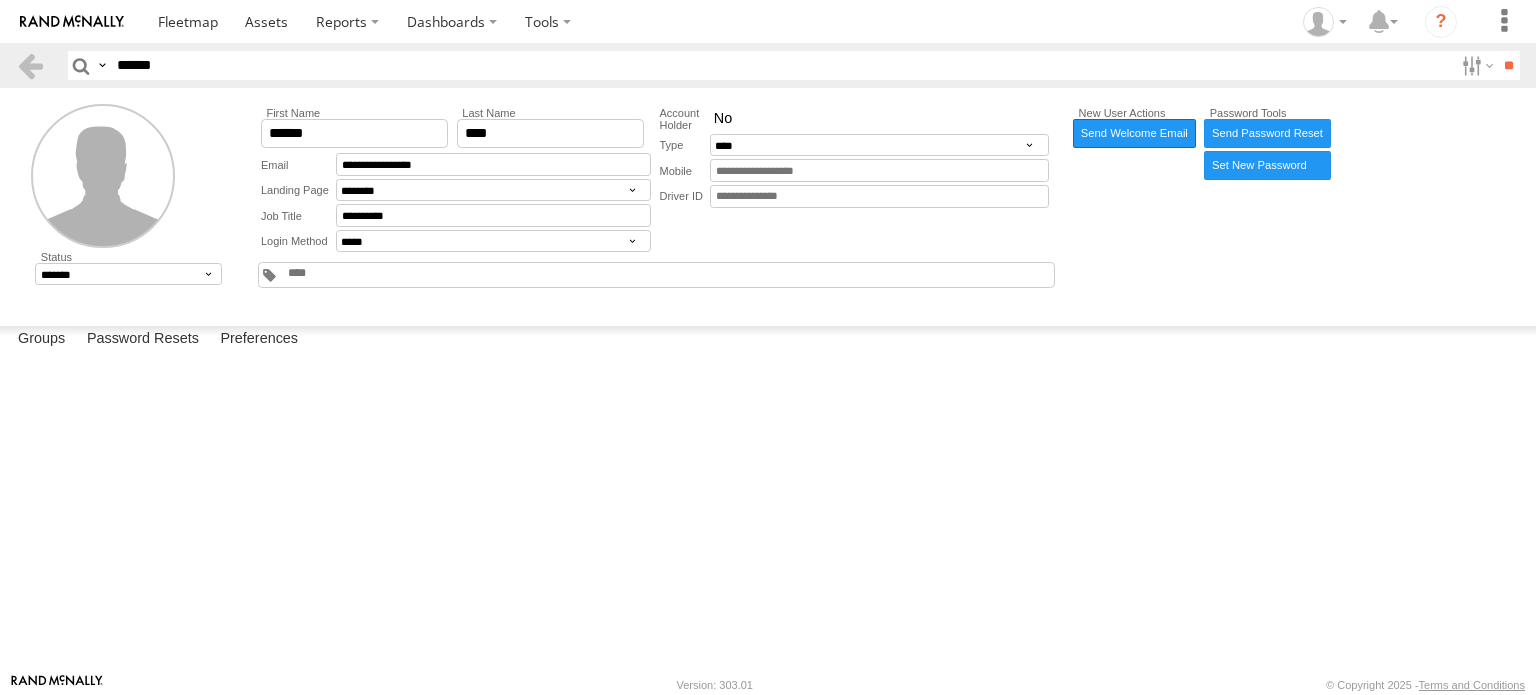 click on "Send Welcome Email" at bounding box center [1134, 133] 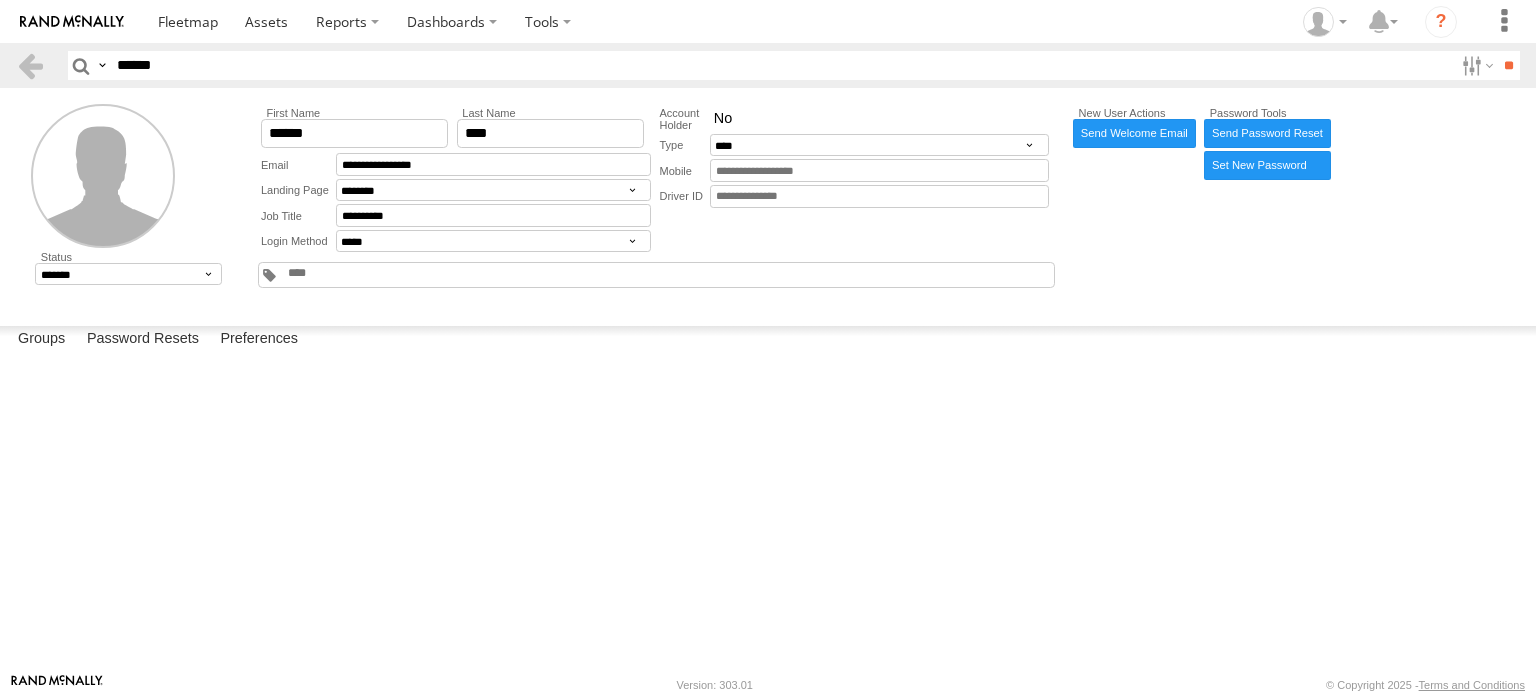 click on "Proceed" at bounding box center (0, 0) 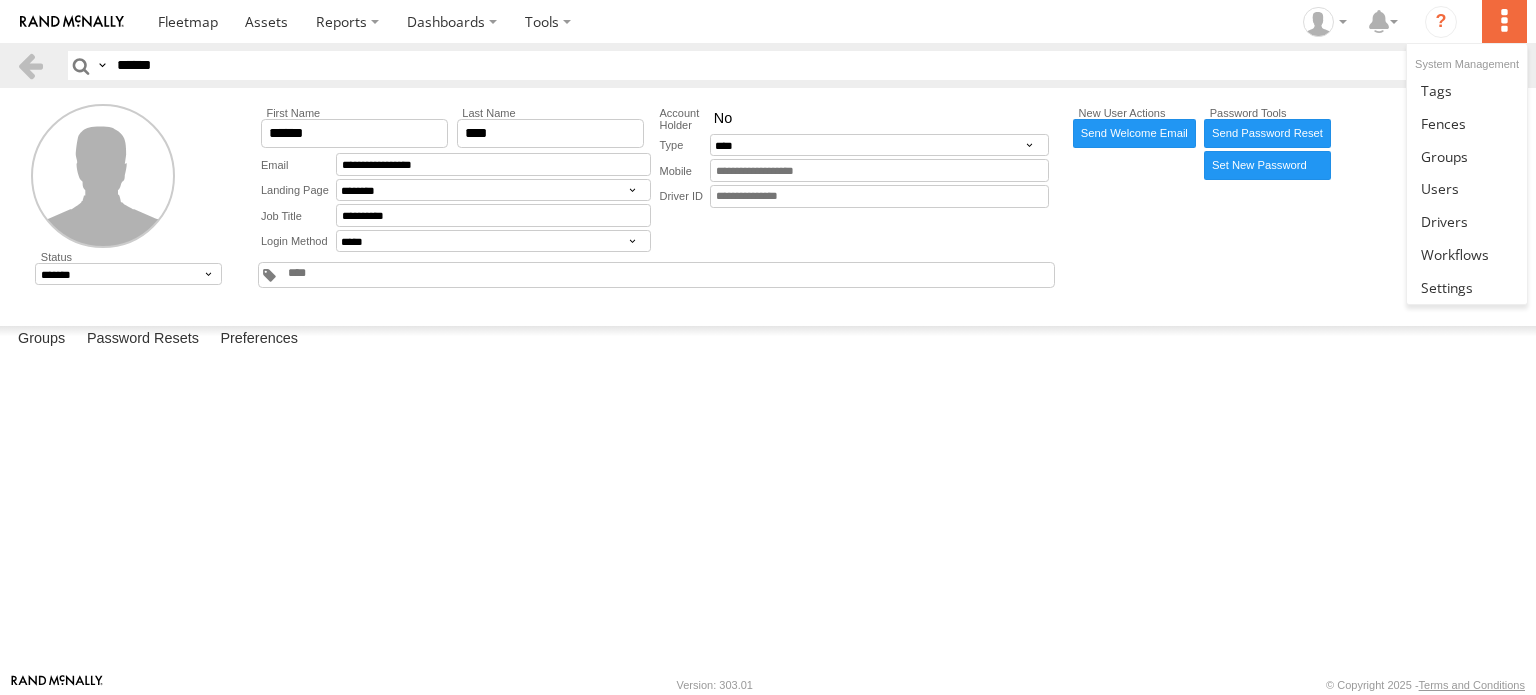click at bounding box center (1504, 21) 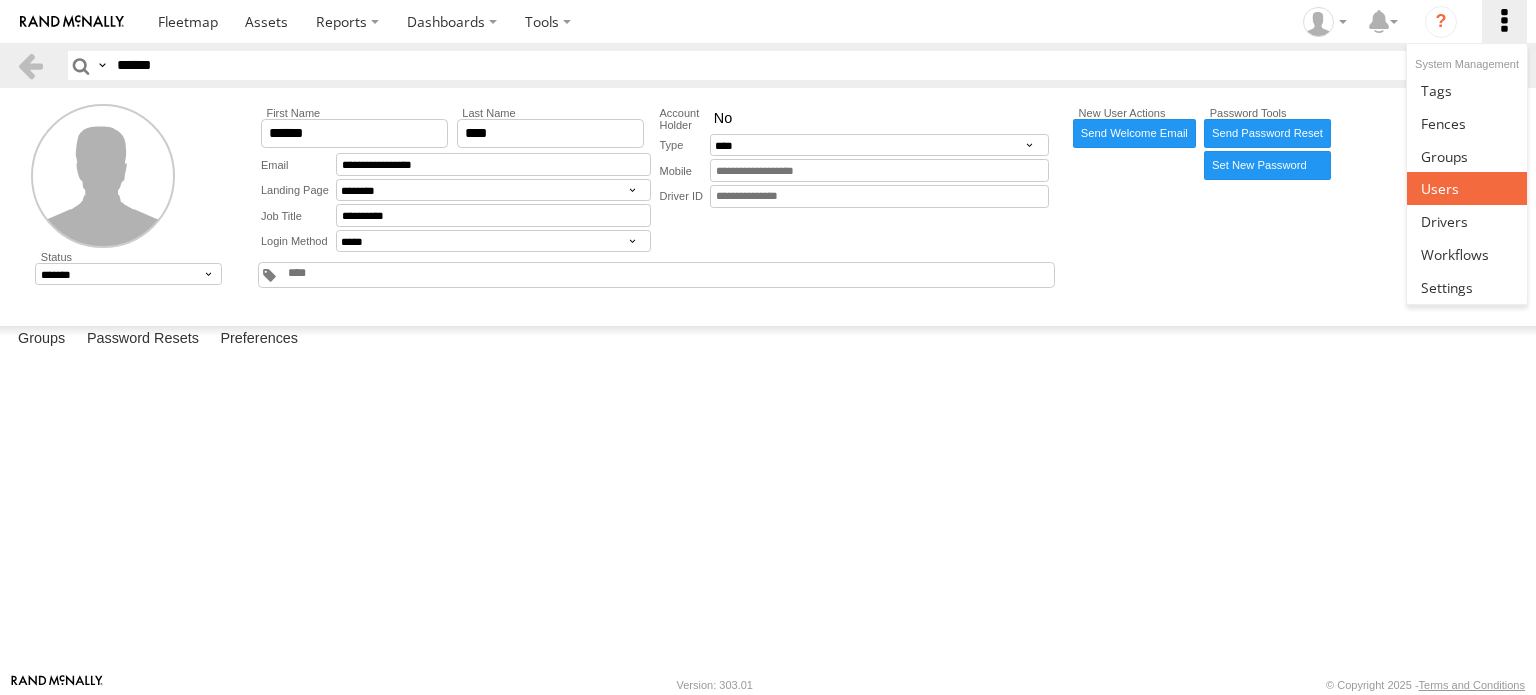 click at bounding box center [1440, 188] 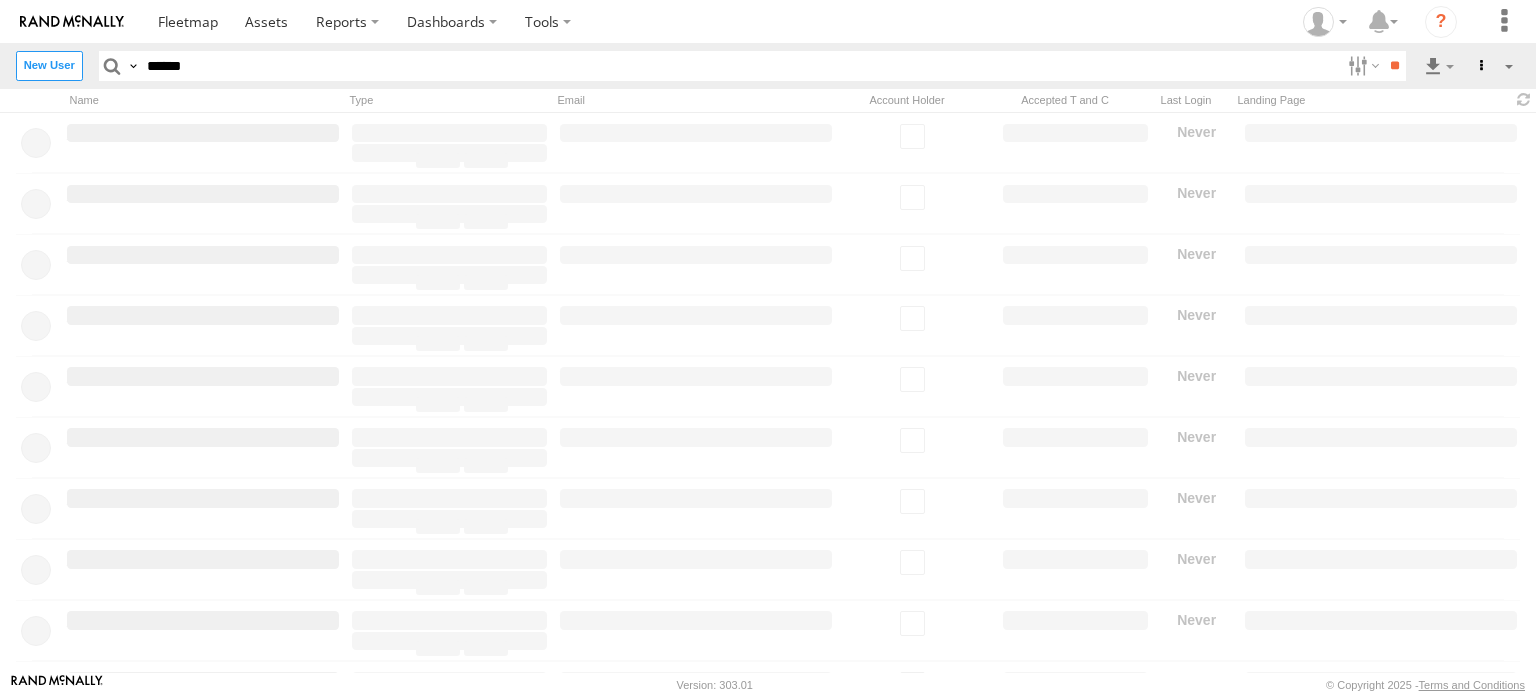 scroll, scrollTop: 0, scrollLeft: 0, axis: both 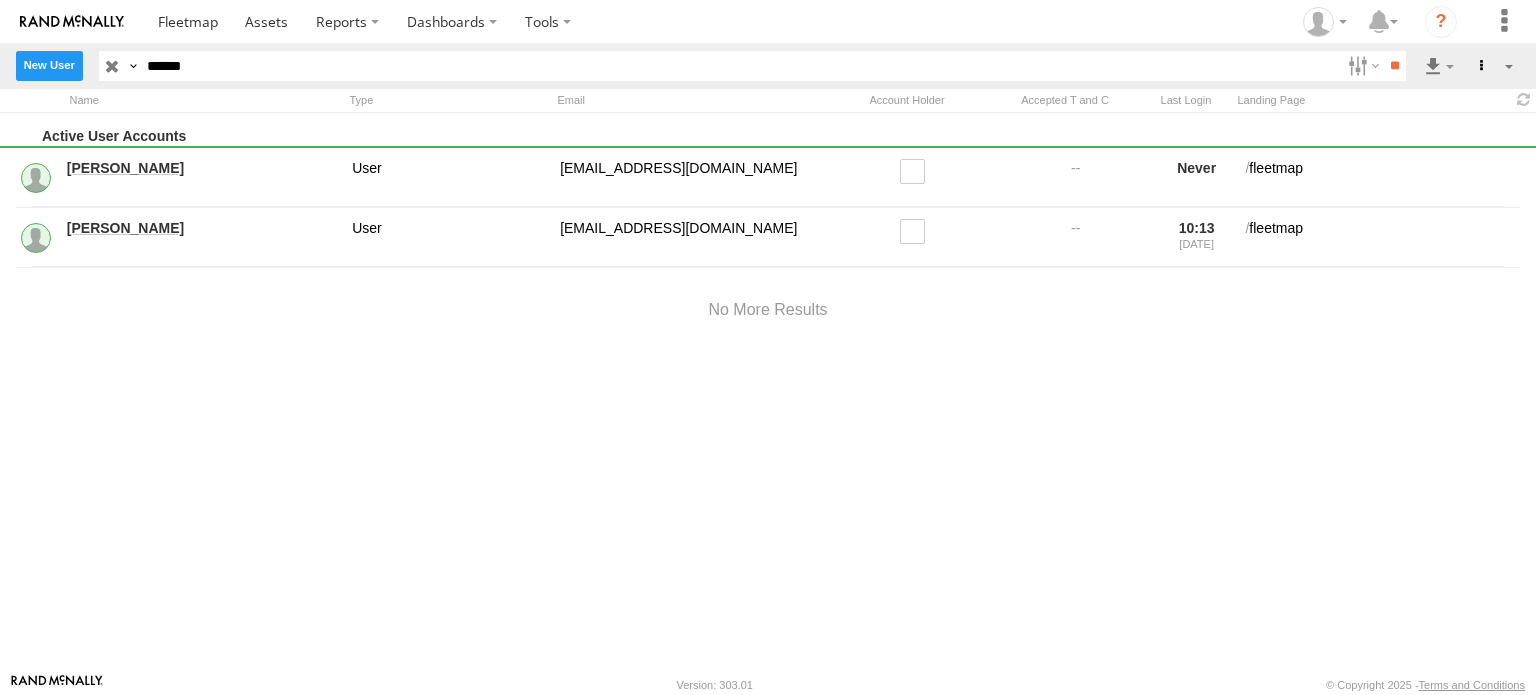 click on "New User" at bounding box center [49, 65] 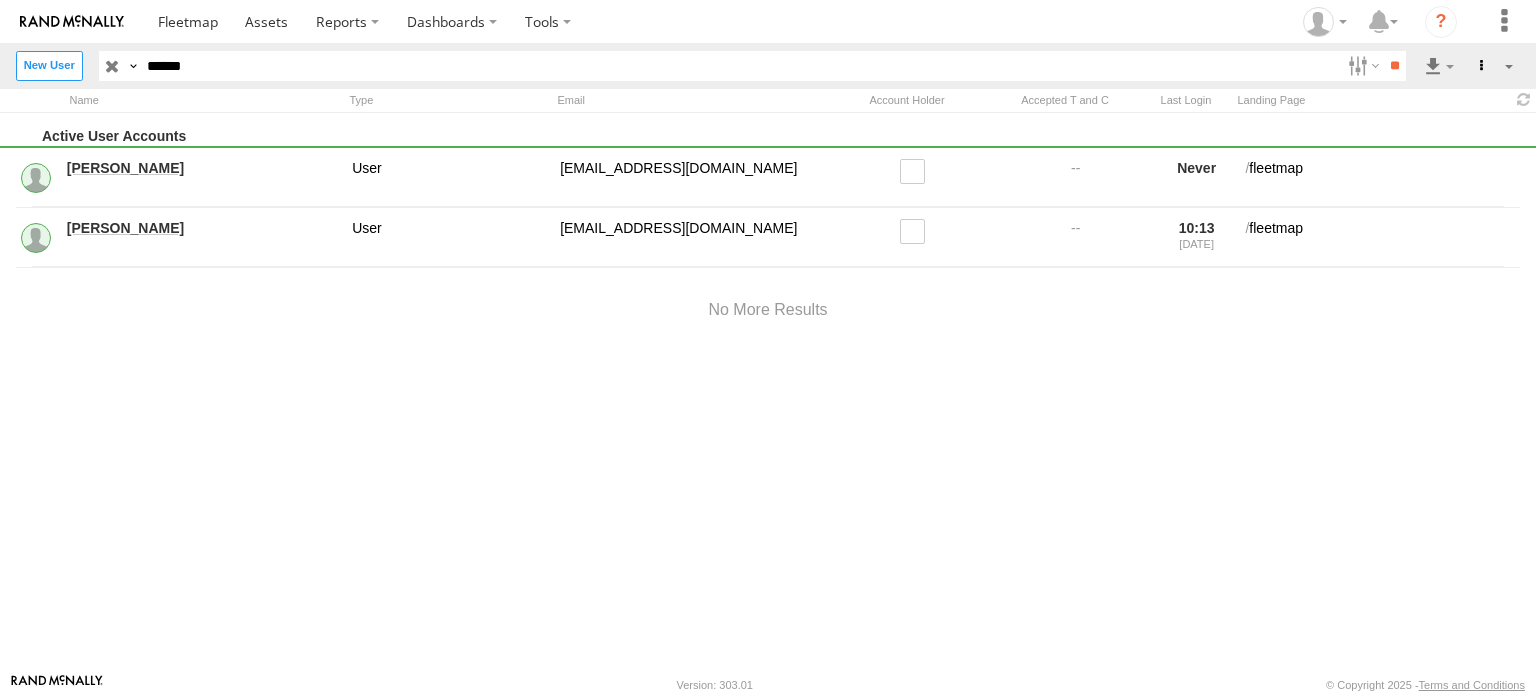 click on "**********" at bounding box center [0, 0] 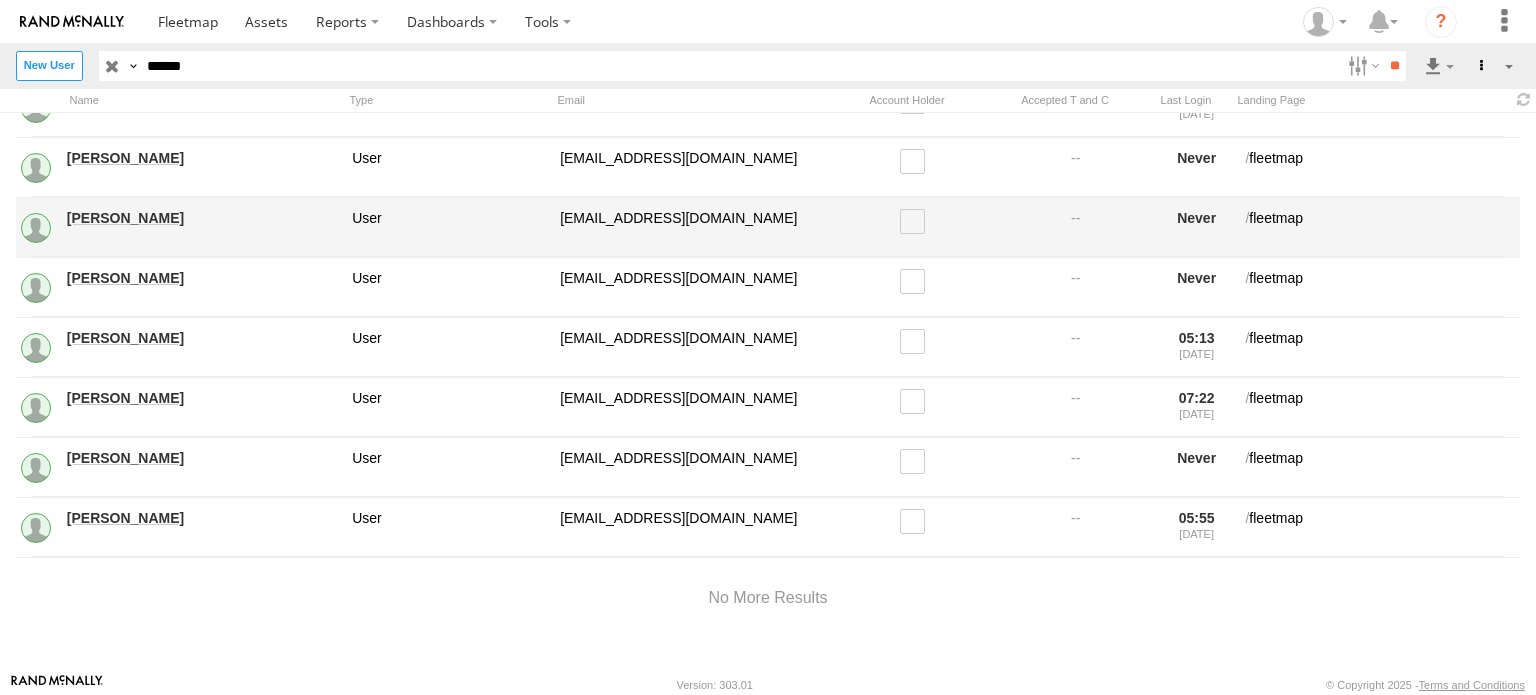 scroll, scrollTop: 0, scrollLeft: 0, axis: both 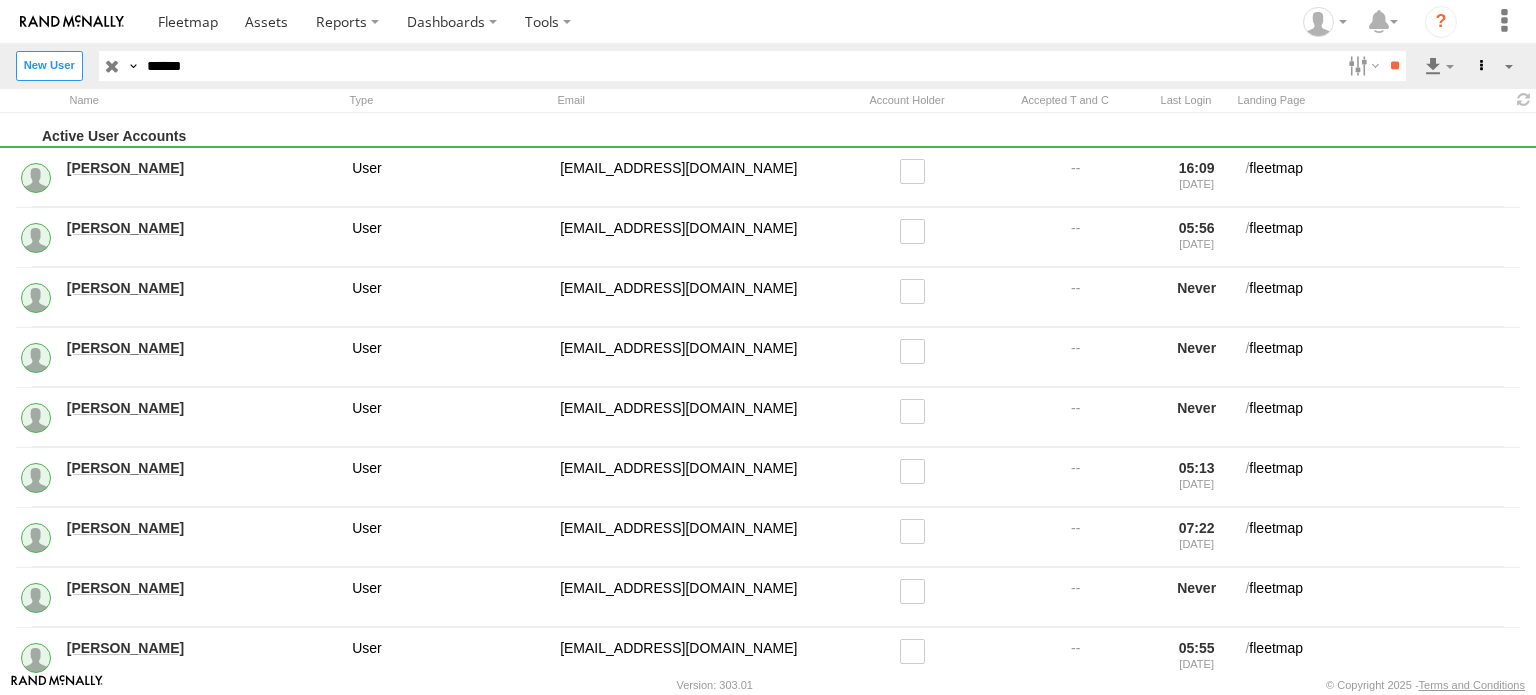 click at bounding box center (112, 65) 